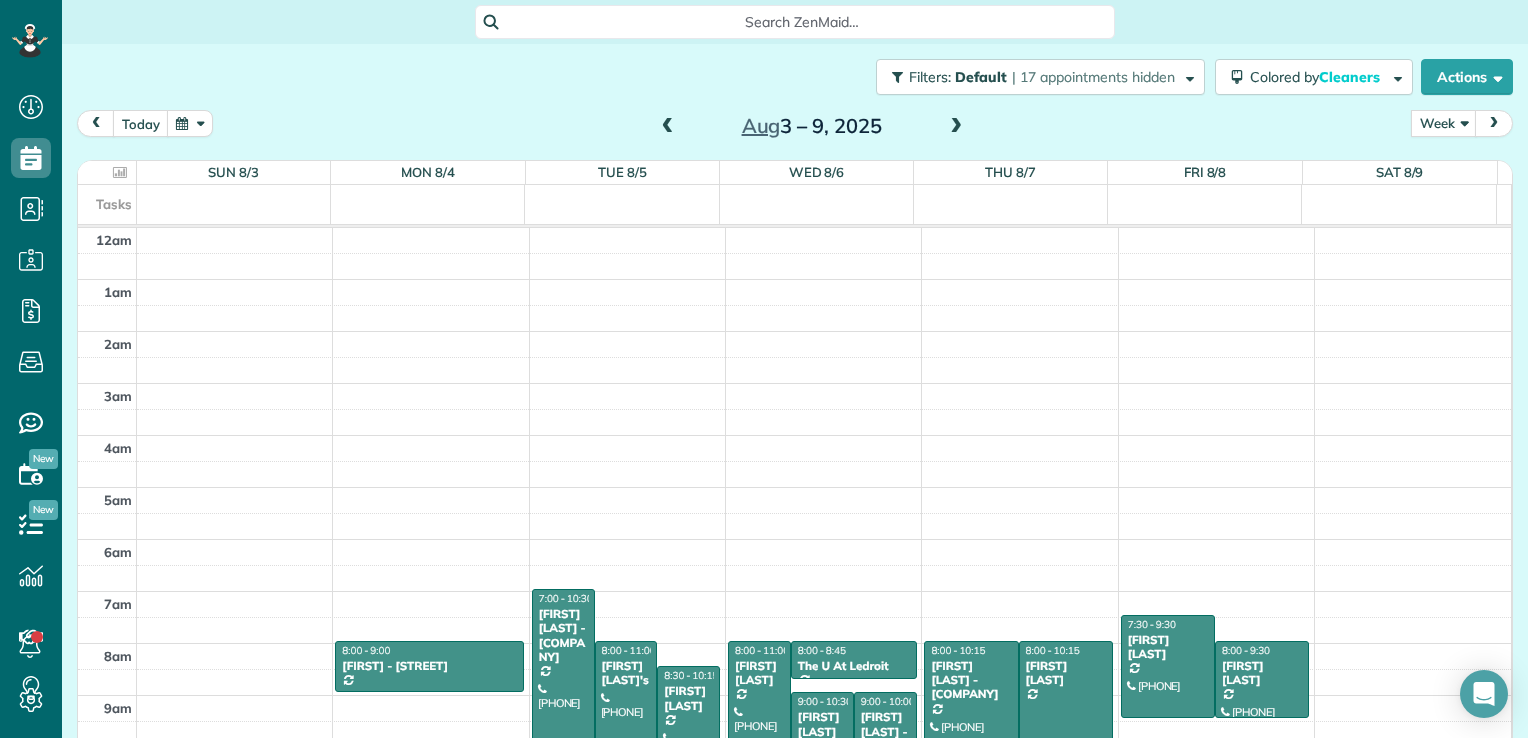 scroll, scrollTop: 0, scrollLeft: 0, axis: both 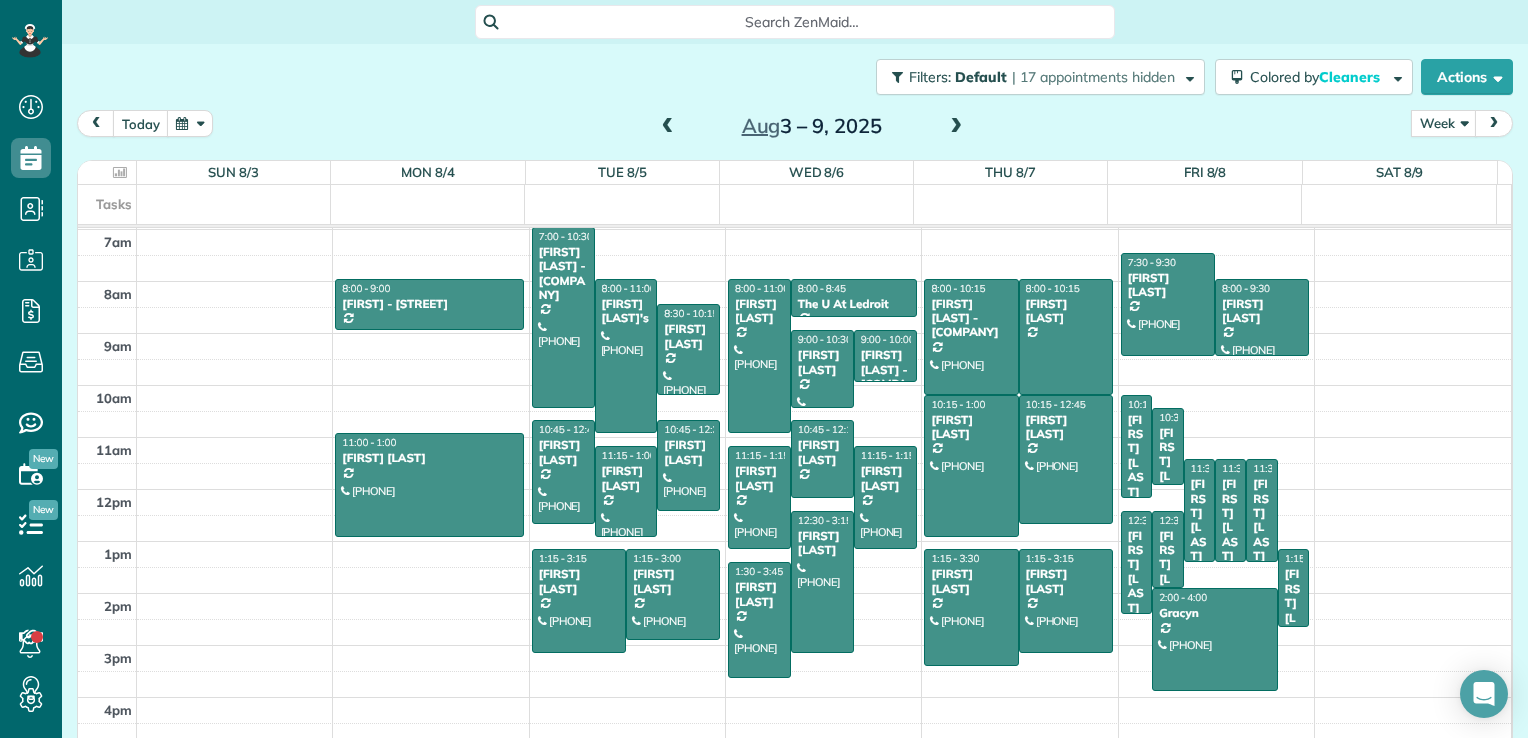 click at bounding box center (668, 127) 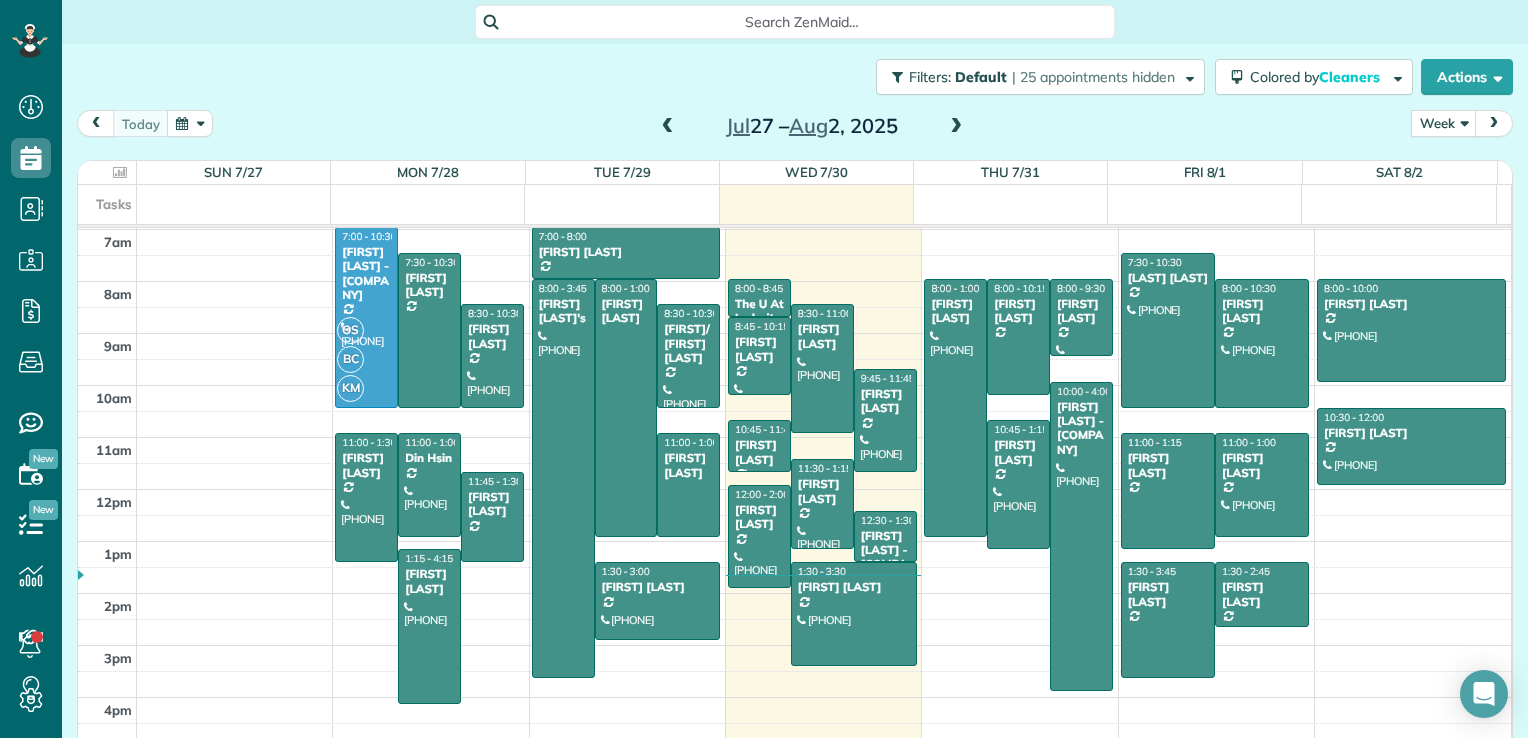 click at bounding box center (956, 127) 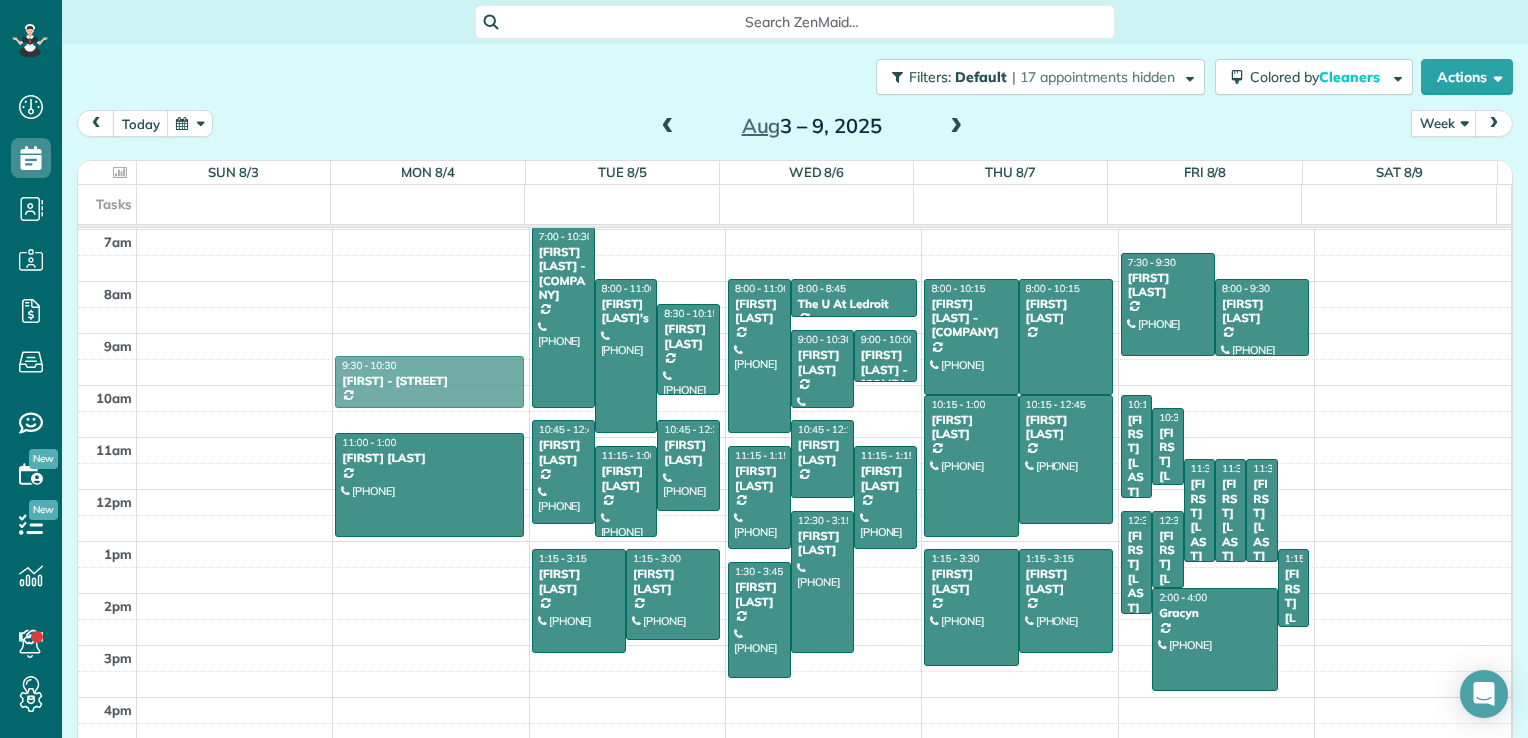 drag, startPoint x: 404, startPoint y: 302, endPoint x: 406, endPoint y: 374, distance: 72.02777 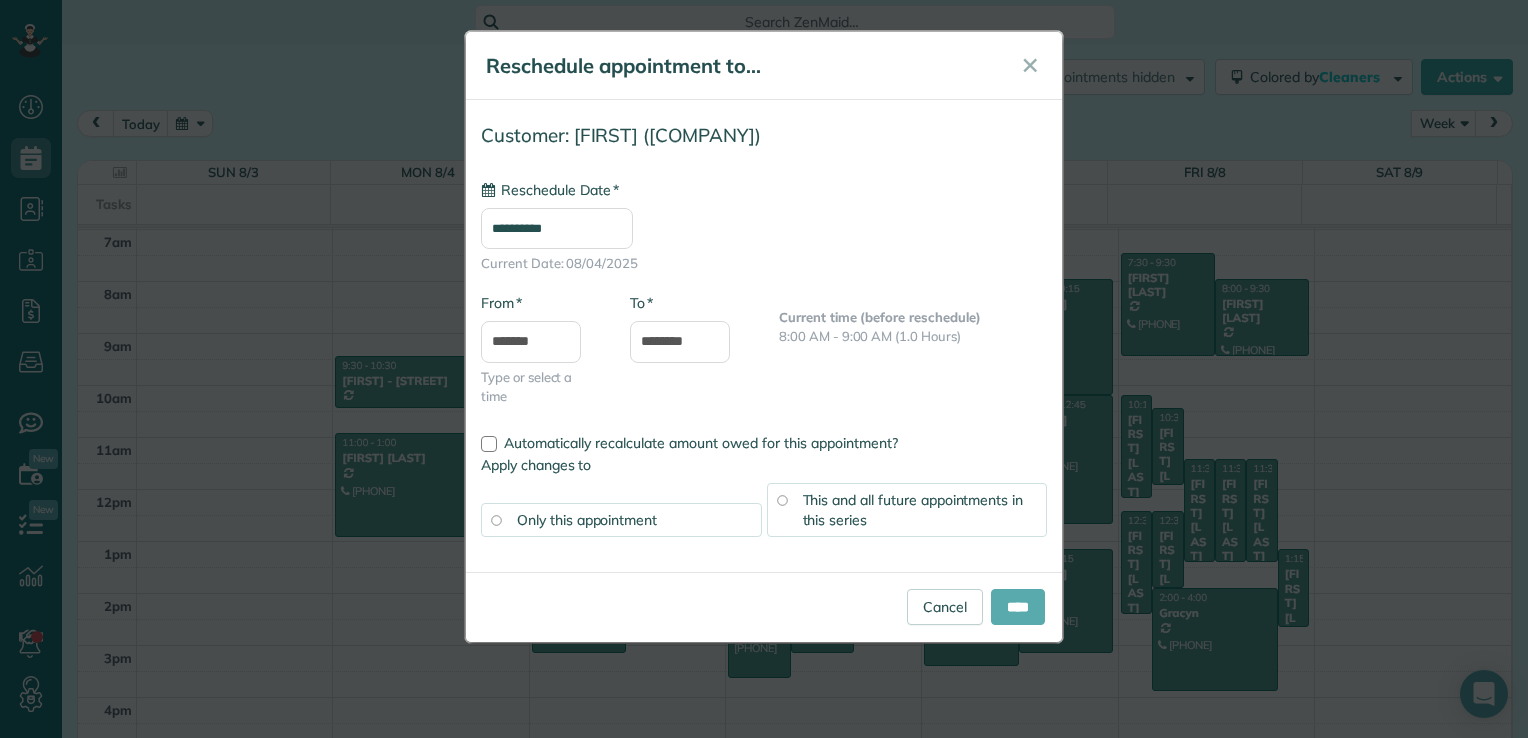 type on "**********" 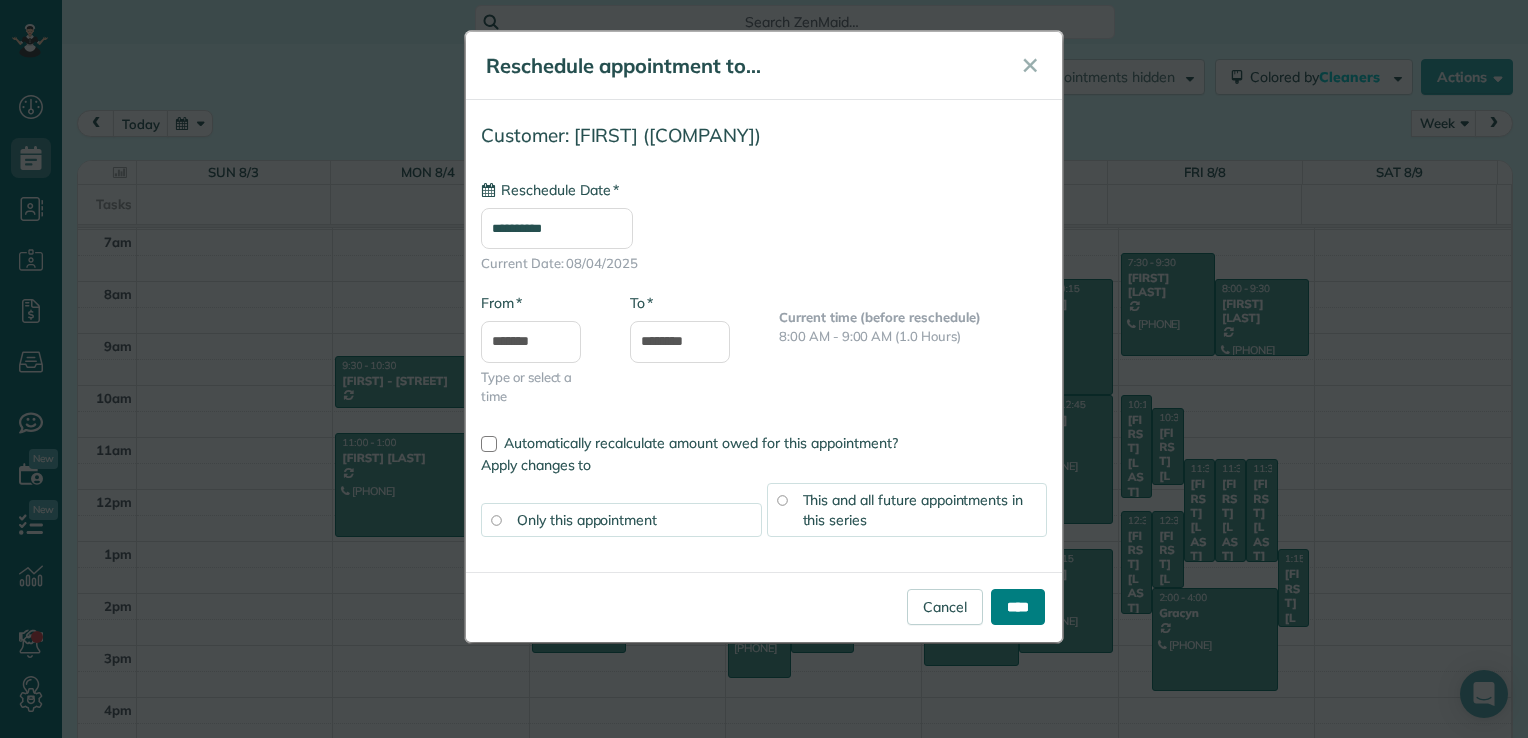 click on "****" at bounding box center [1018, 607] 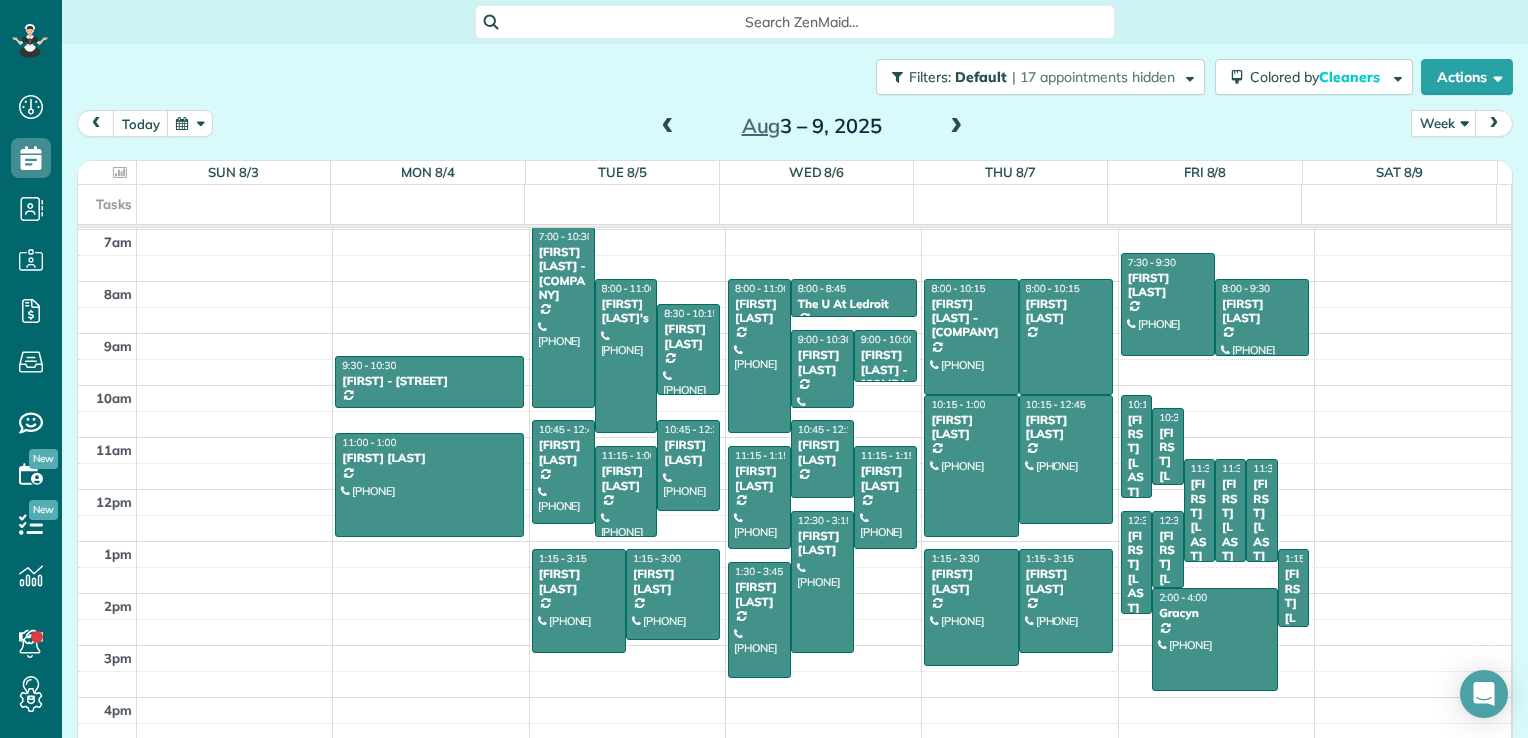 click at bounding box center [668, 127] 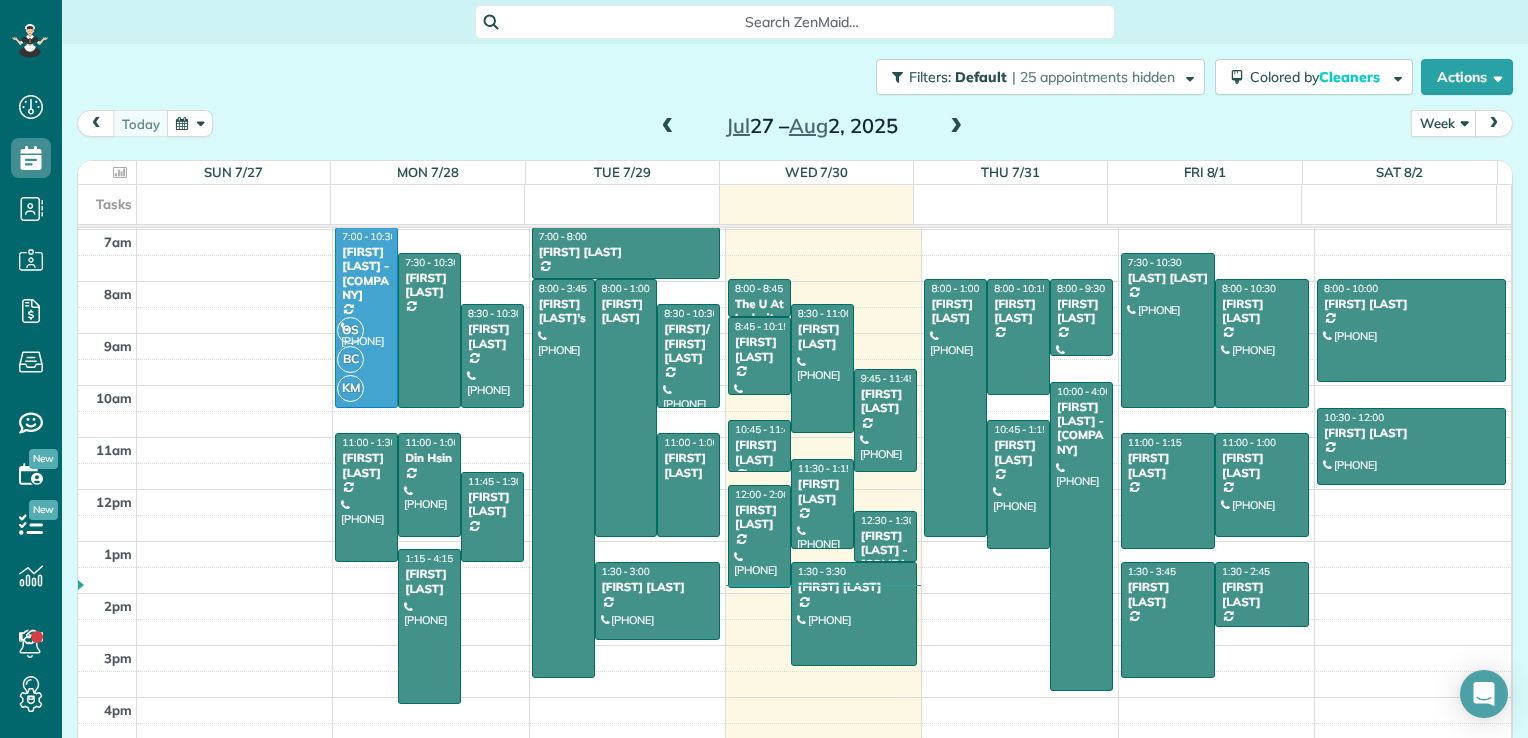 click at bounding box center [956, 127] 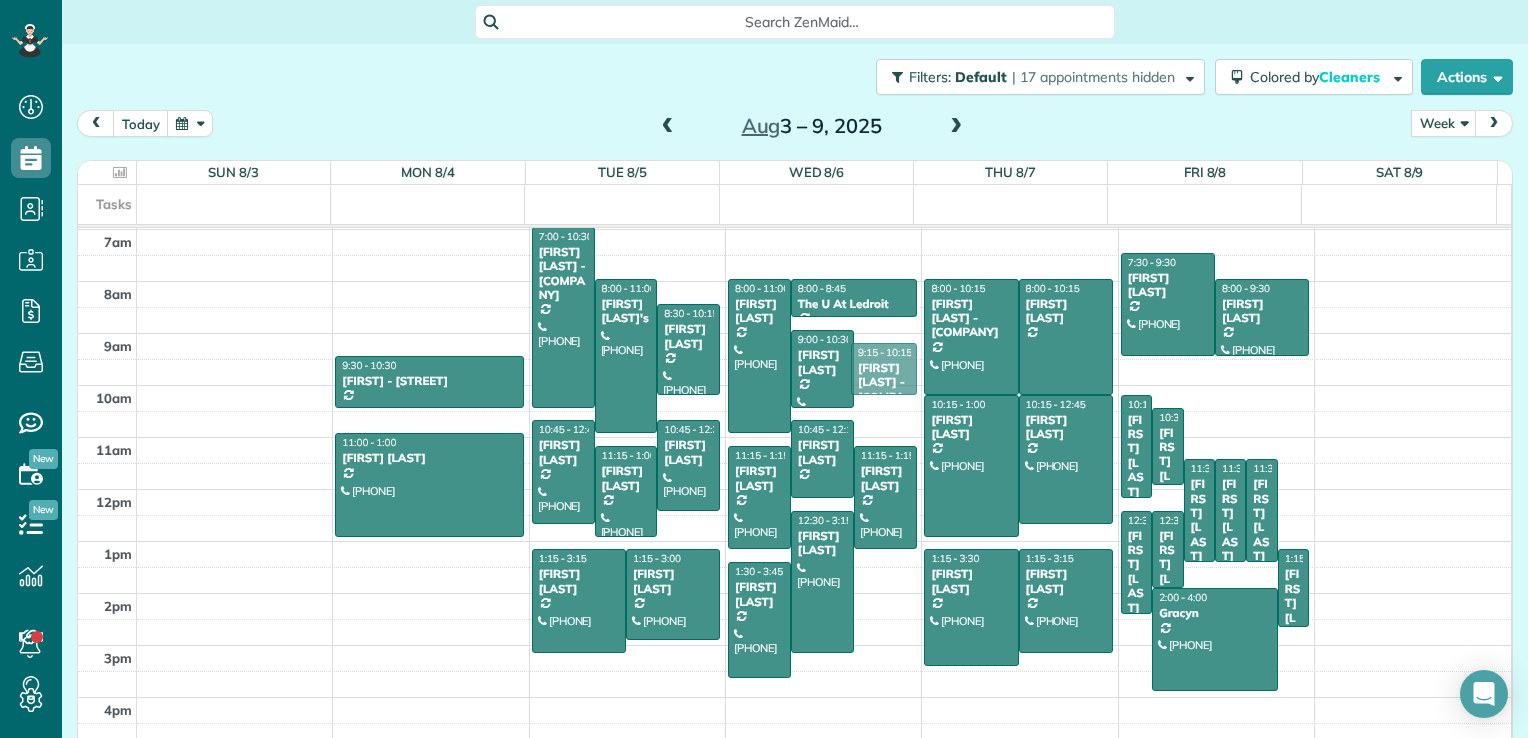 drag, startPoint x: 867, startPoint y: 350, endPoint x: 866, endPoint y: 366, distance: 16.03122 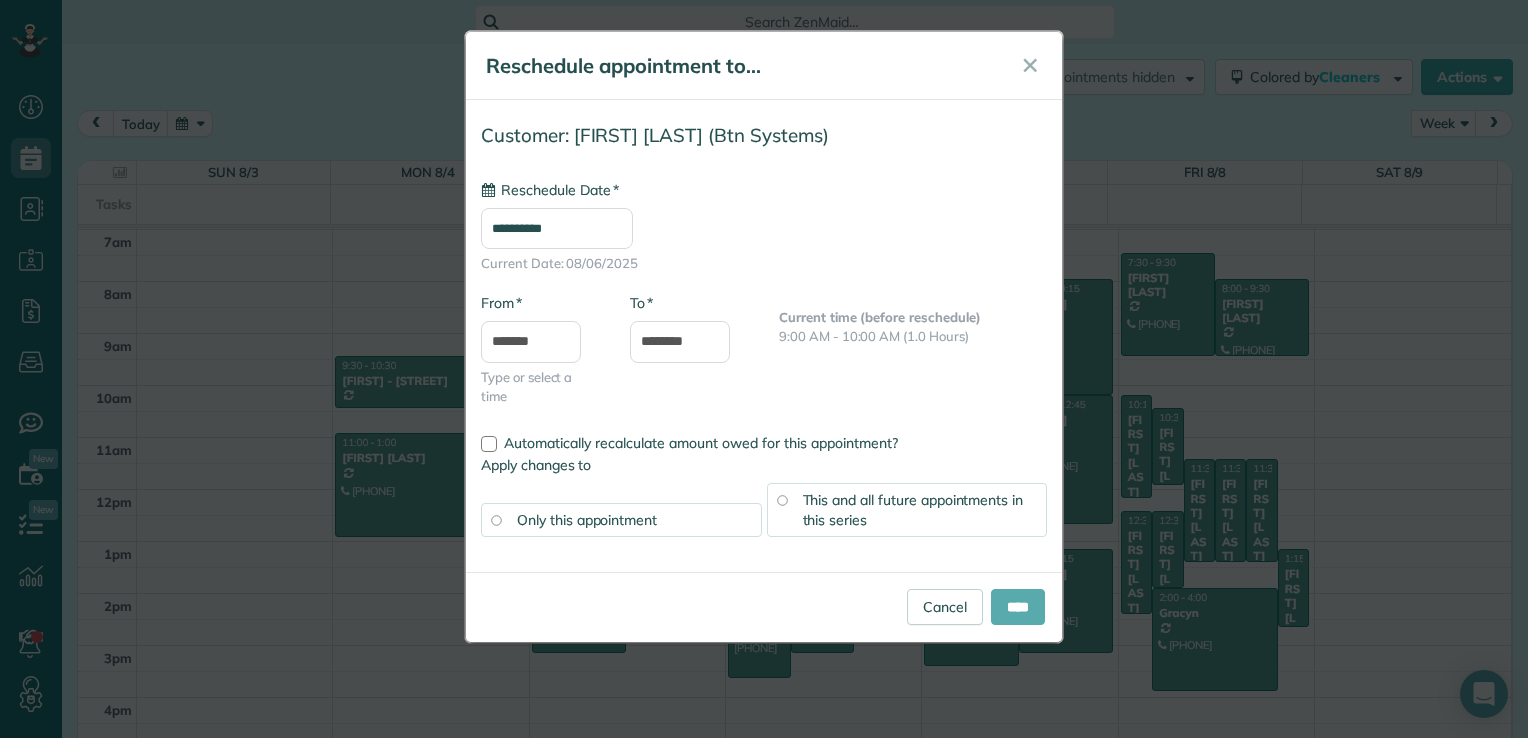type on "**********" 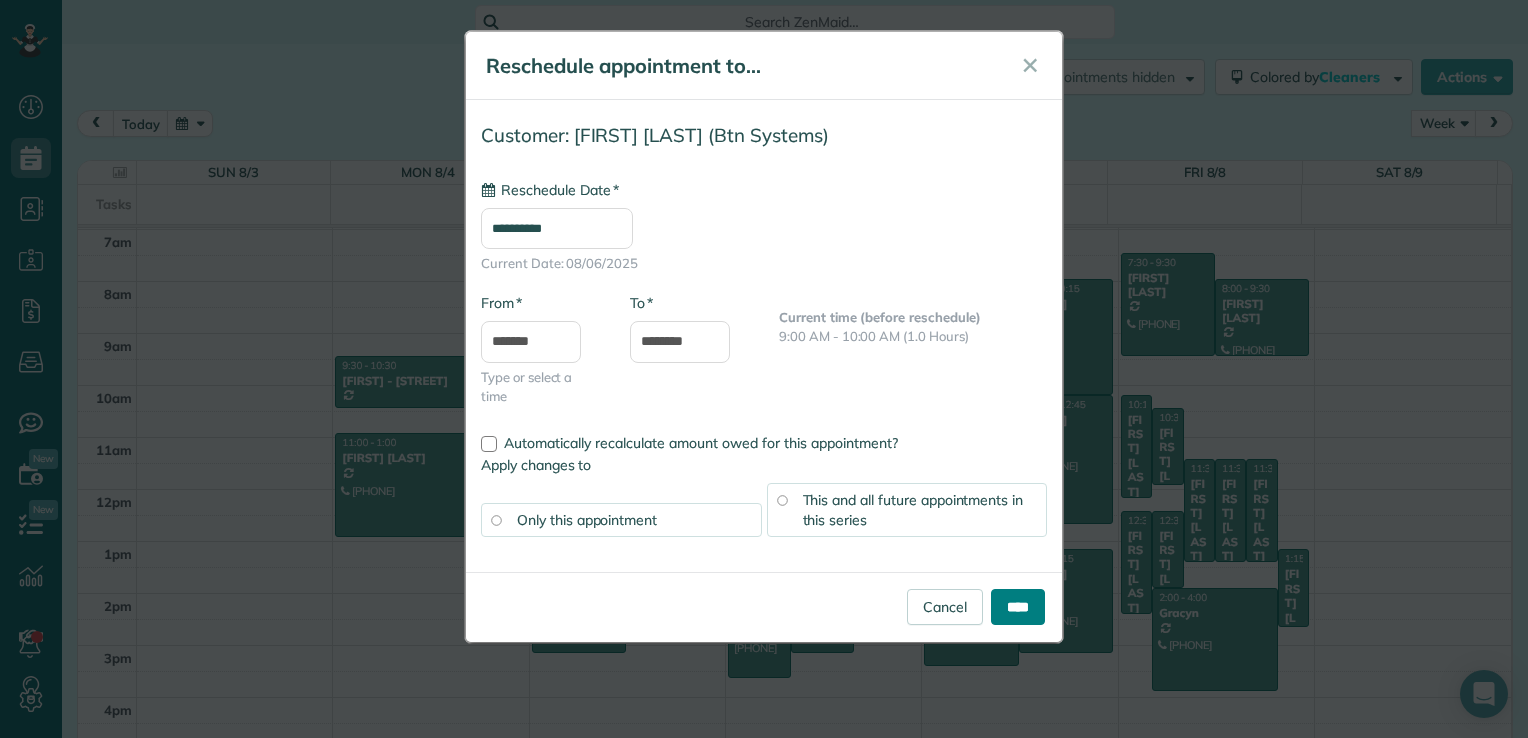 click on "****" at bounding box center [1018, 607] 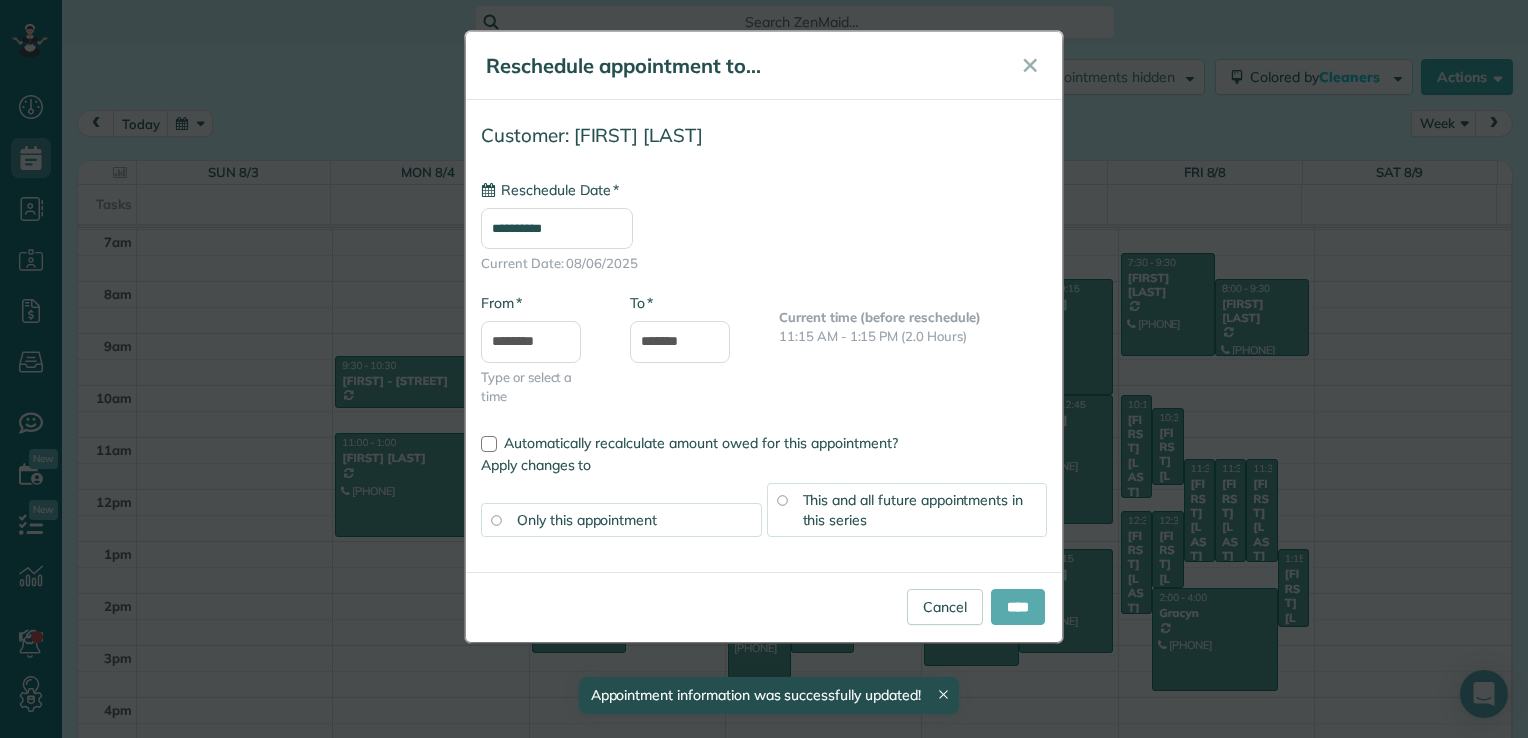 type on "**********" 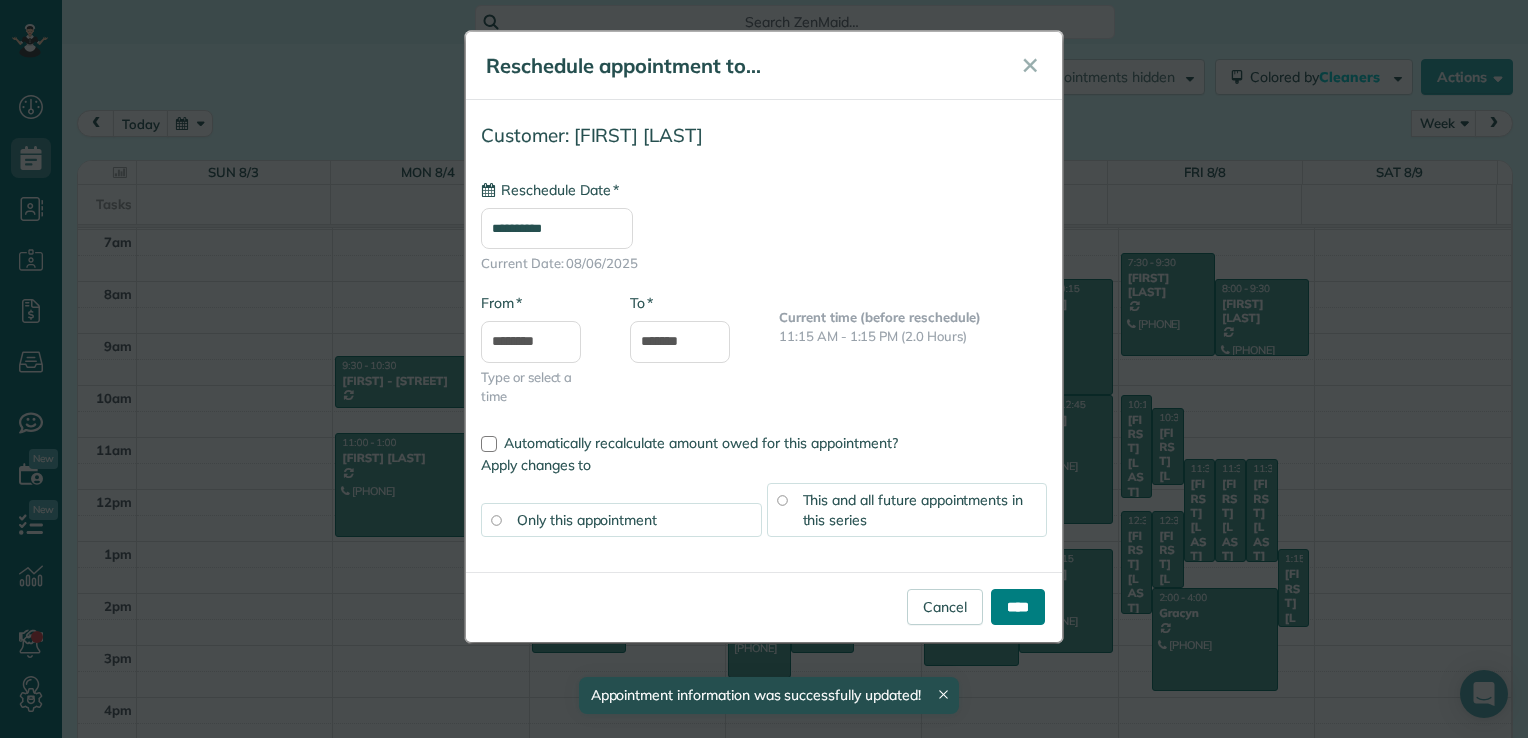 click on "****" at bounding box center (1018, 607) 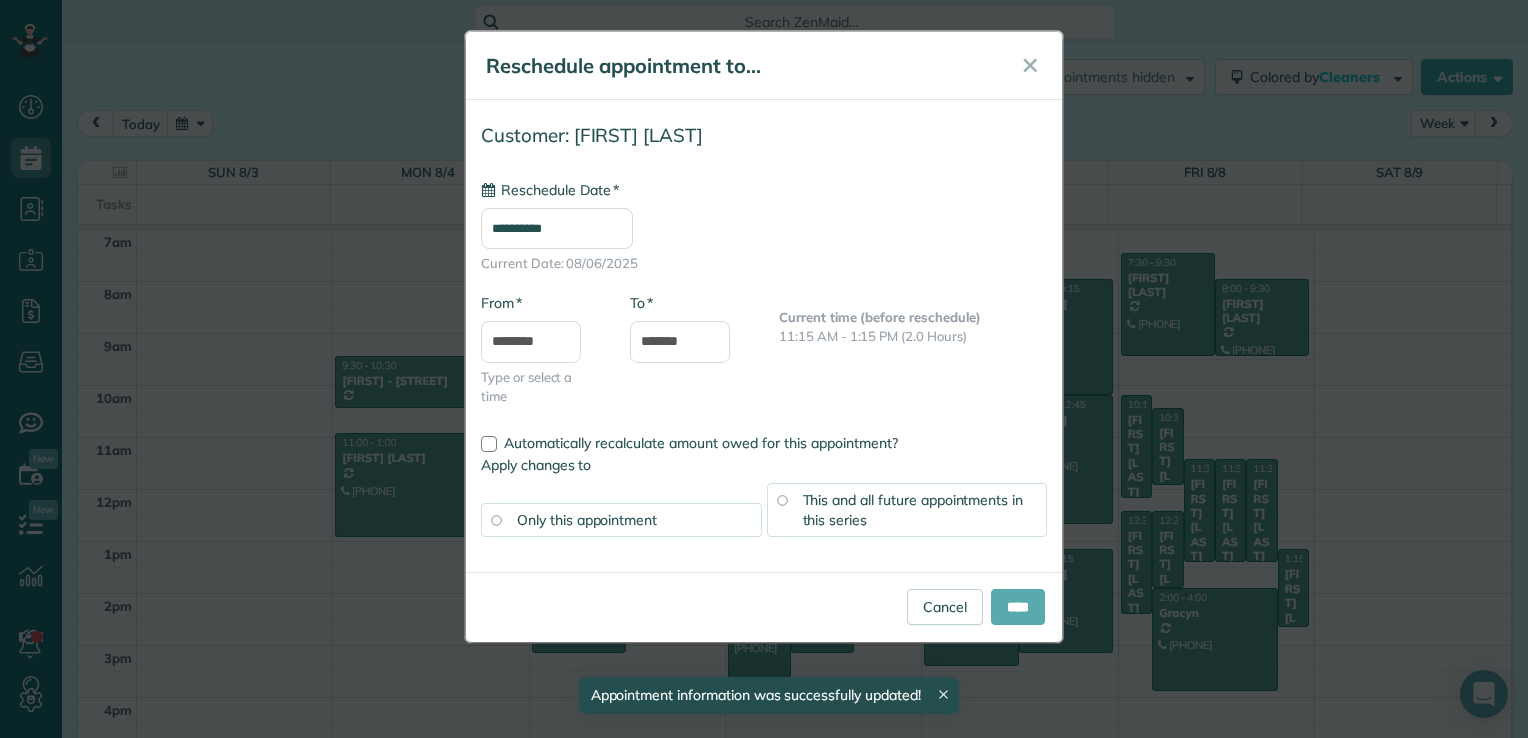 type on "**********" 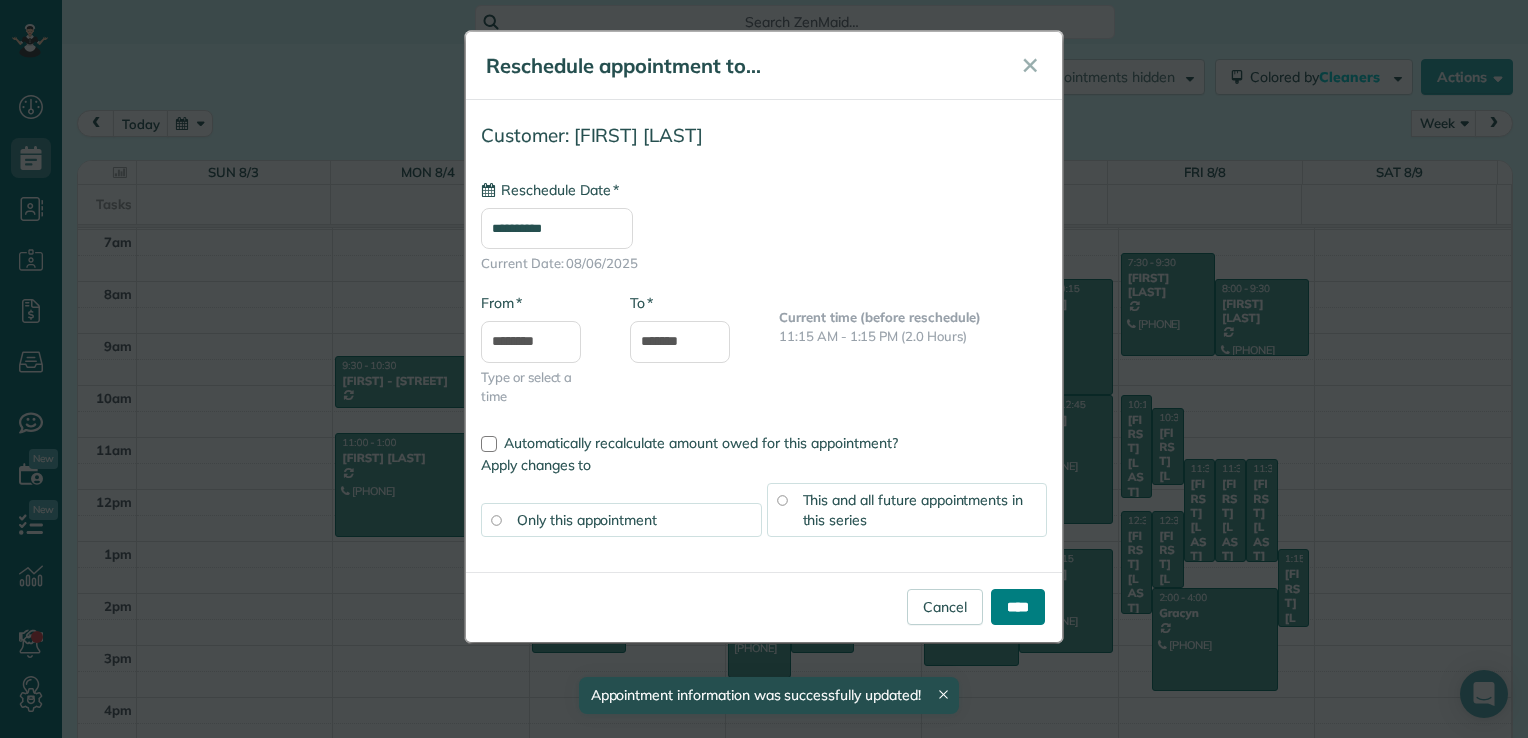 click on "****" at bounding box center (1018, 607) 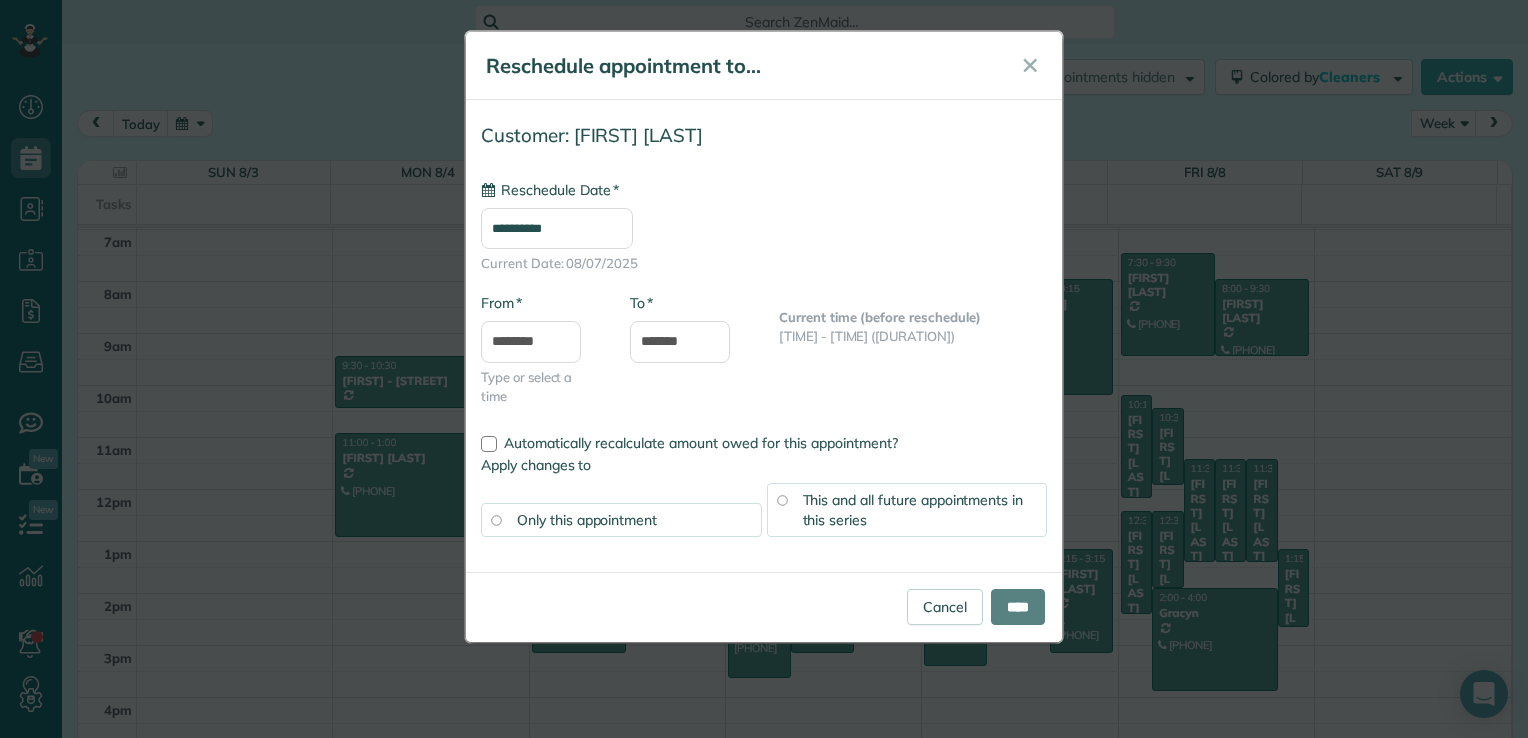 type on "**********" 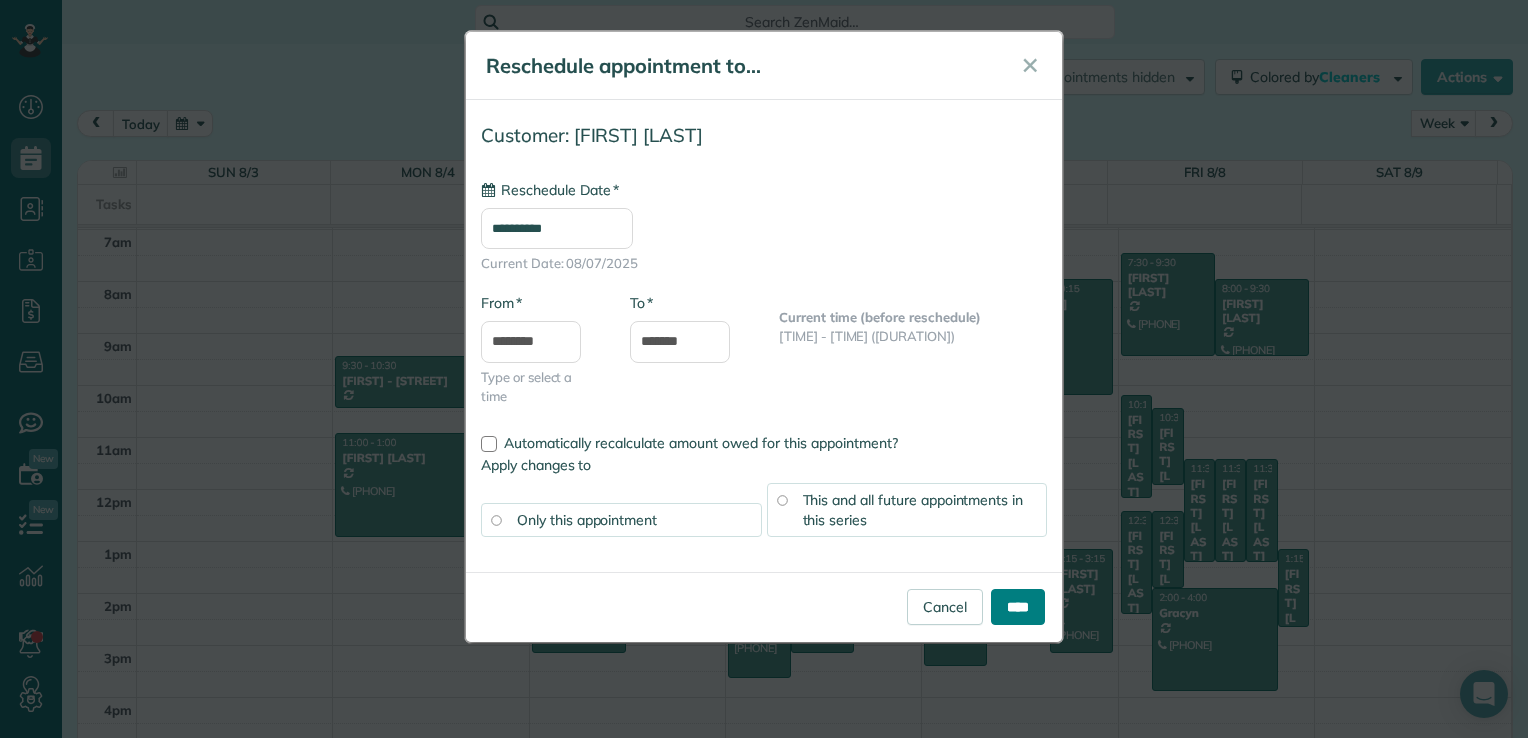 click on "****" at bounding box center [1018, 607] 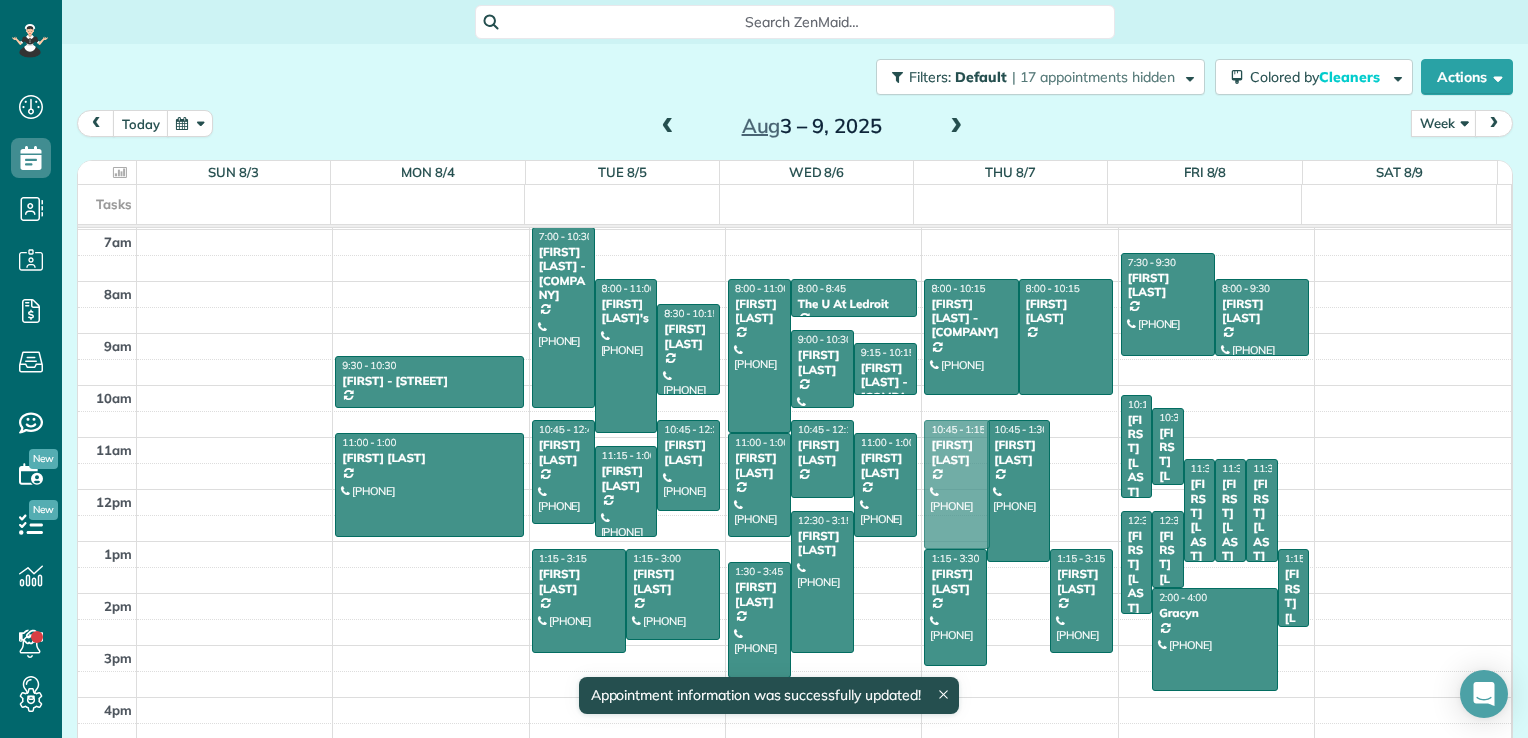 drag, startPoint x: 926, startPoint y: 475, endPoint x: 929, endPoint y: 507, distance: 32.140316 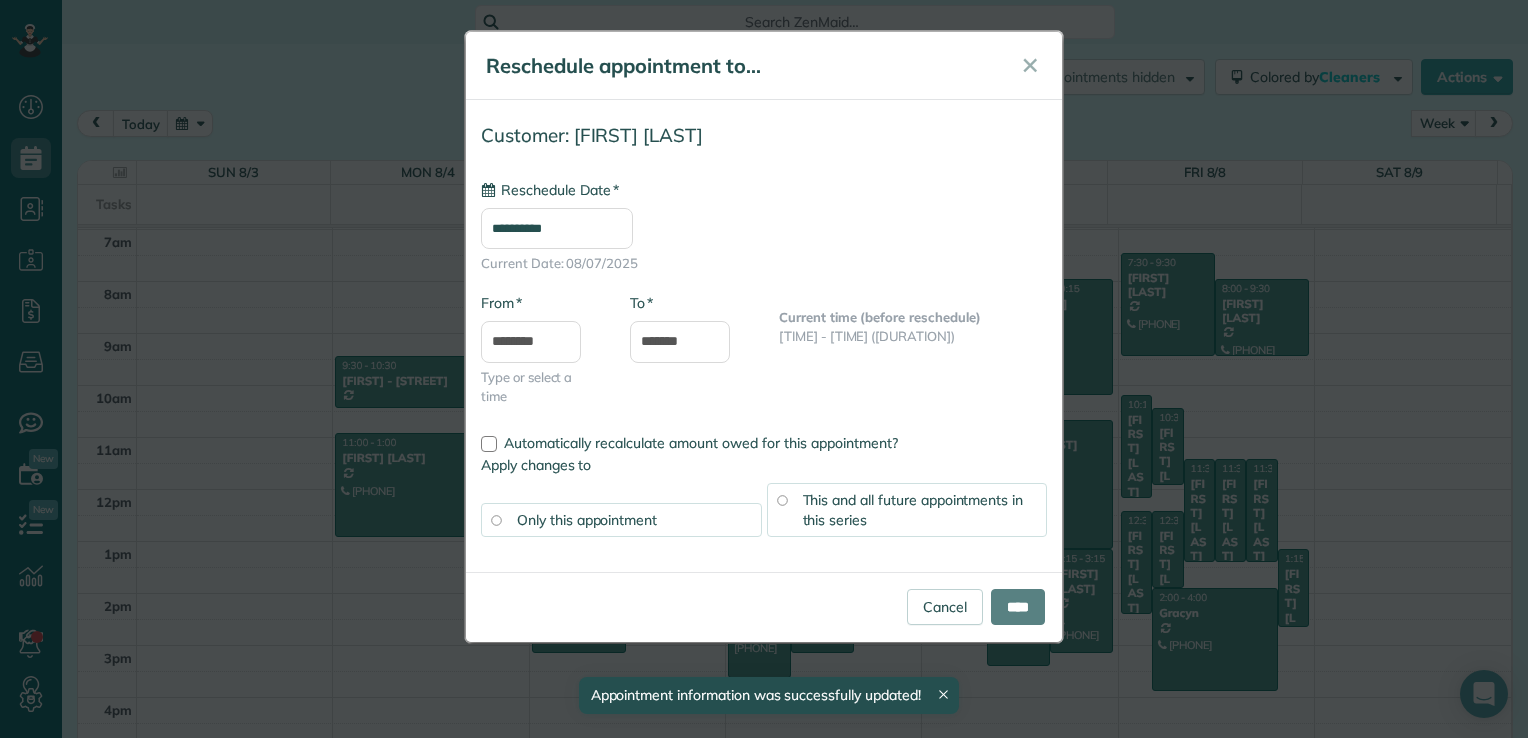 type on "**********" 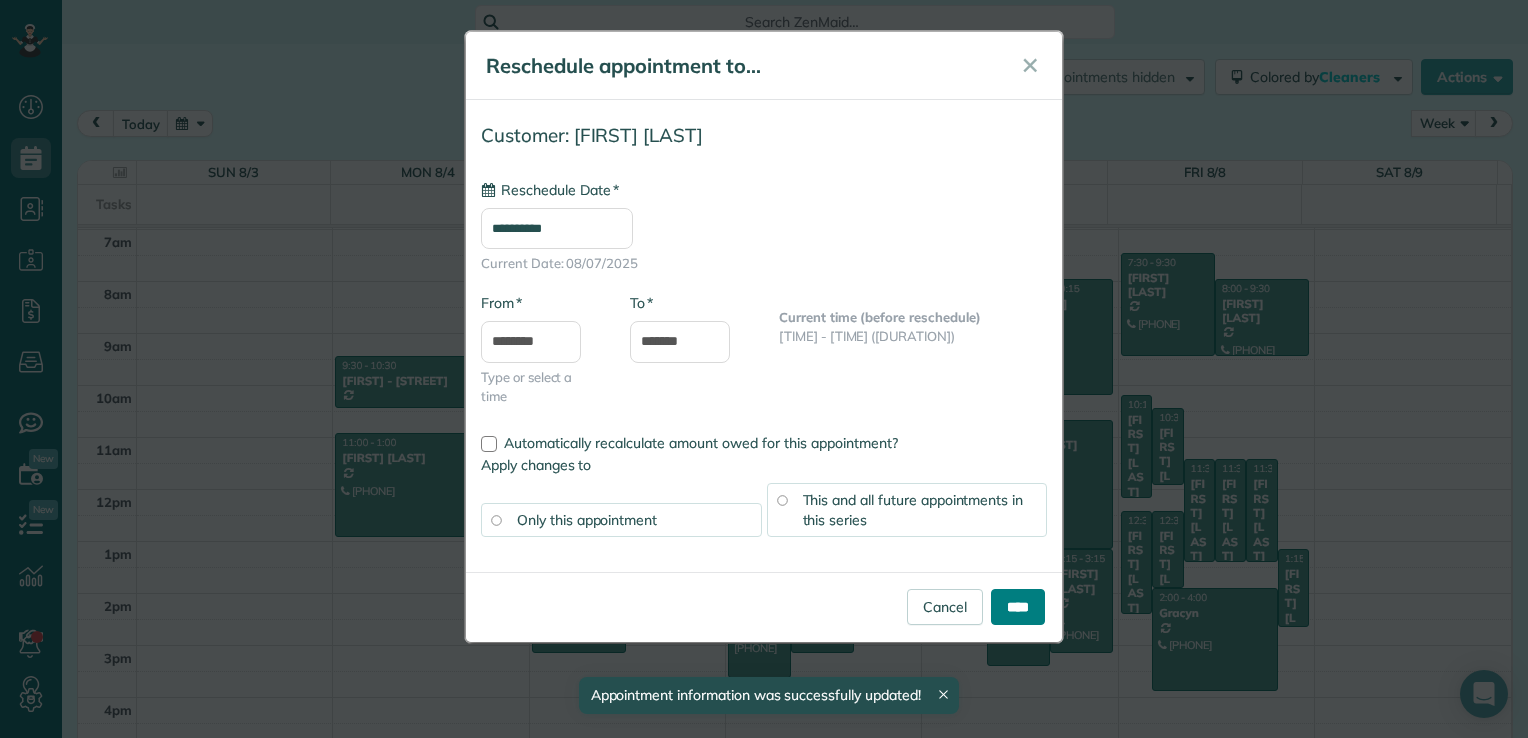 click on "****" at bounding box center (1018, 607) 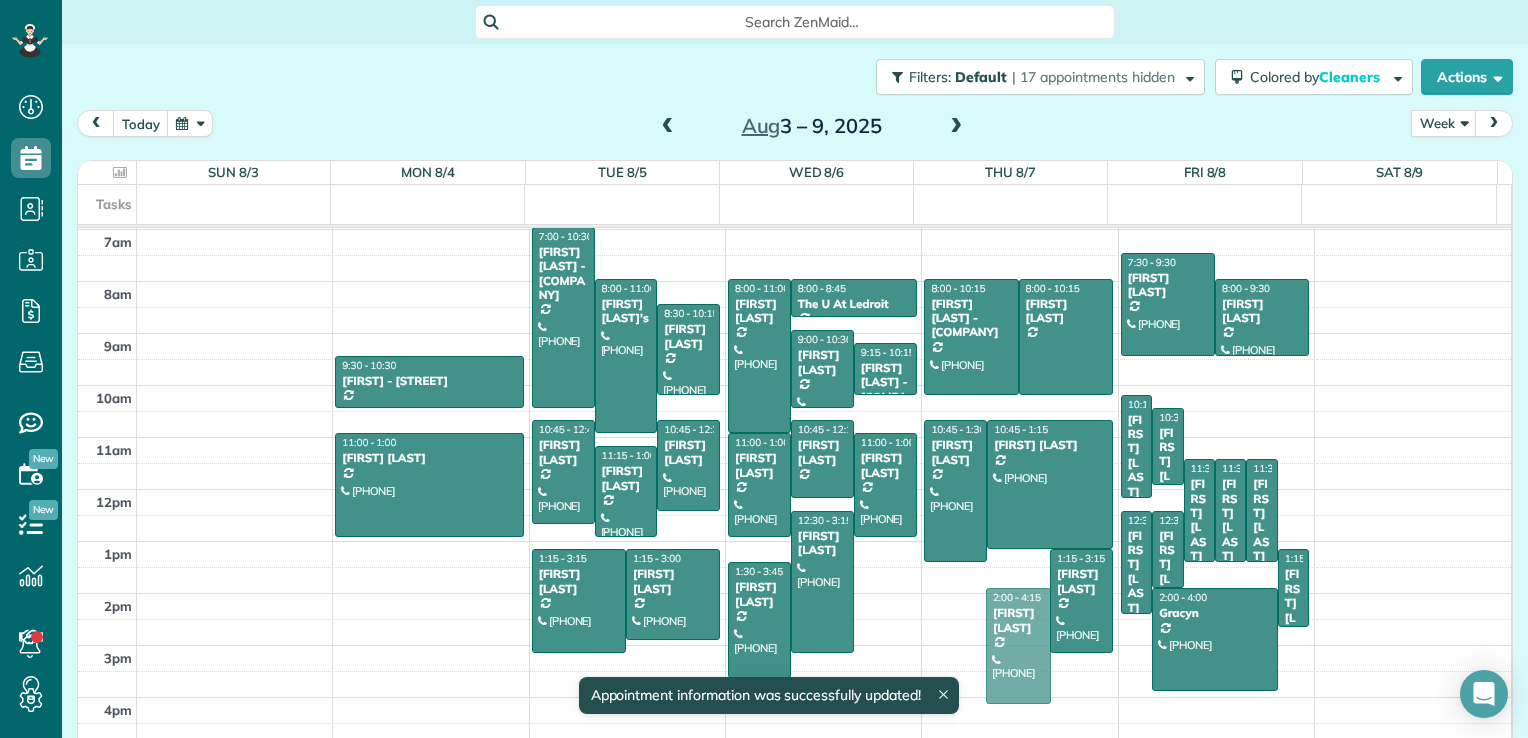 drag, startPoint x: 1008, startPoint y: 618, endPoint x: 995, endPoint y: 662, distance: 45.88028 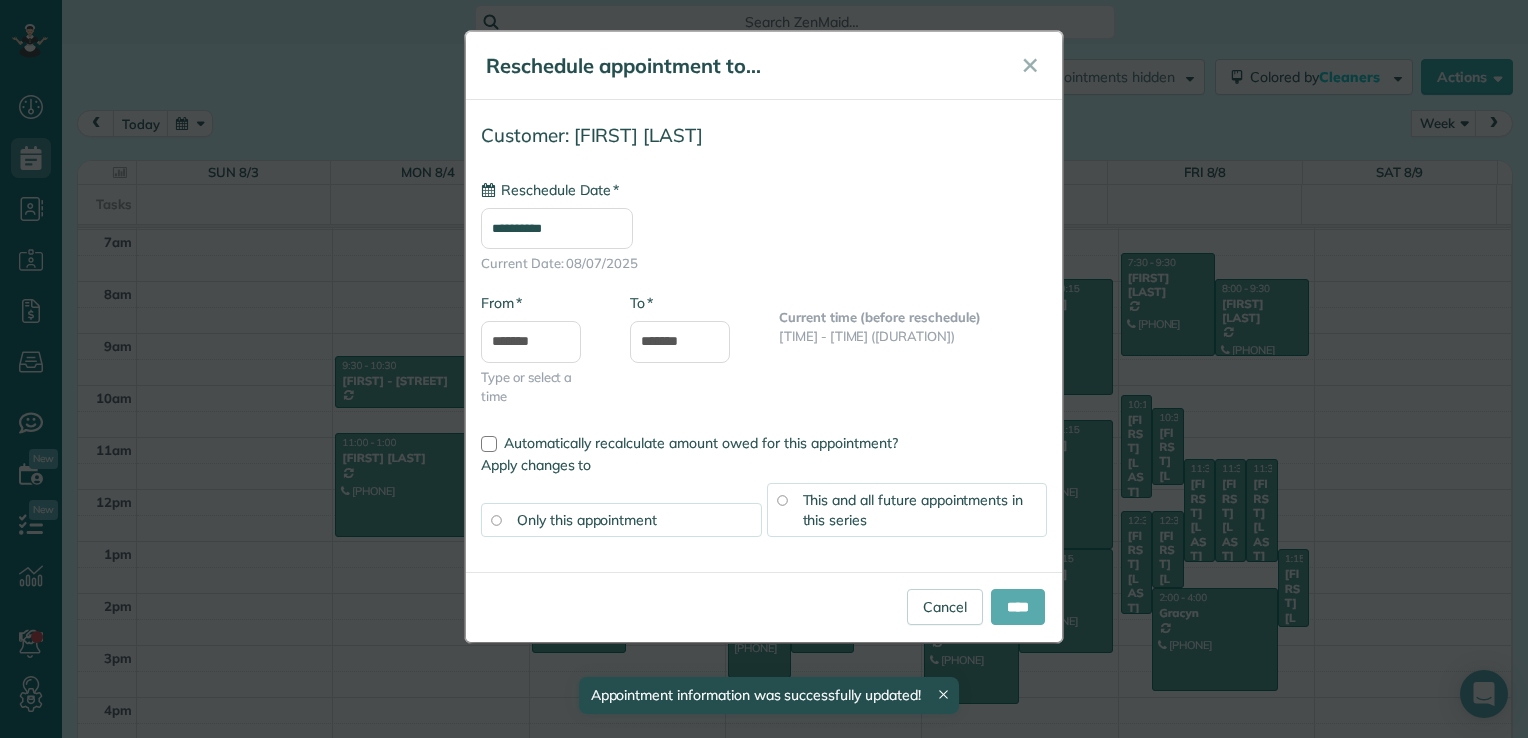 type on "**********" 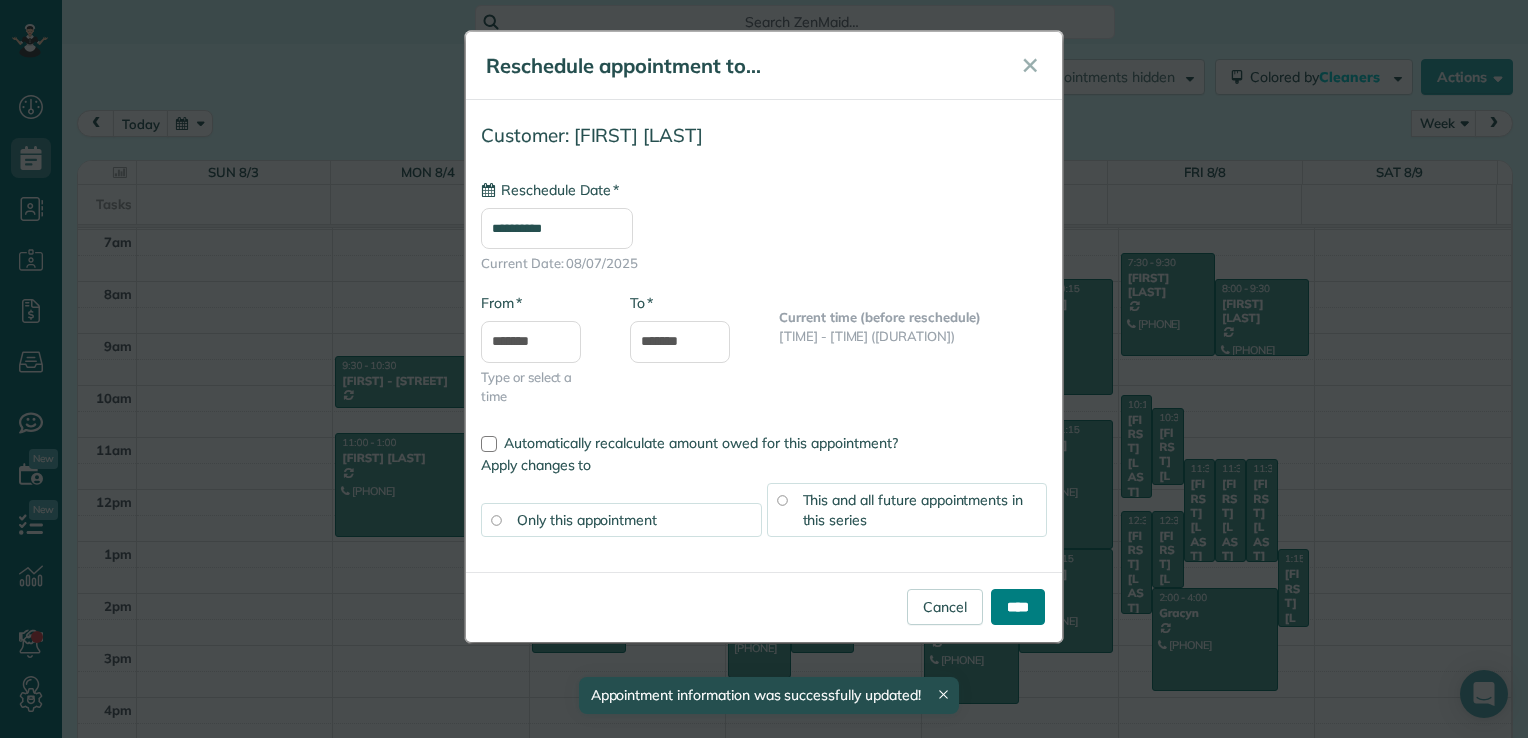 click on "****" at bounding box center [1018, 607] 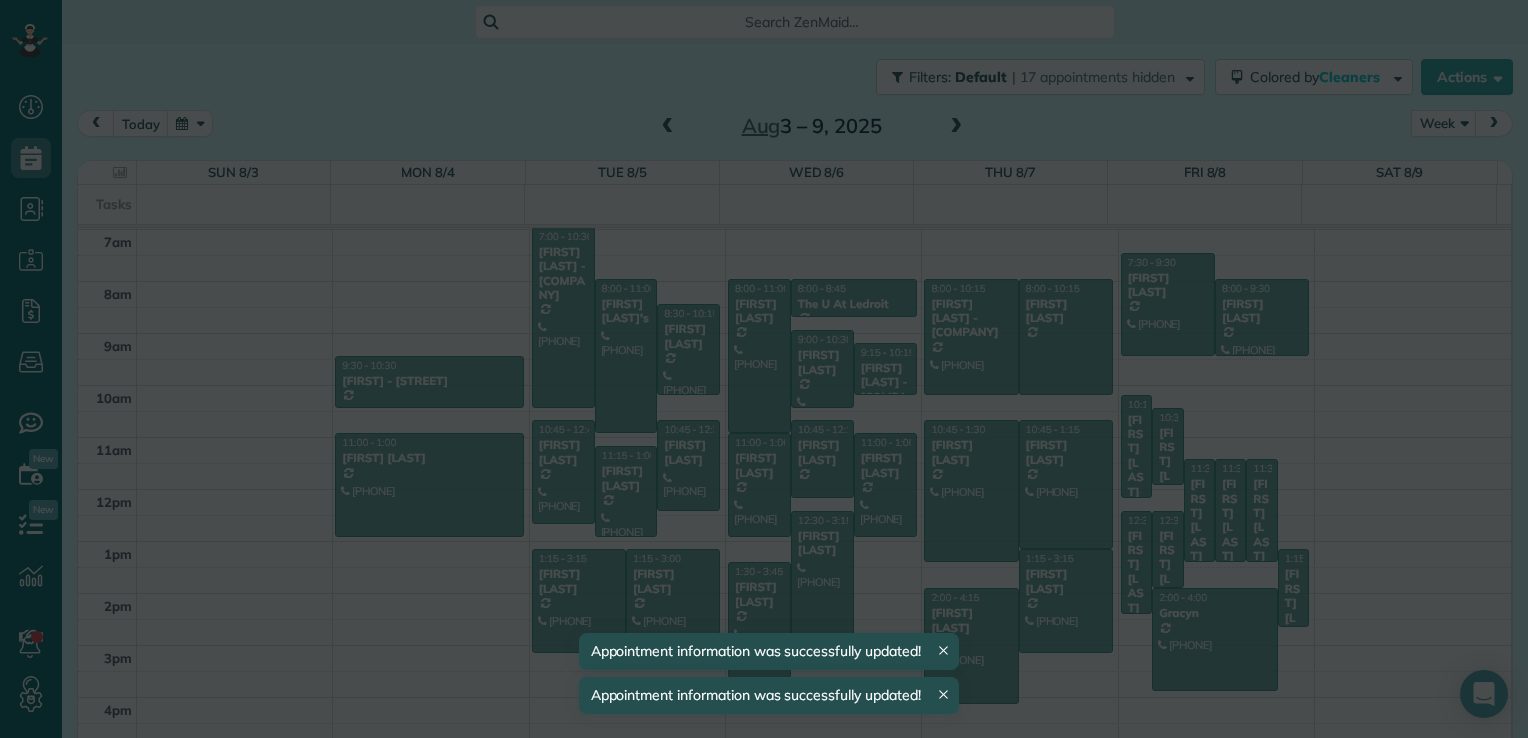 click on "Dashboard
Scheduling
Calendar View
List View
Dispatch View - Weekly scheduling (Beta)" at bounding box center (764, 369) 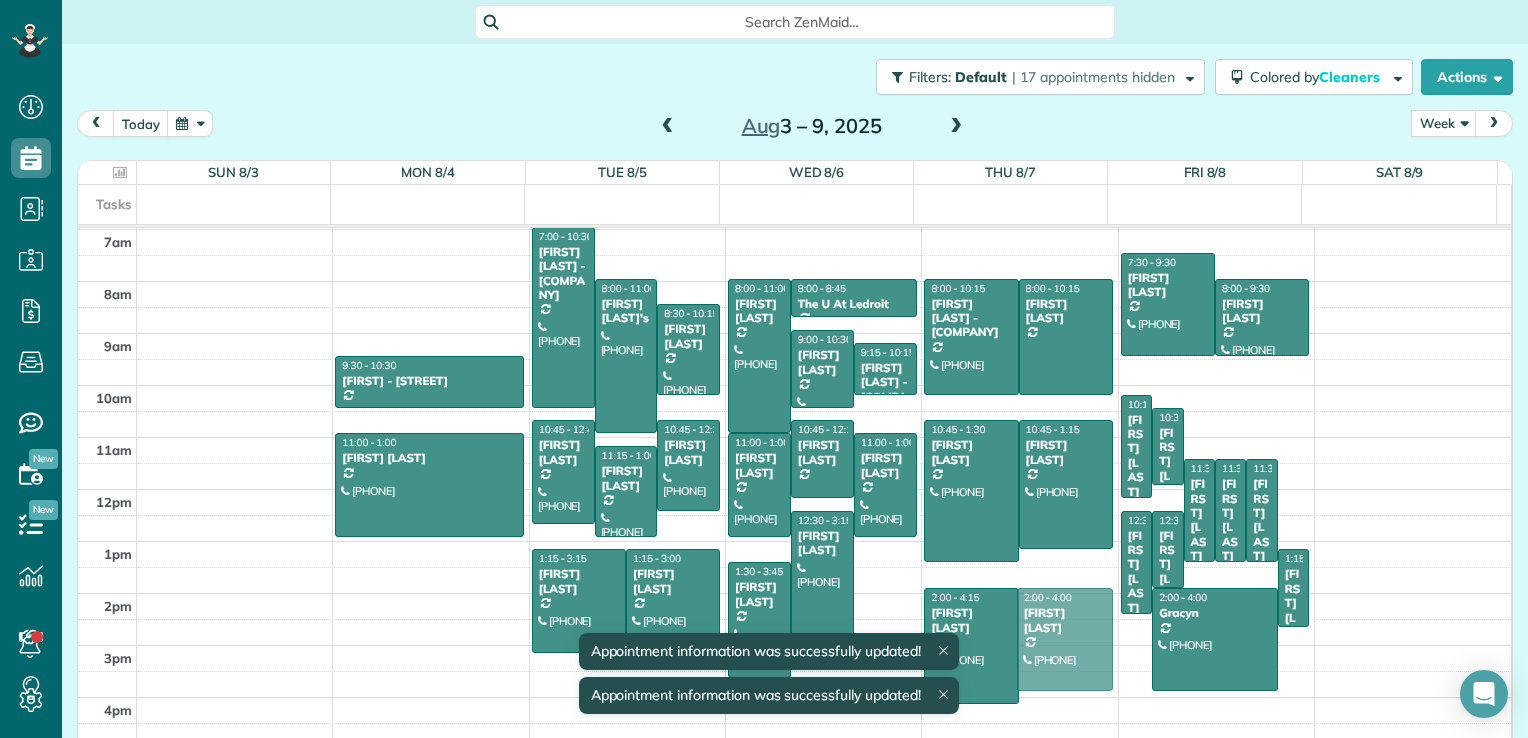 drag, startPoint x: 1024, startPoint y: 609, endPoint x: 1030, endPoint y: 642, distance: 33.54102 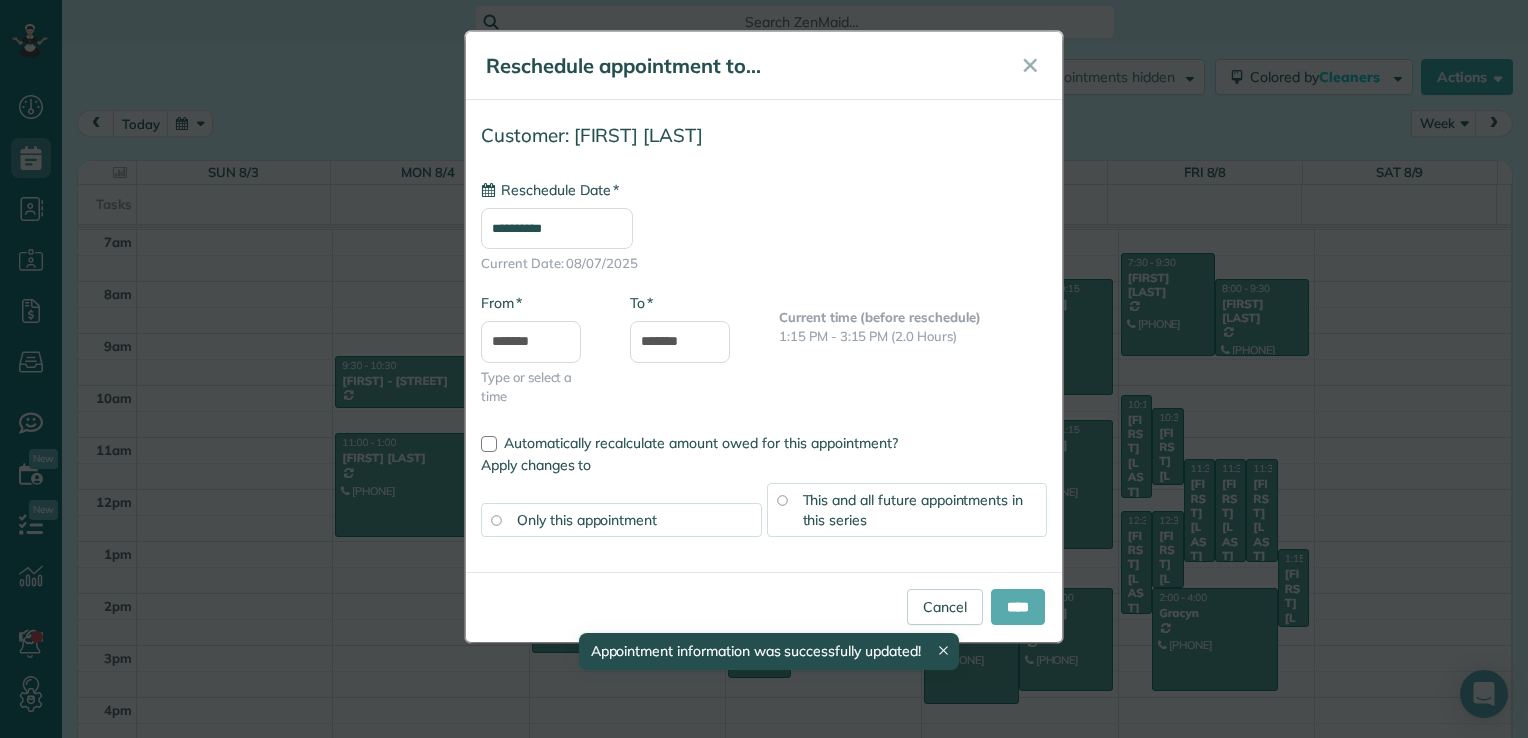 type on "**********" 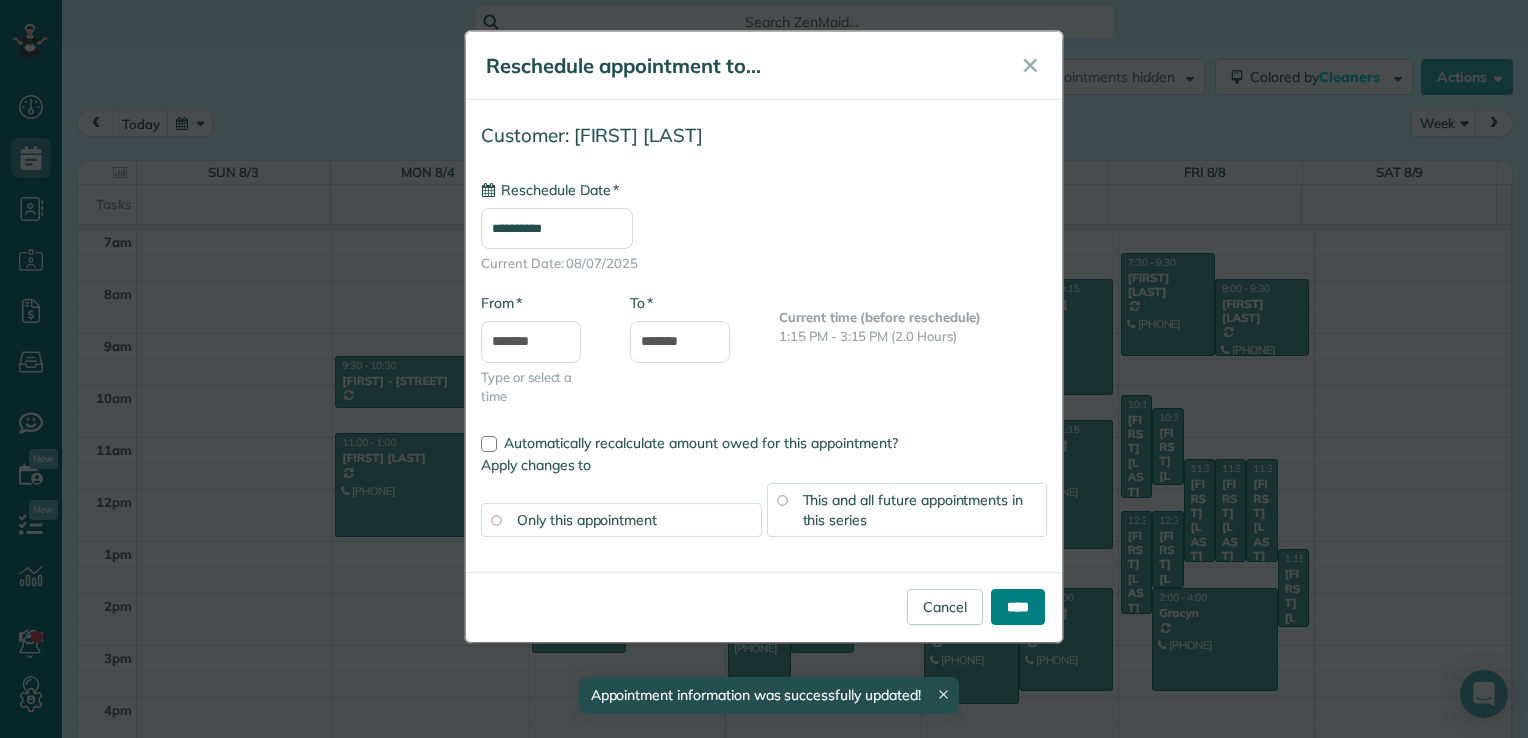 click on "****" at bounding box center [1018, 607] 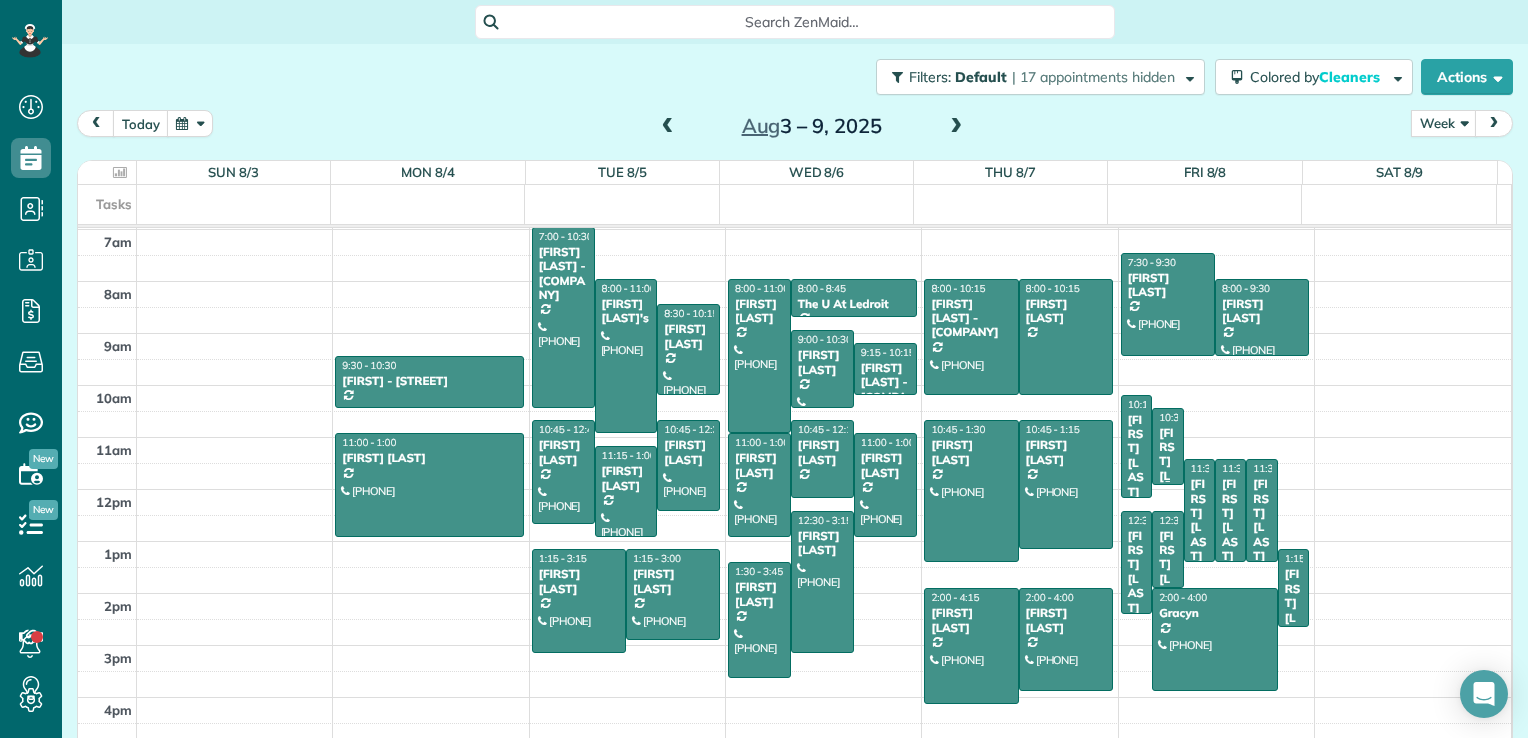 click on "[FIRST] [LAST]" at bounding box center (1167, 469) 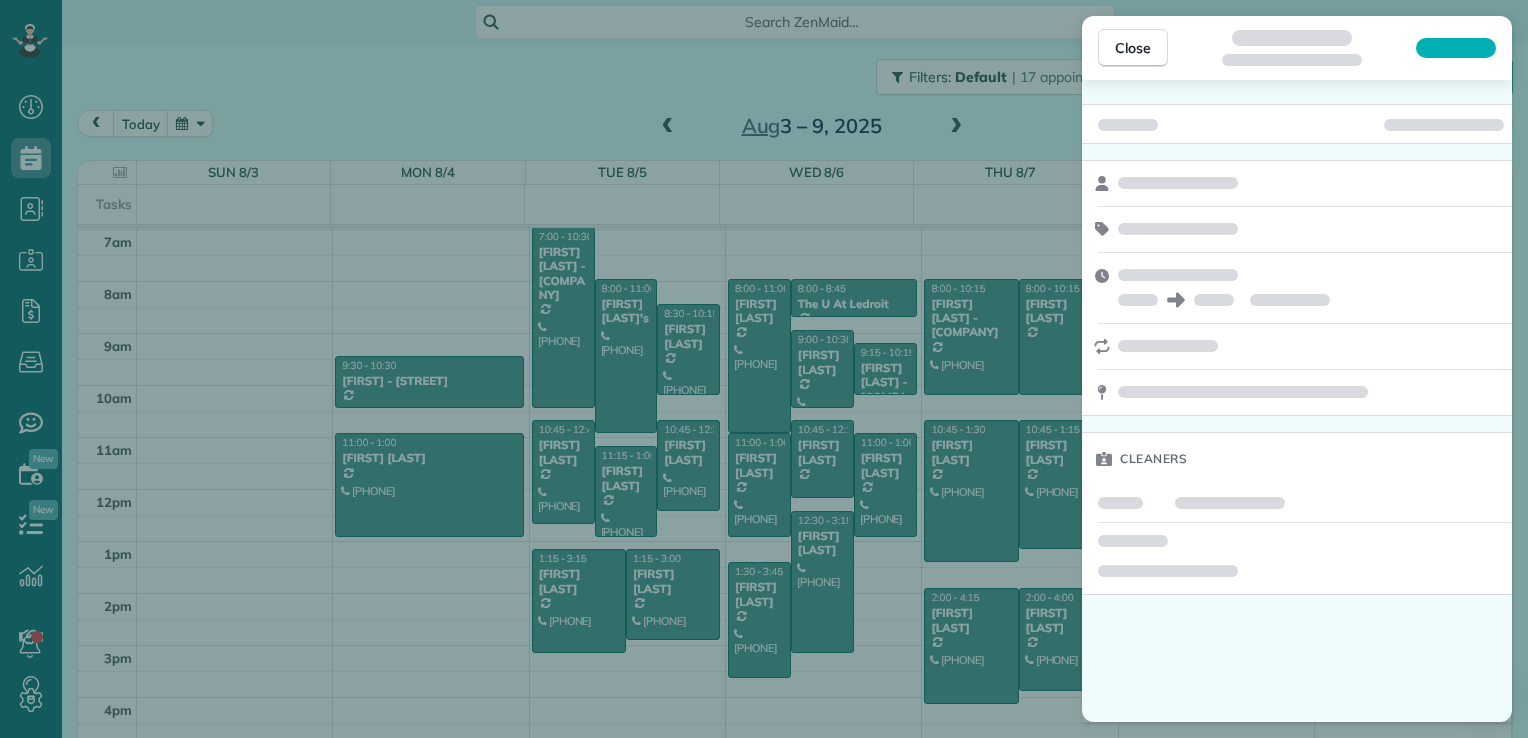 click at bounding box center (1297, 124) 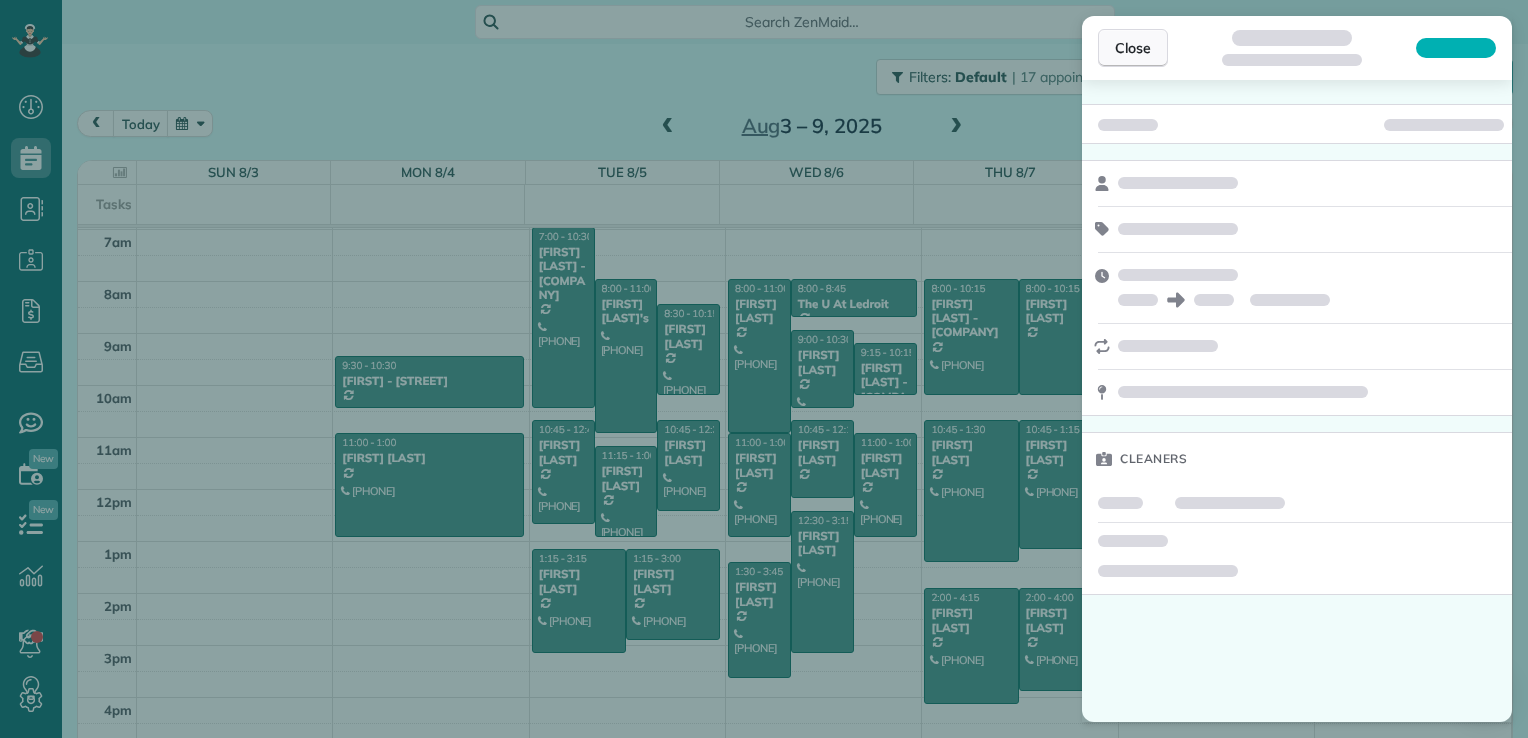 click on "Close" at bounding box center (1133, 48) 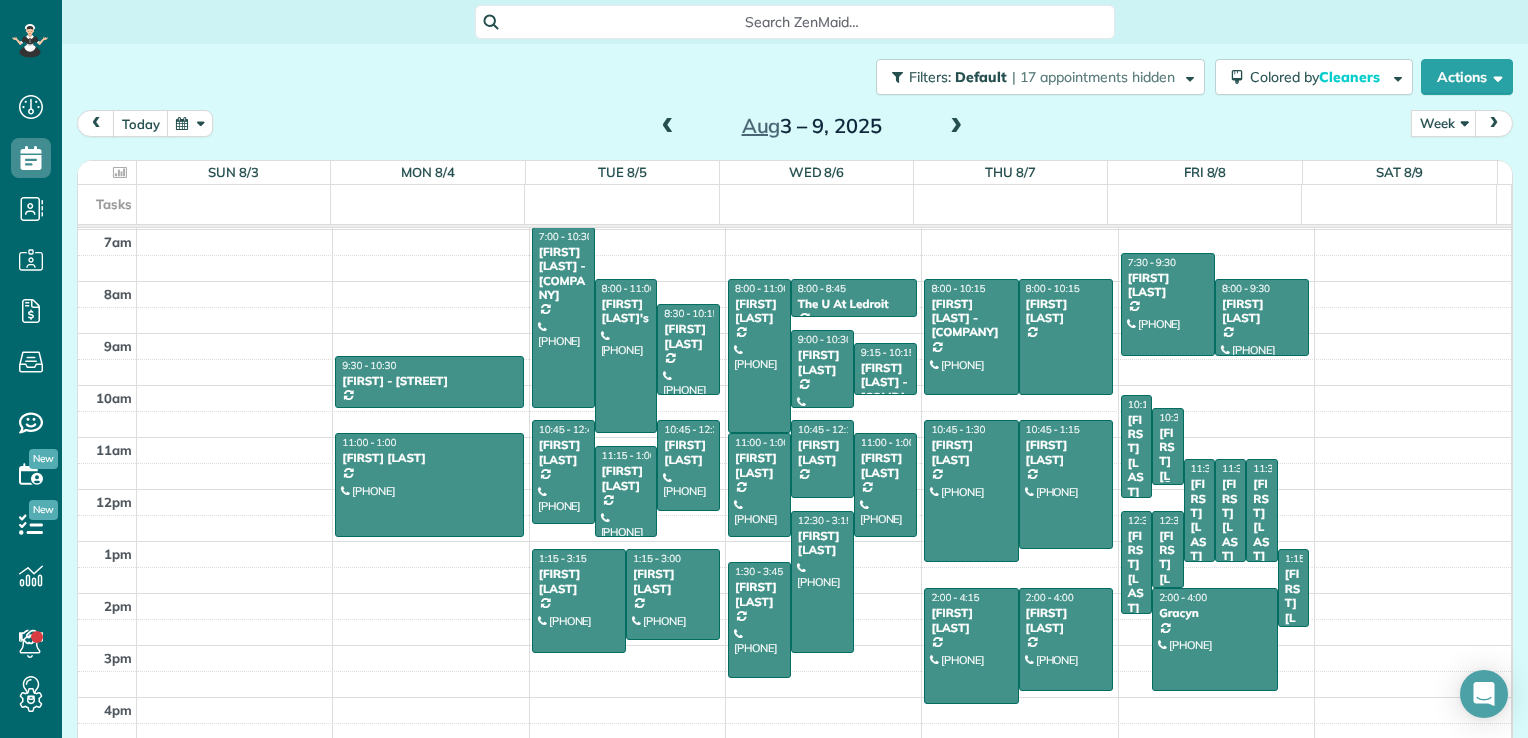 click on "[FIRST] [LAST]" at bounding box center [1167, 469] 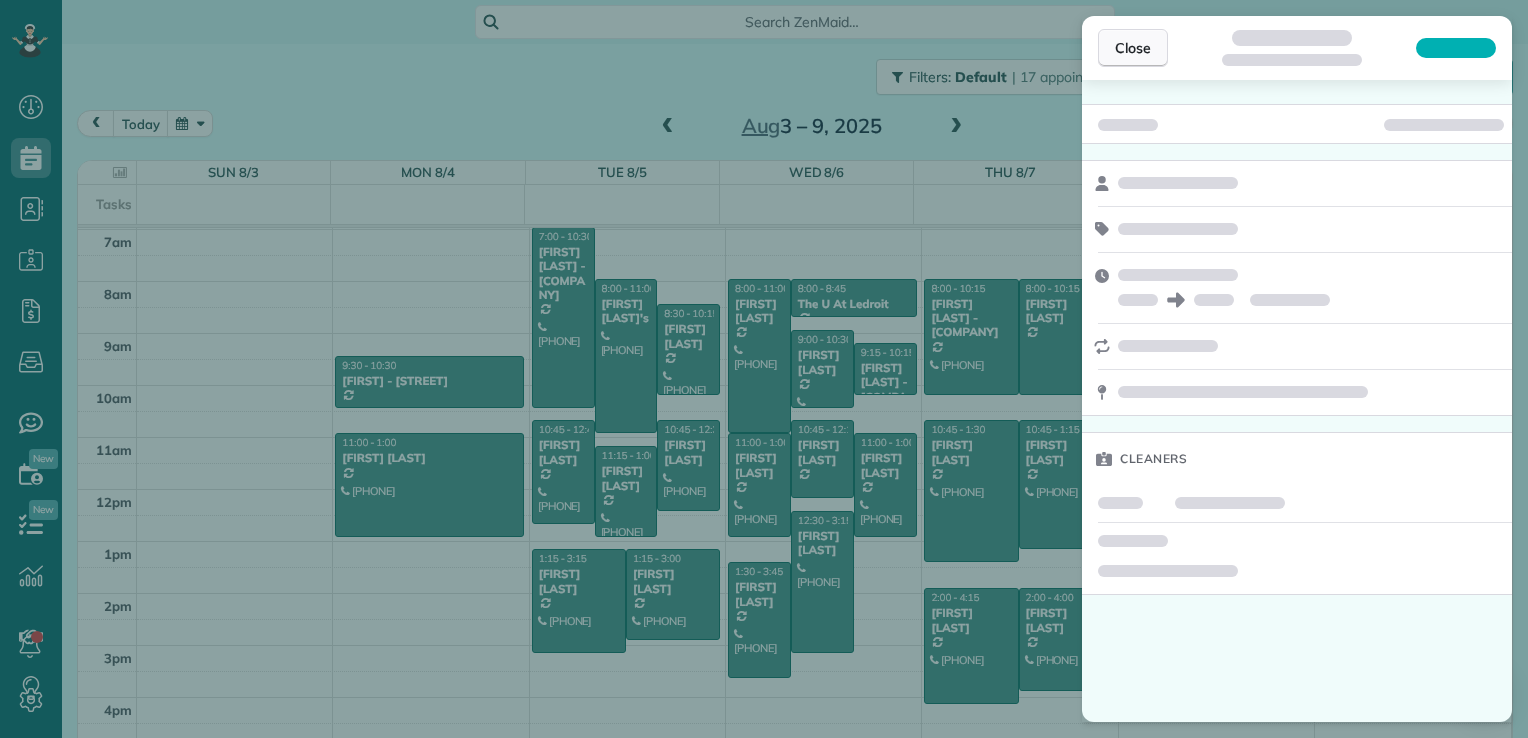 click on "Close" at bounding box center [1133, 48] 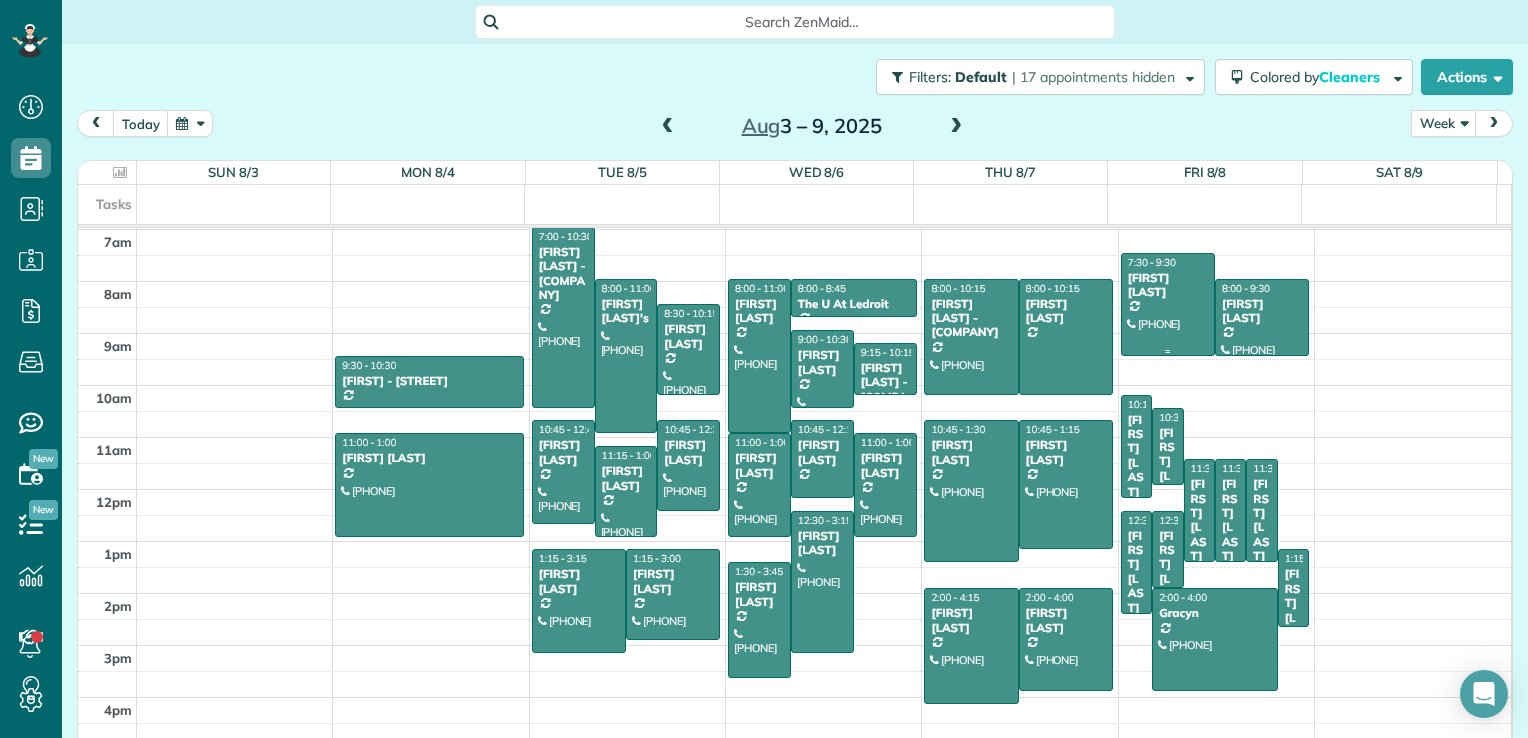 click on "[FIRST] [LAST]" at bounding box center (1168, 285) 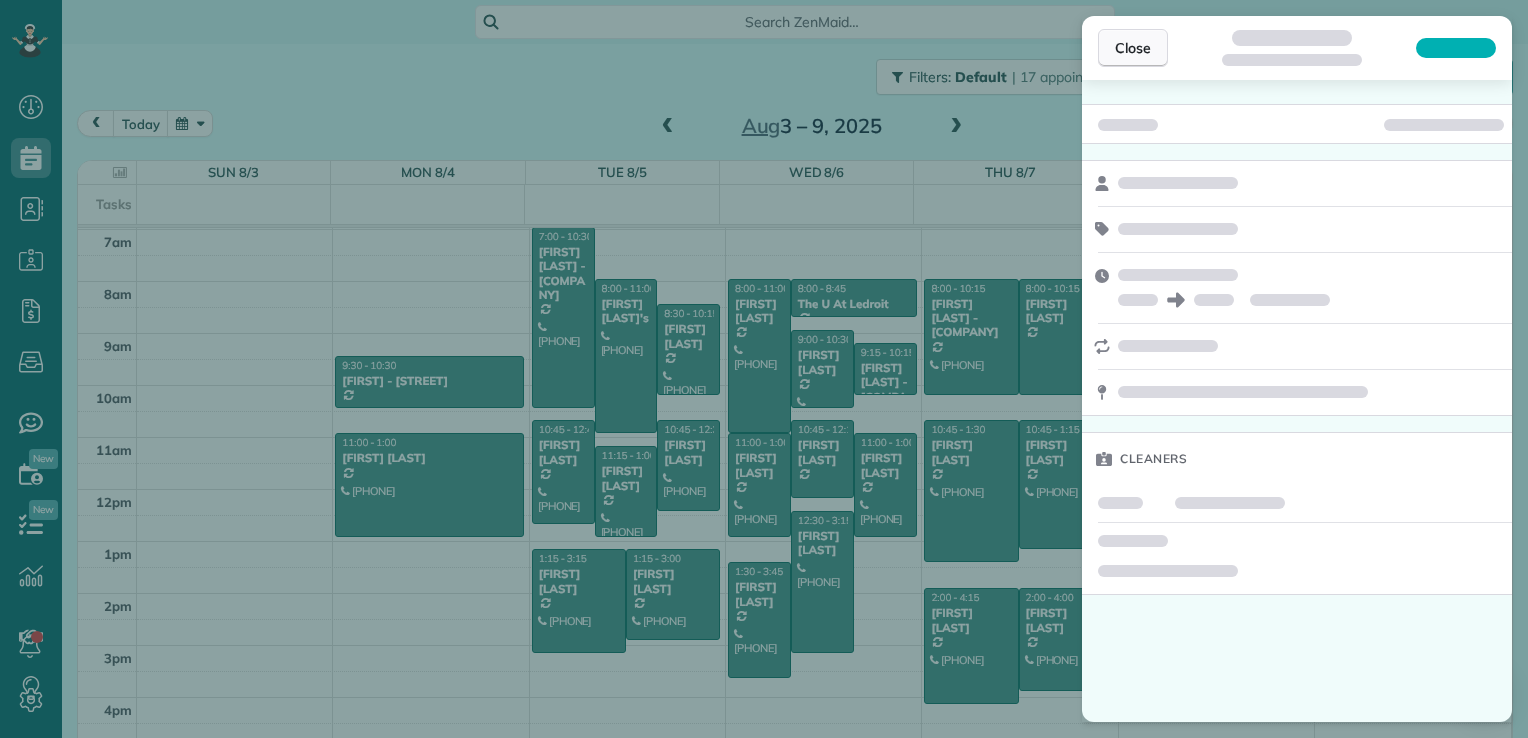 click on "Close" at bounding box center (1133, 48) 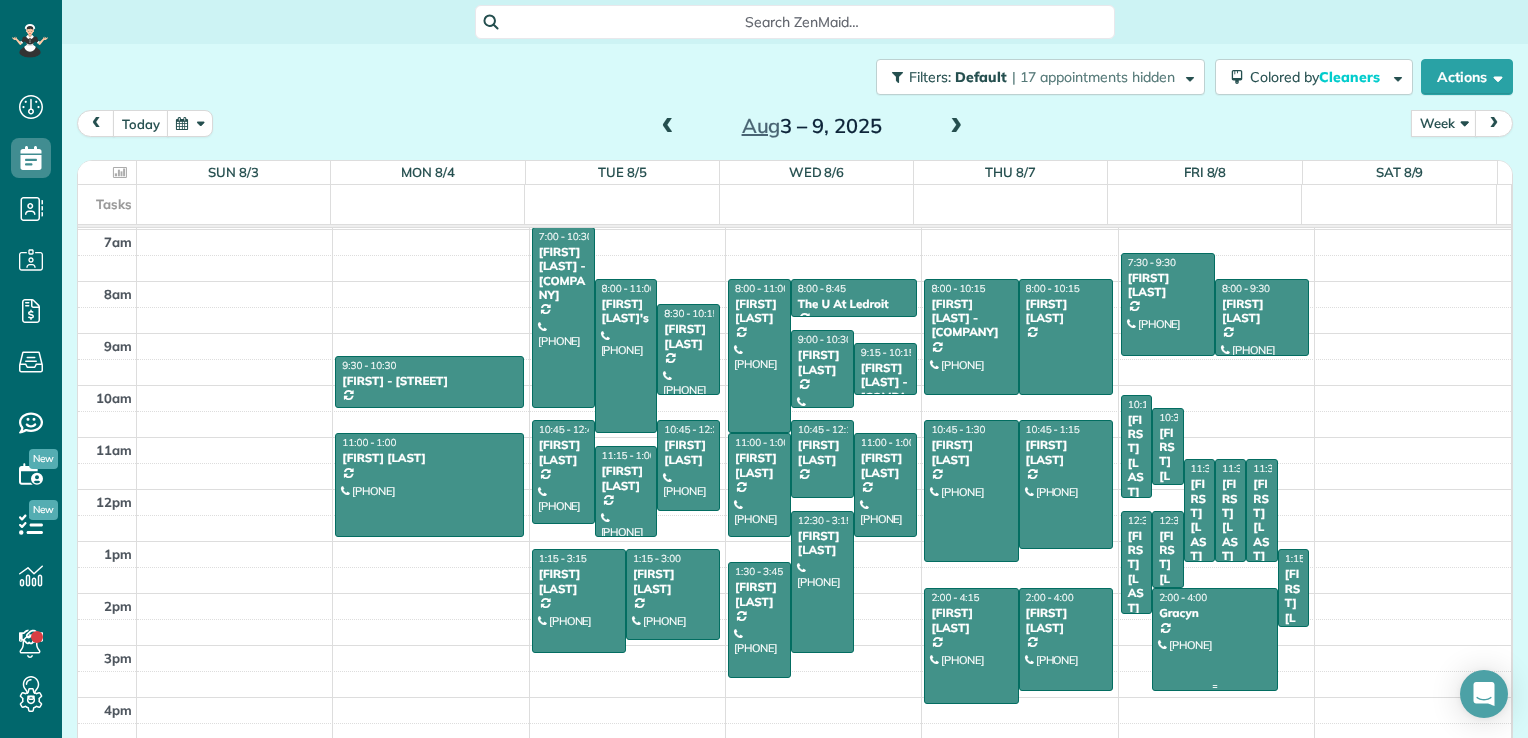 click at bounding box center (1215, 639) 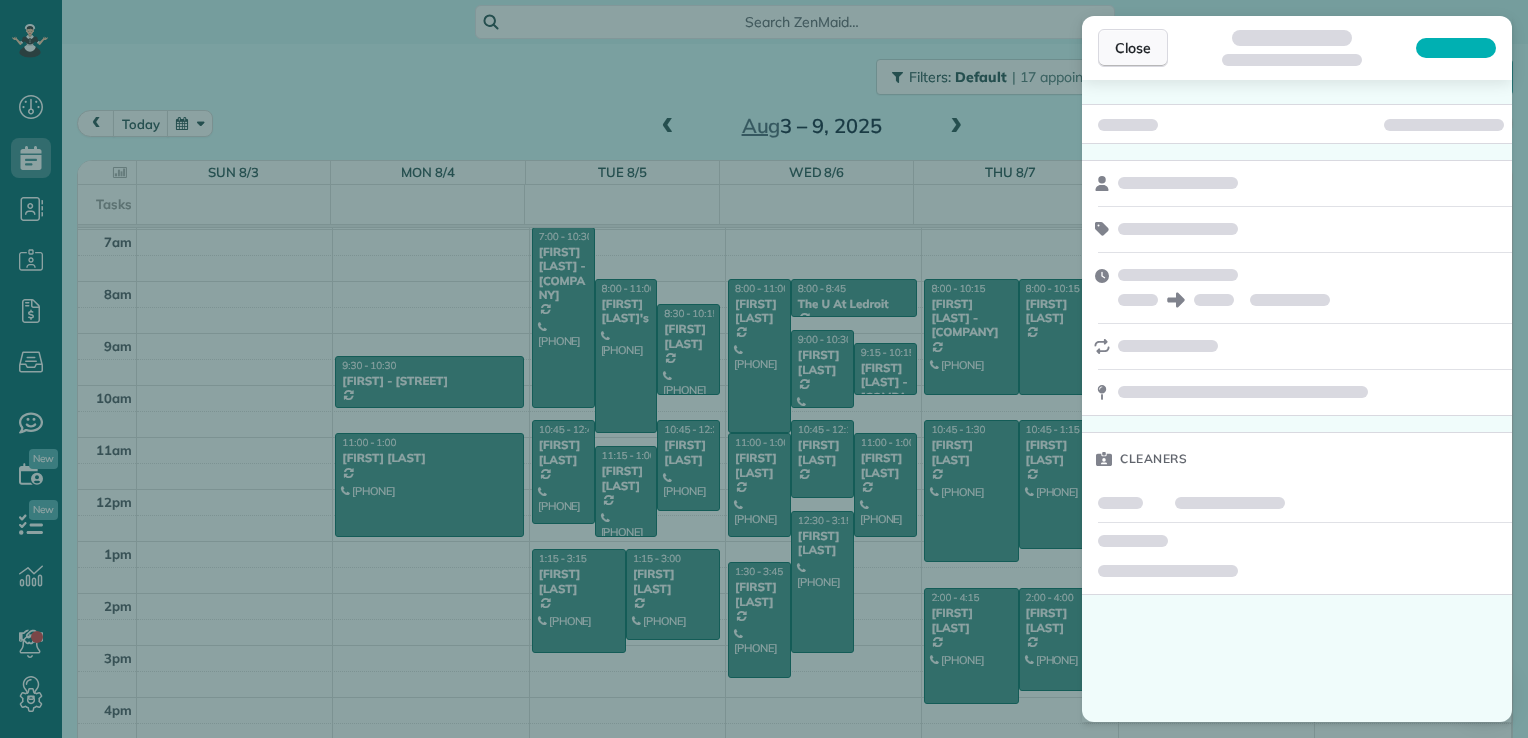 click on "Close" at bounding box center (1133, 48) 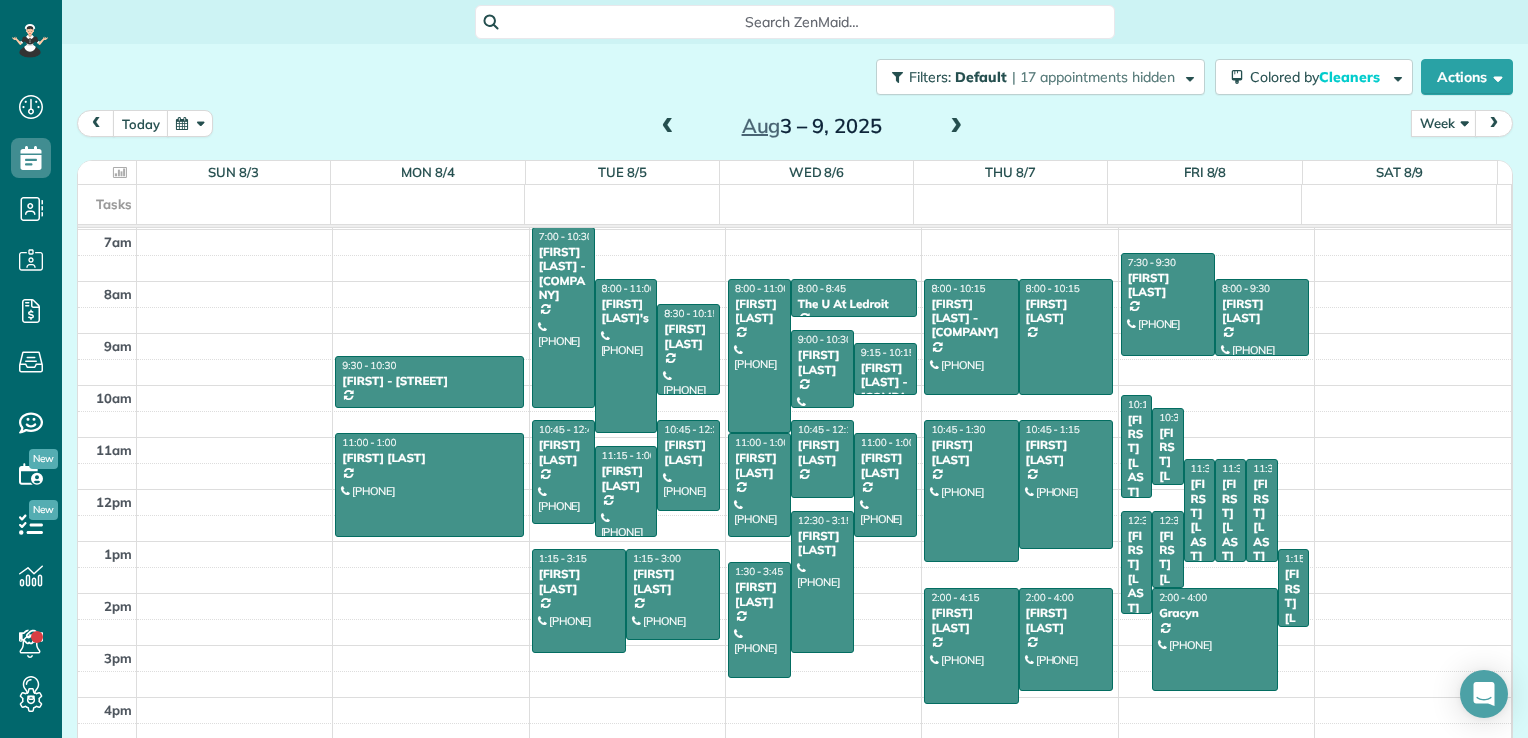 click at bounding box center [668, 127] 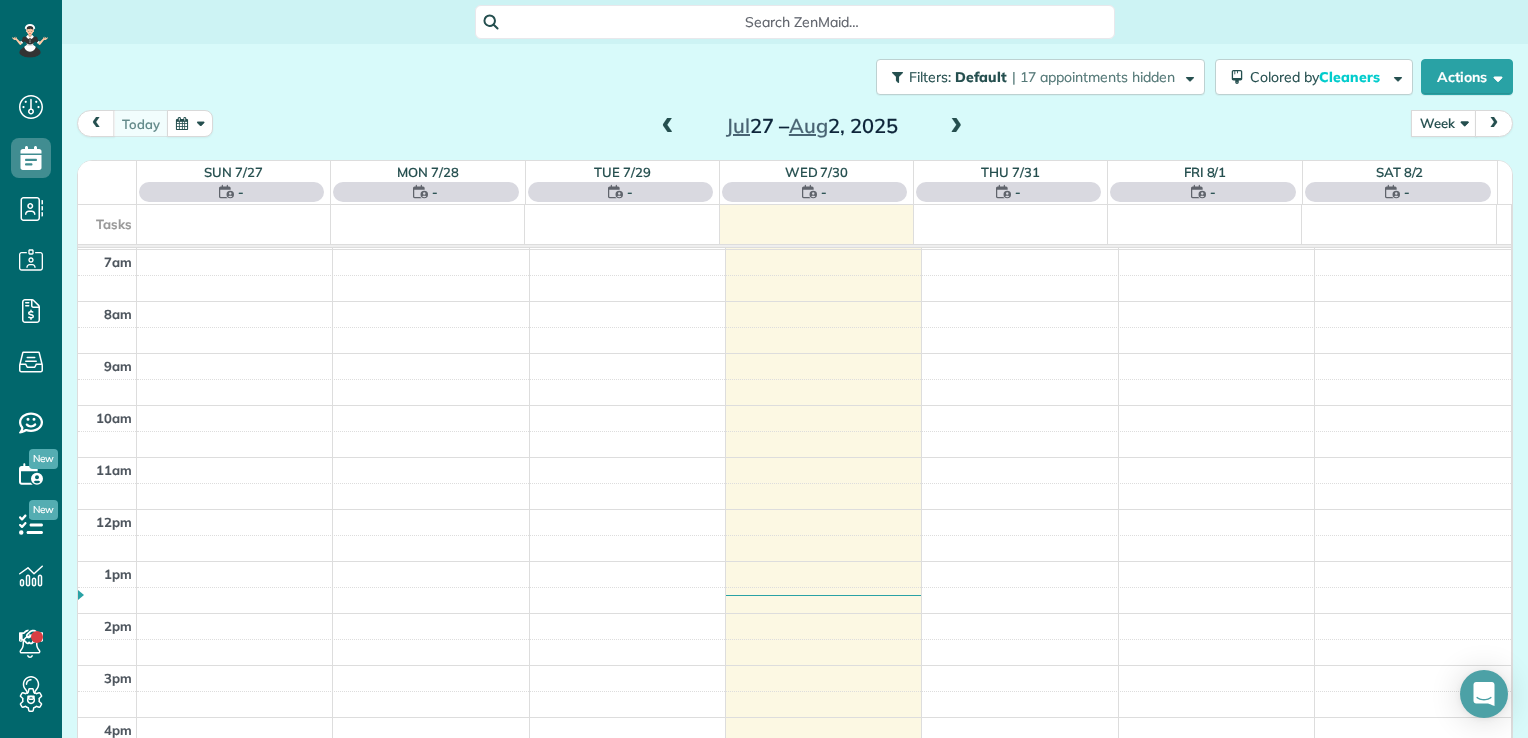 click at bounding box center (956, 127) 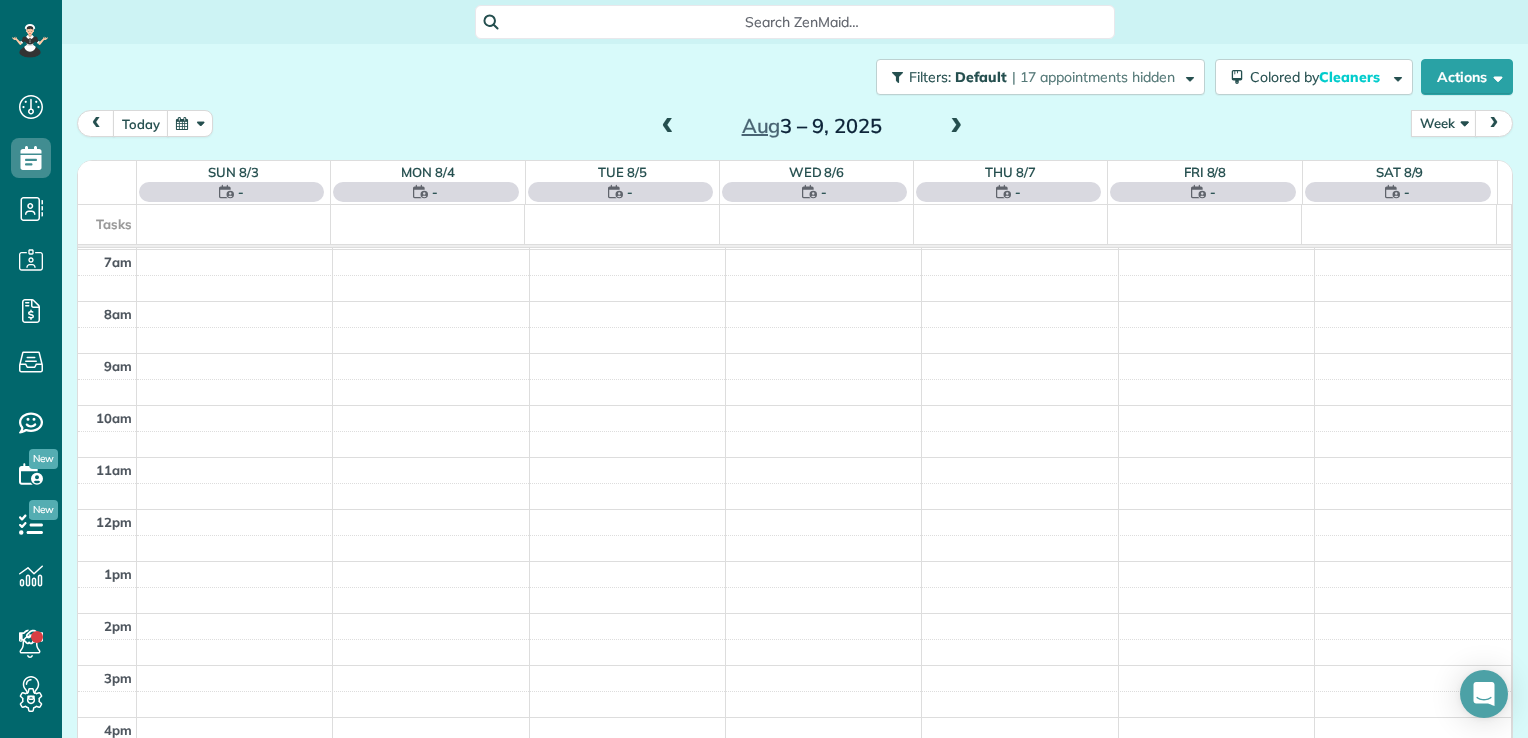 click at bounding box center (956, 127) 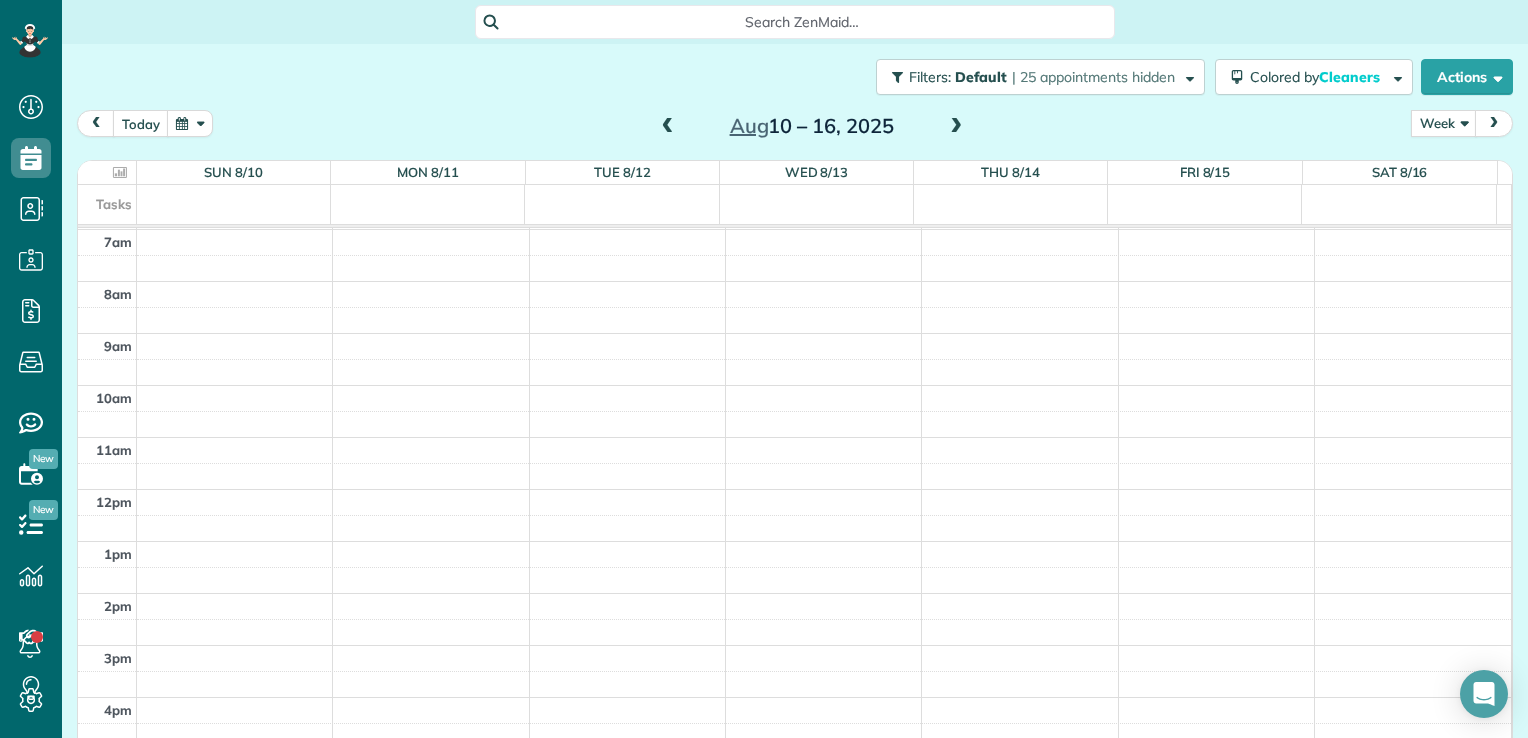click at bounding box center [668, 127] 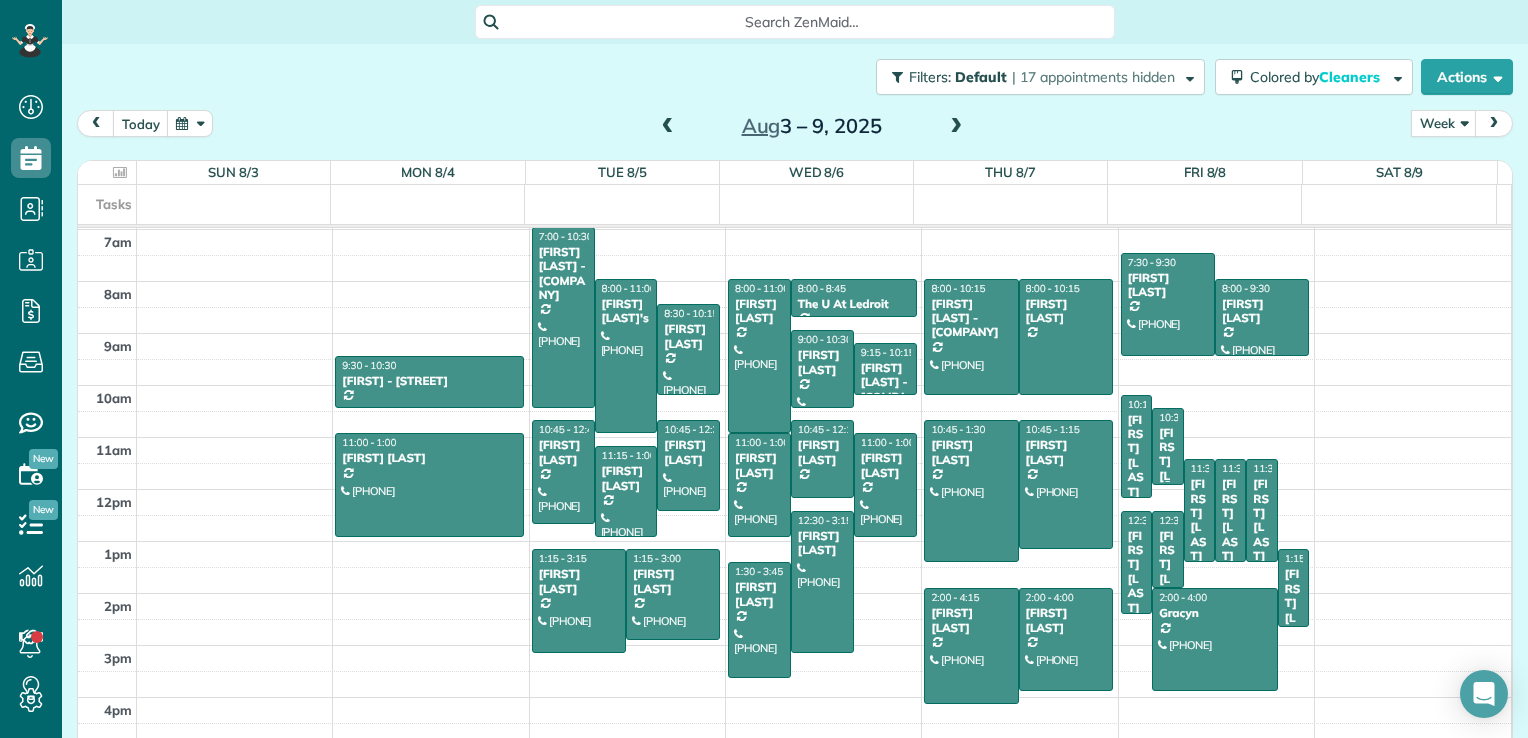 click at bounding box center [1167, 446] 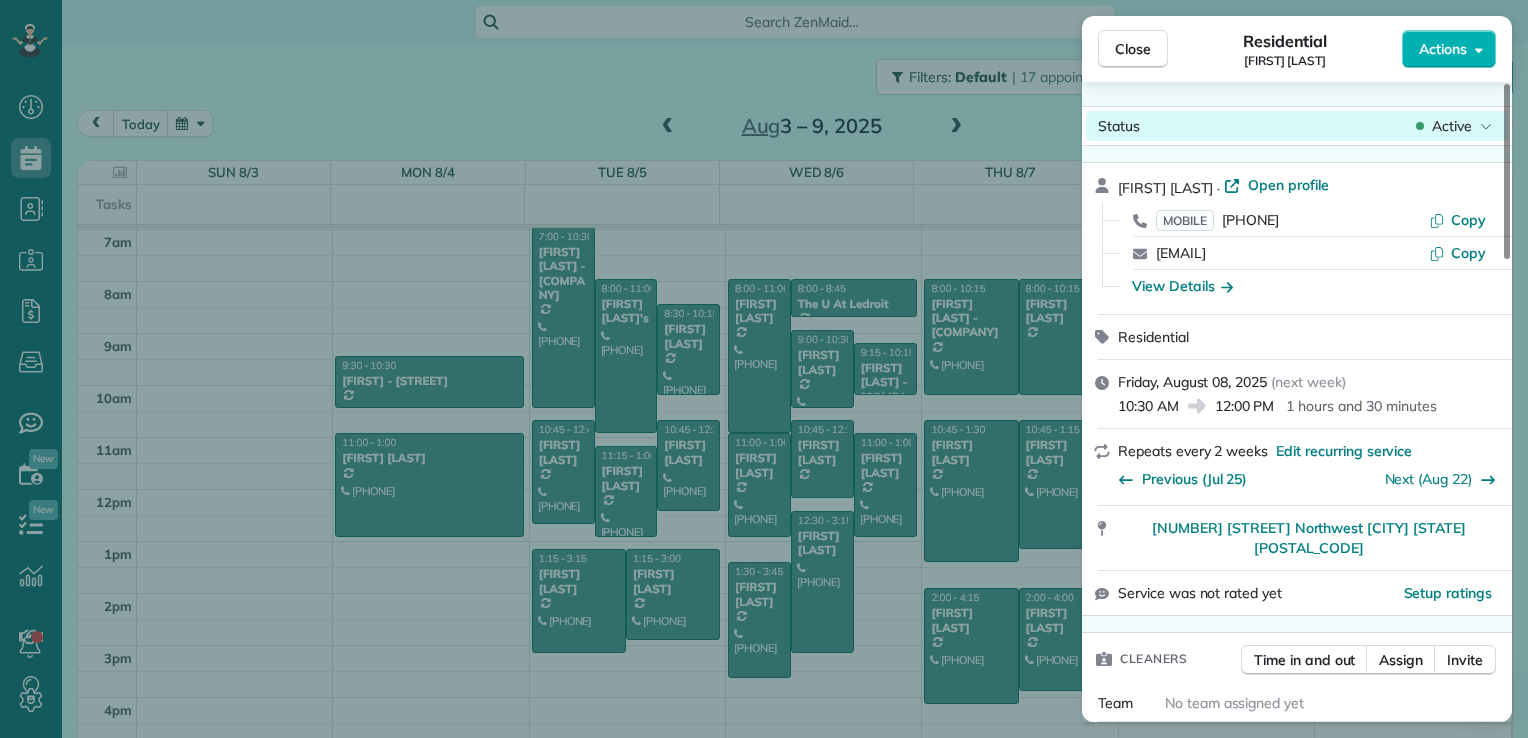click on "Active" at bounding box center [1452, 126] 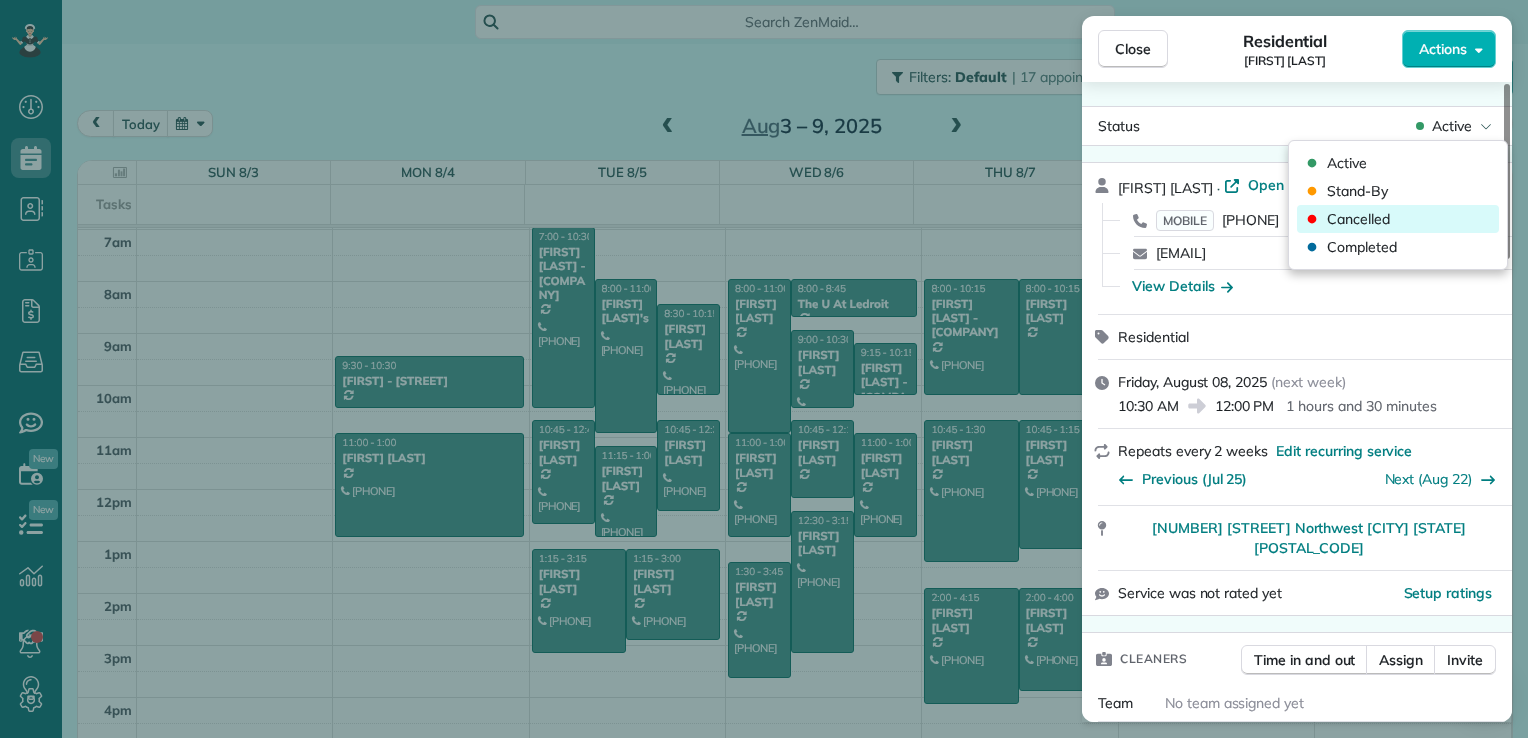 click on "Cancelled" at bounding box center [1398, 219] 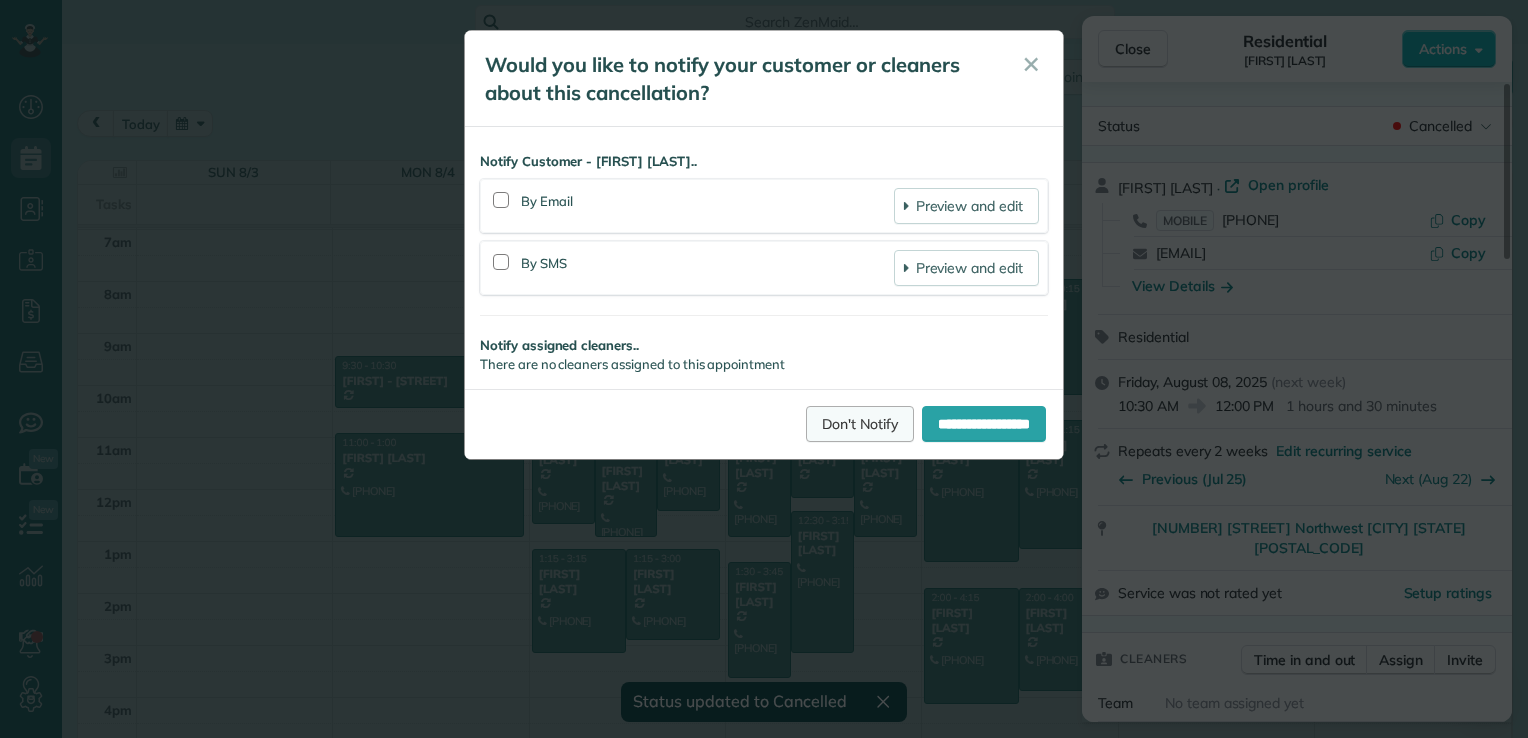 click on "Don't Notify" at bounding box center (860, 424) 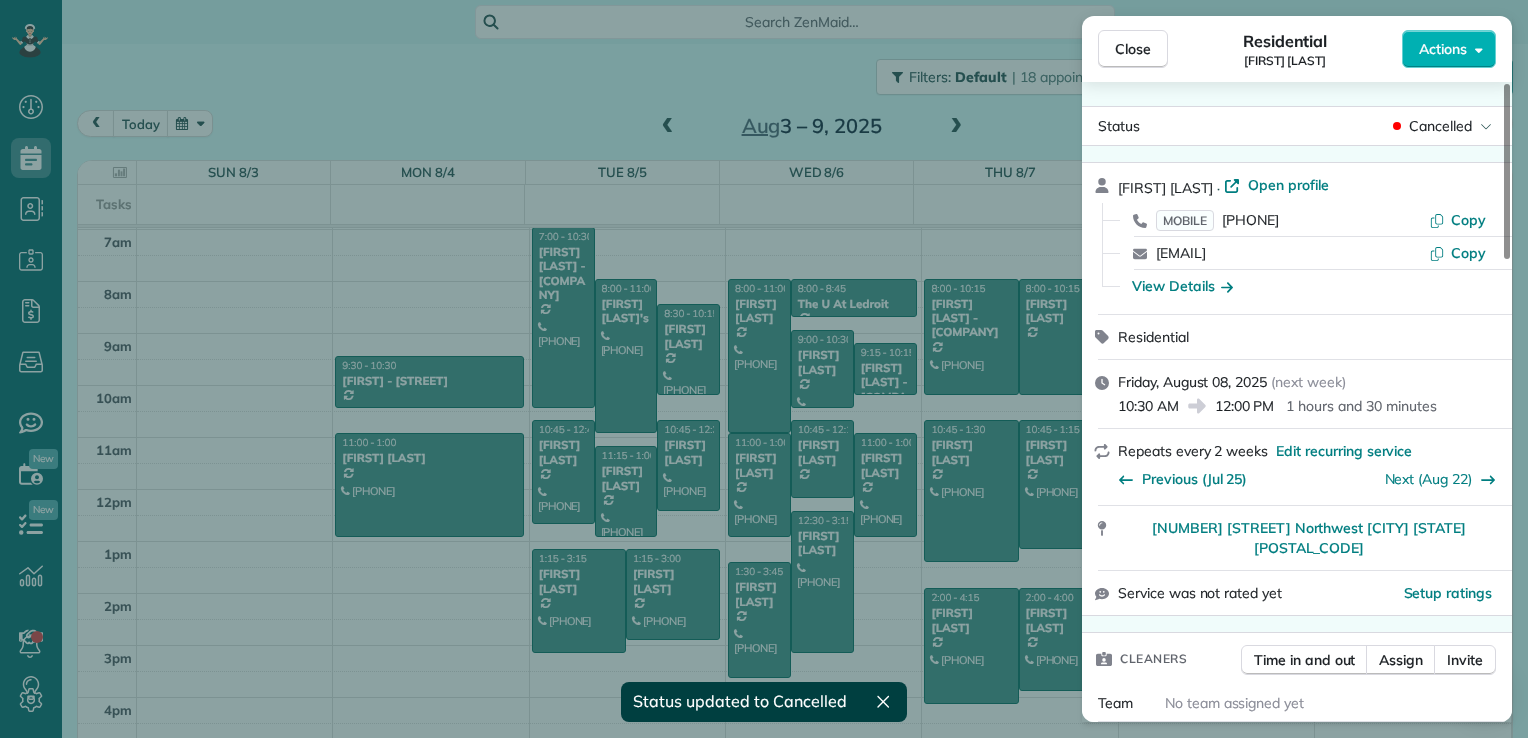 drag, startPoint x: 1158, startPoint y: 58, endPoint x: 1155, endPoint y: 74, distance: 16.27882 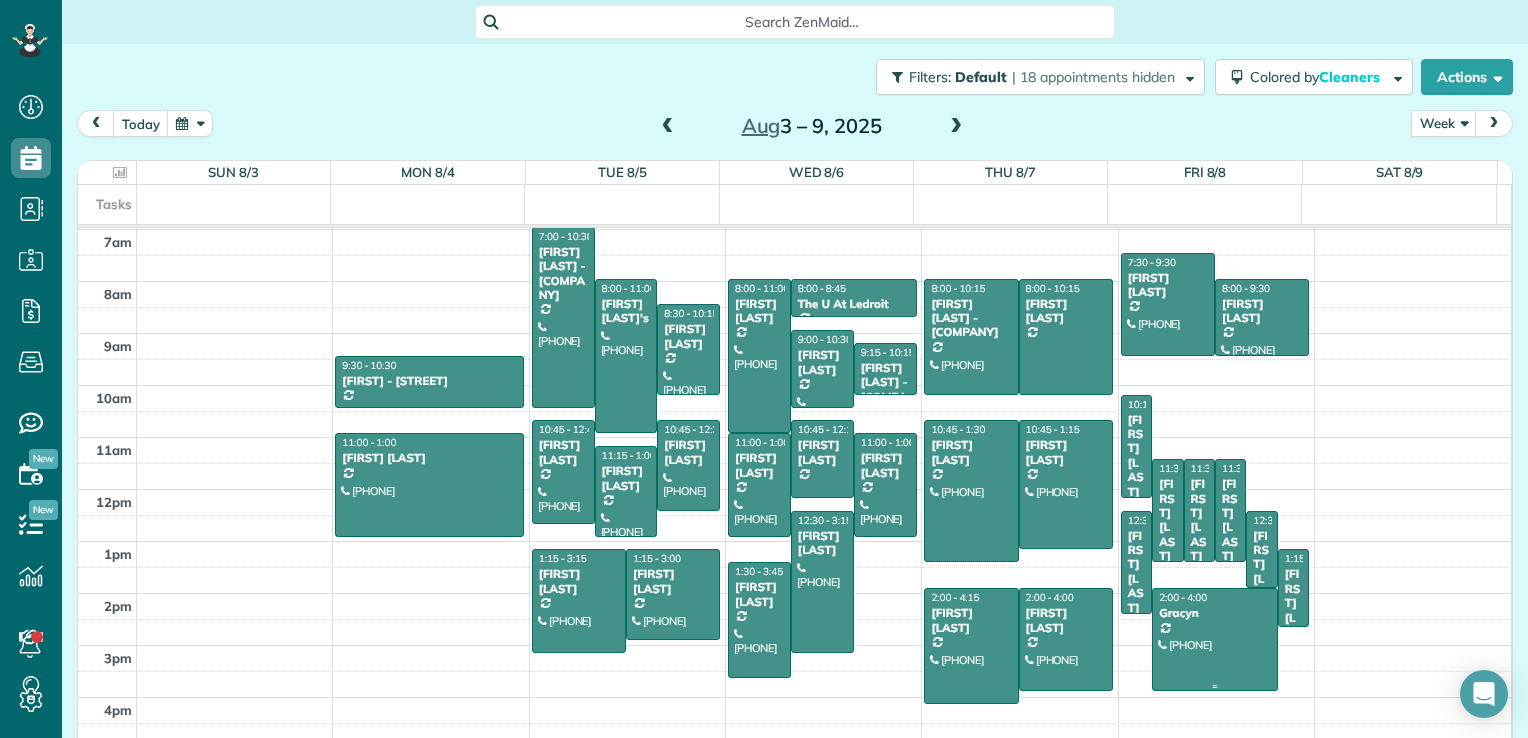 click at bounding box center [1215, 639] 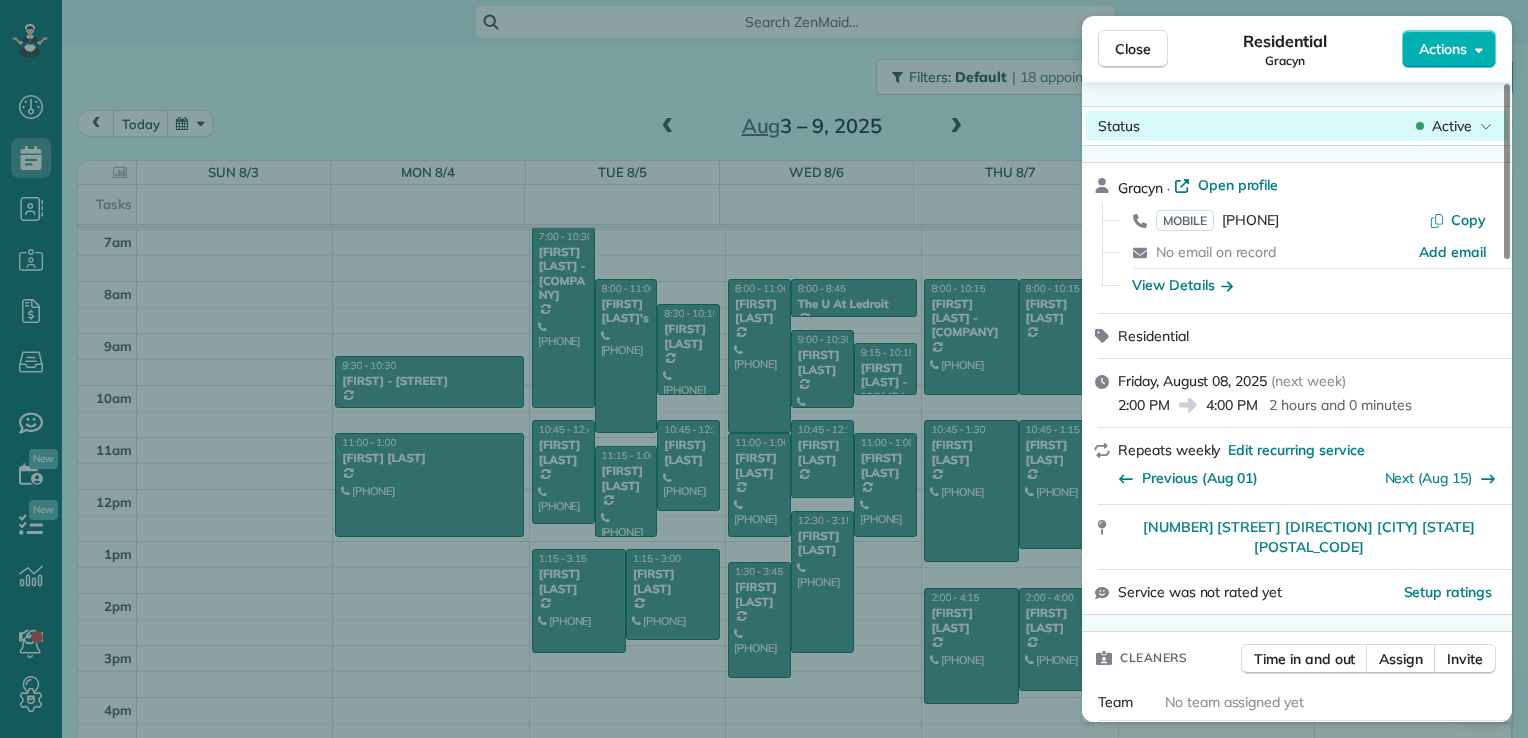 click on "Active" at bounding box center (1454, 126) 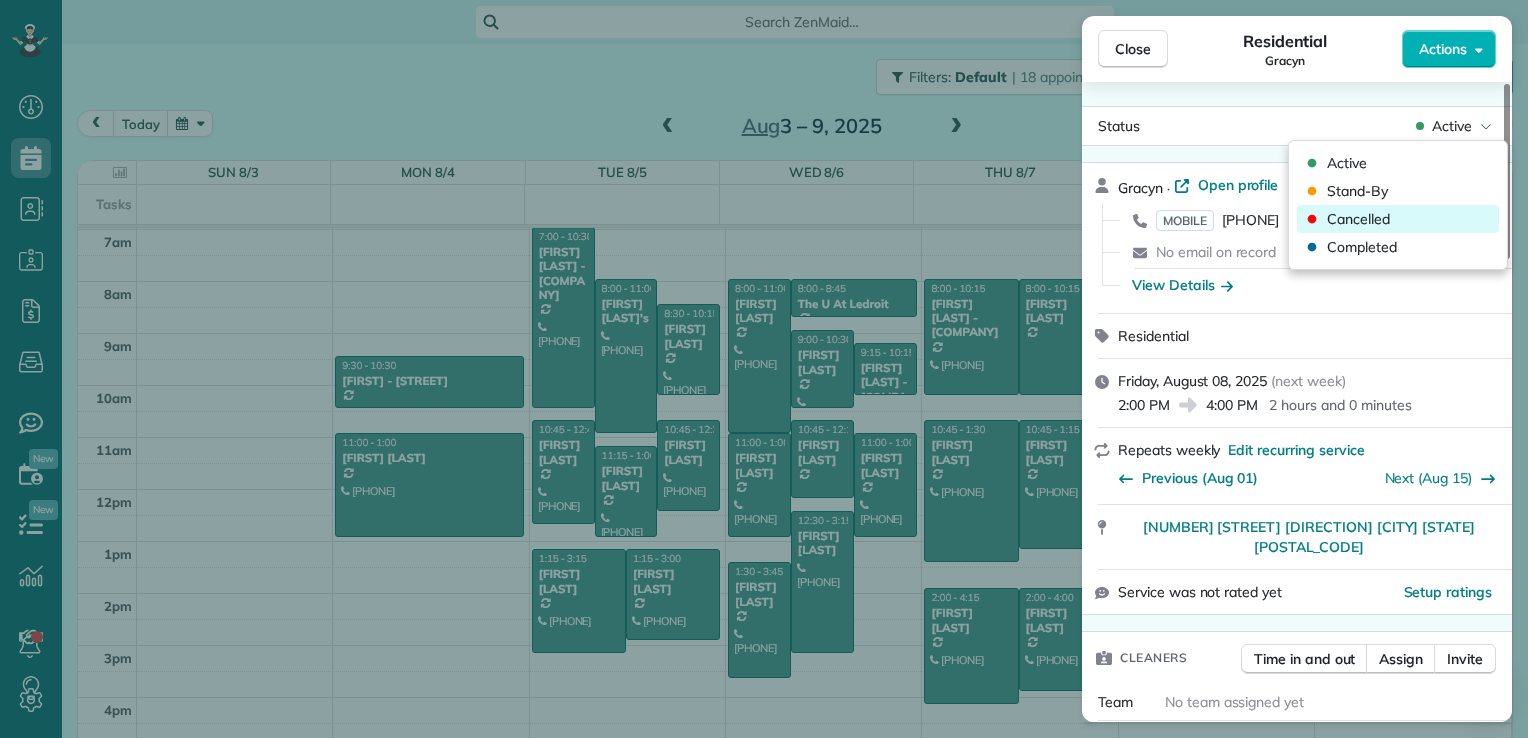 click on "Cancelled" at bounding box center (1358, 219) 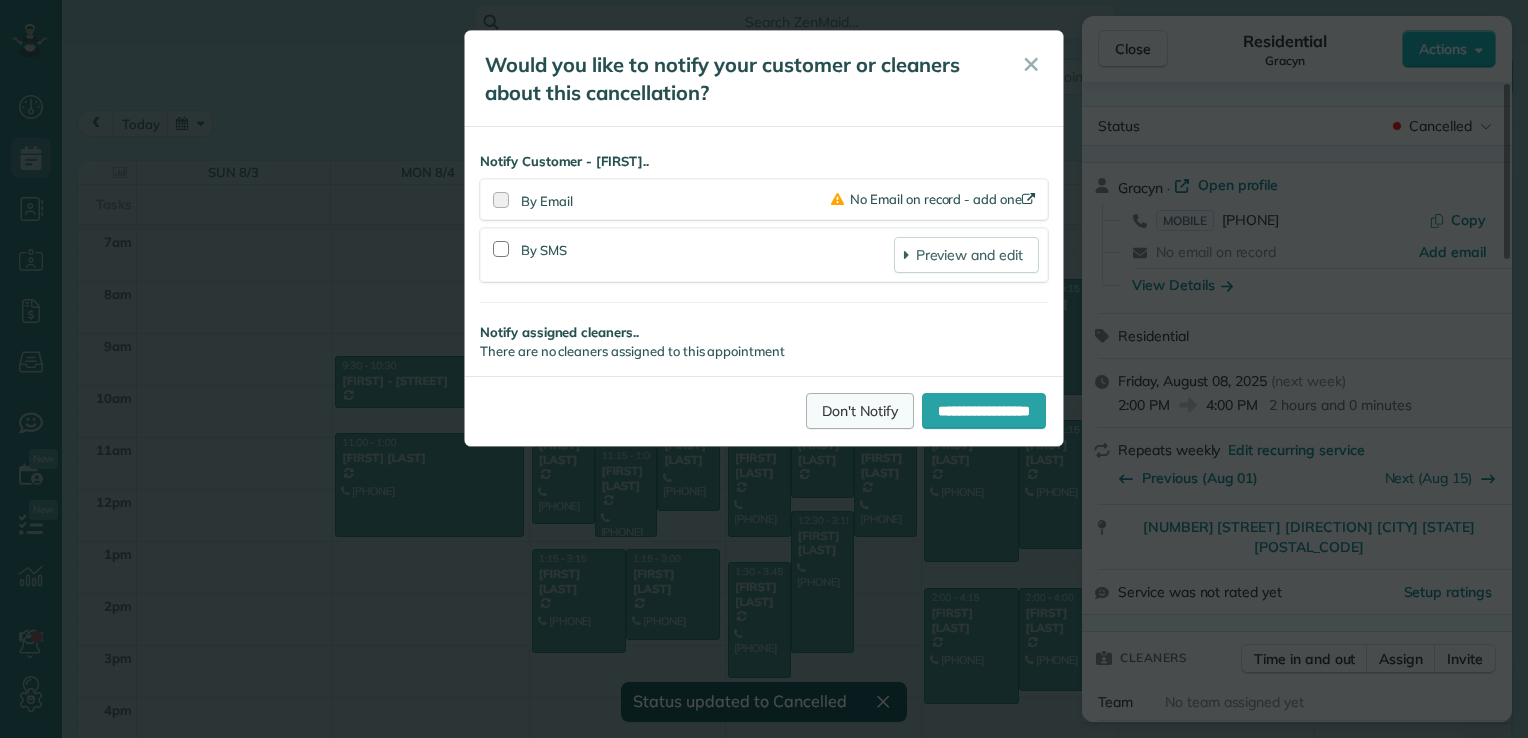 click on "Don't Notify" at bounding box center (860, 411) 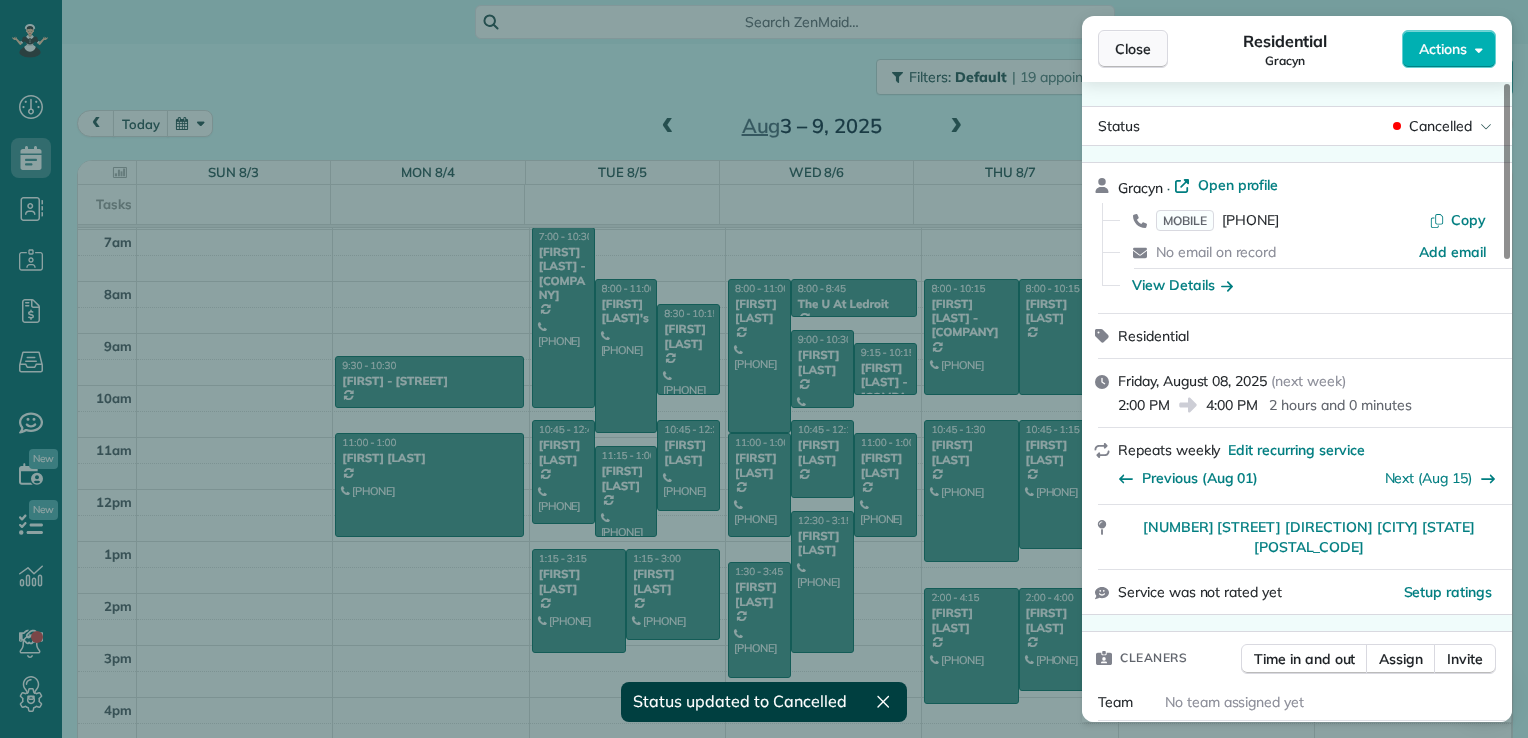 click on "Close" at bounding box center (1133, 49) 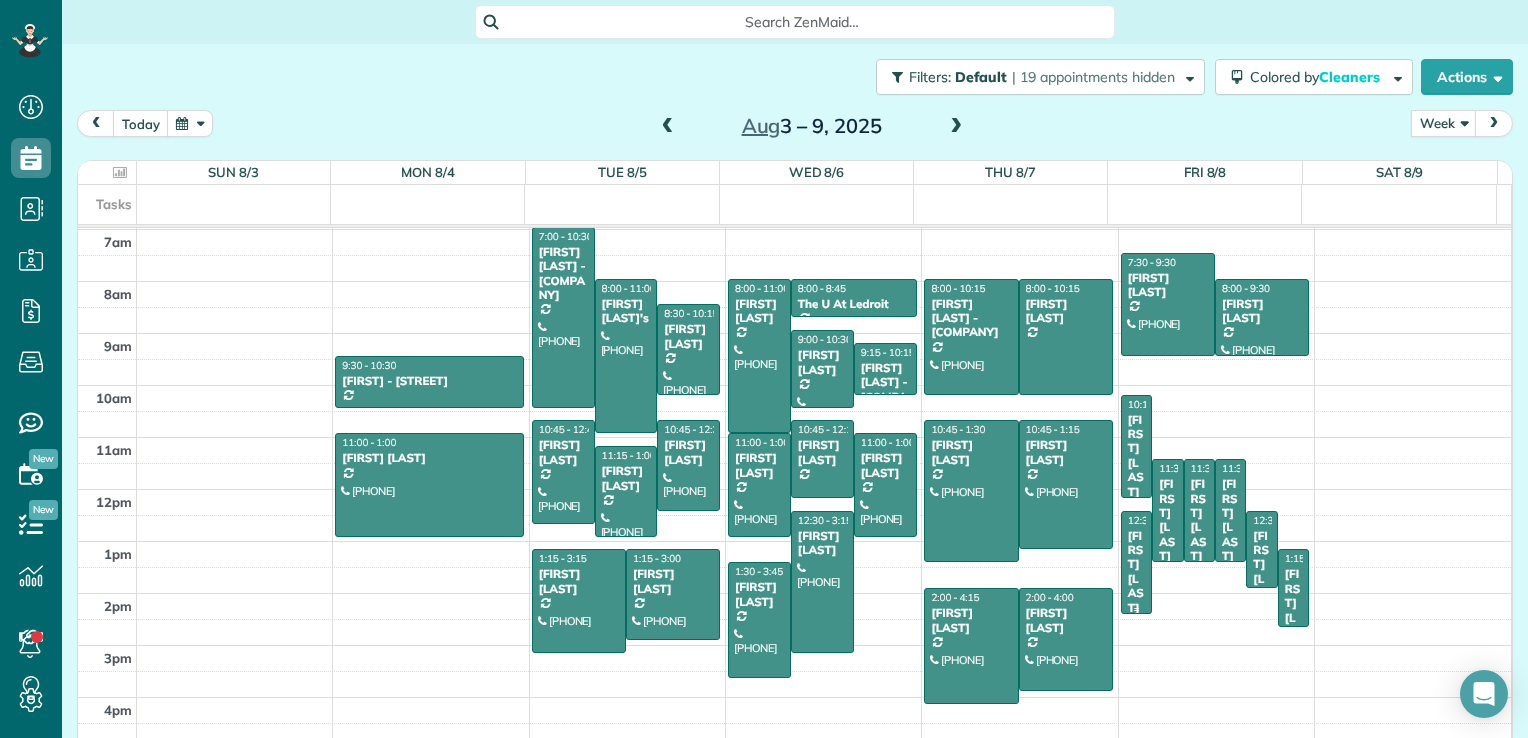 click on "[FIRST] [LAST]" at bounding box center [1136, 572] 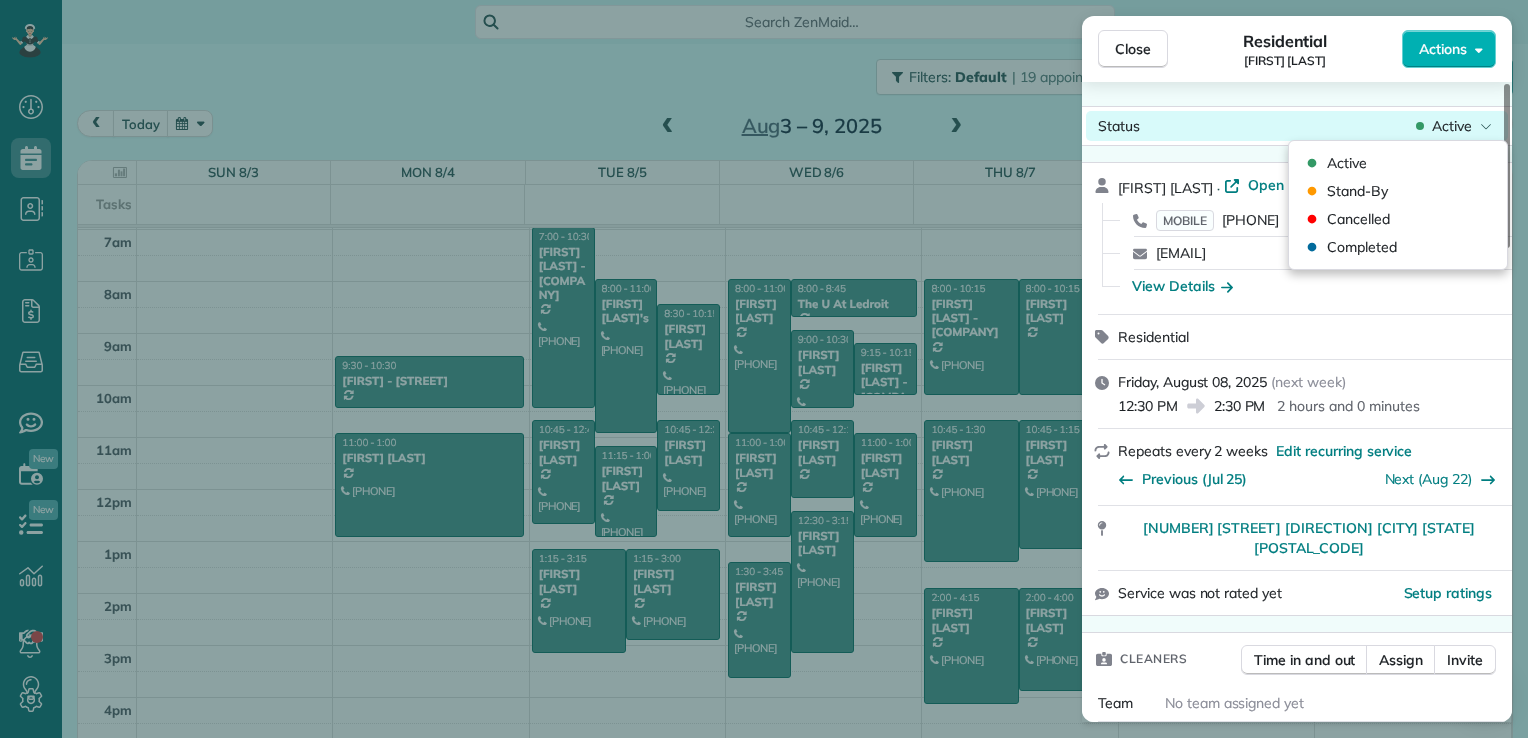 click on "Active" at bounding box center (1452, 126) 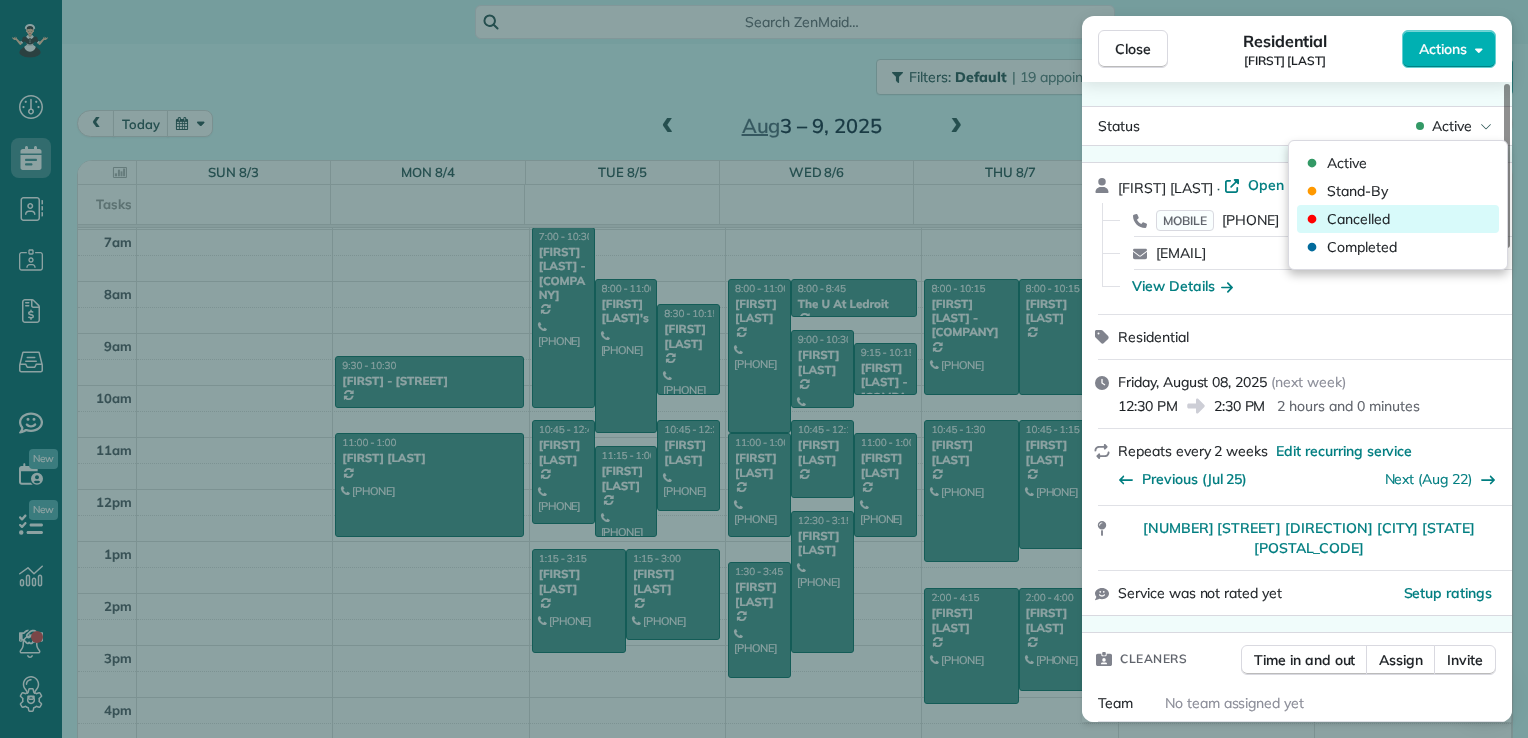 click on "Cancelled" at bounding box center (1358, 219) 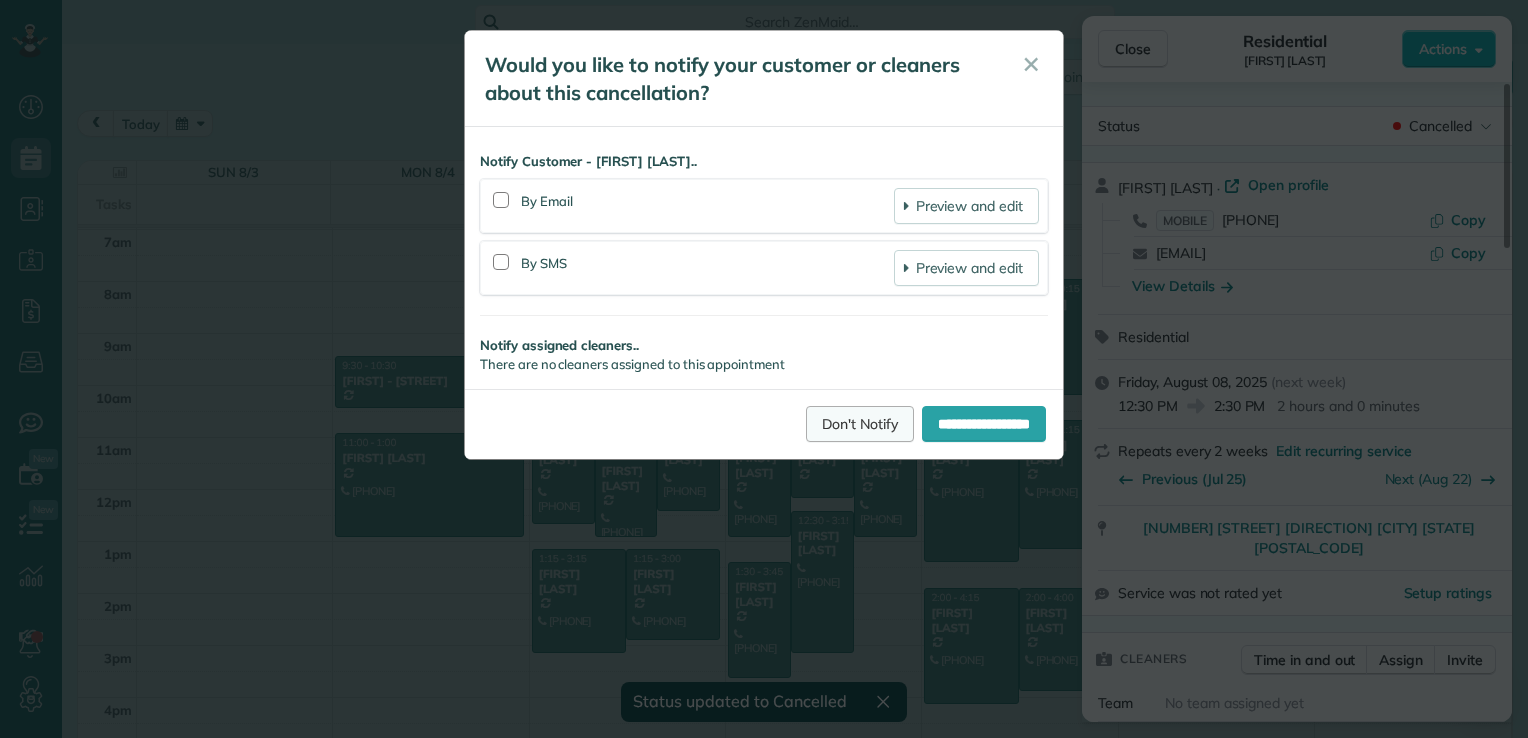 click on "Don't Notify" at bounding box center [860, 424] 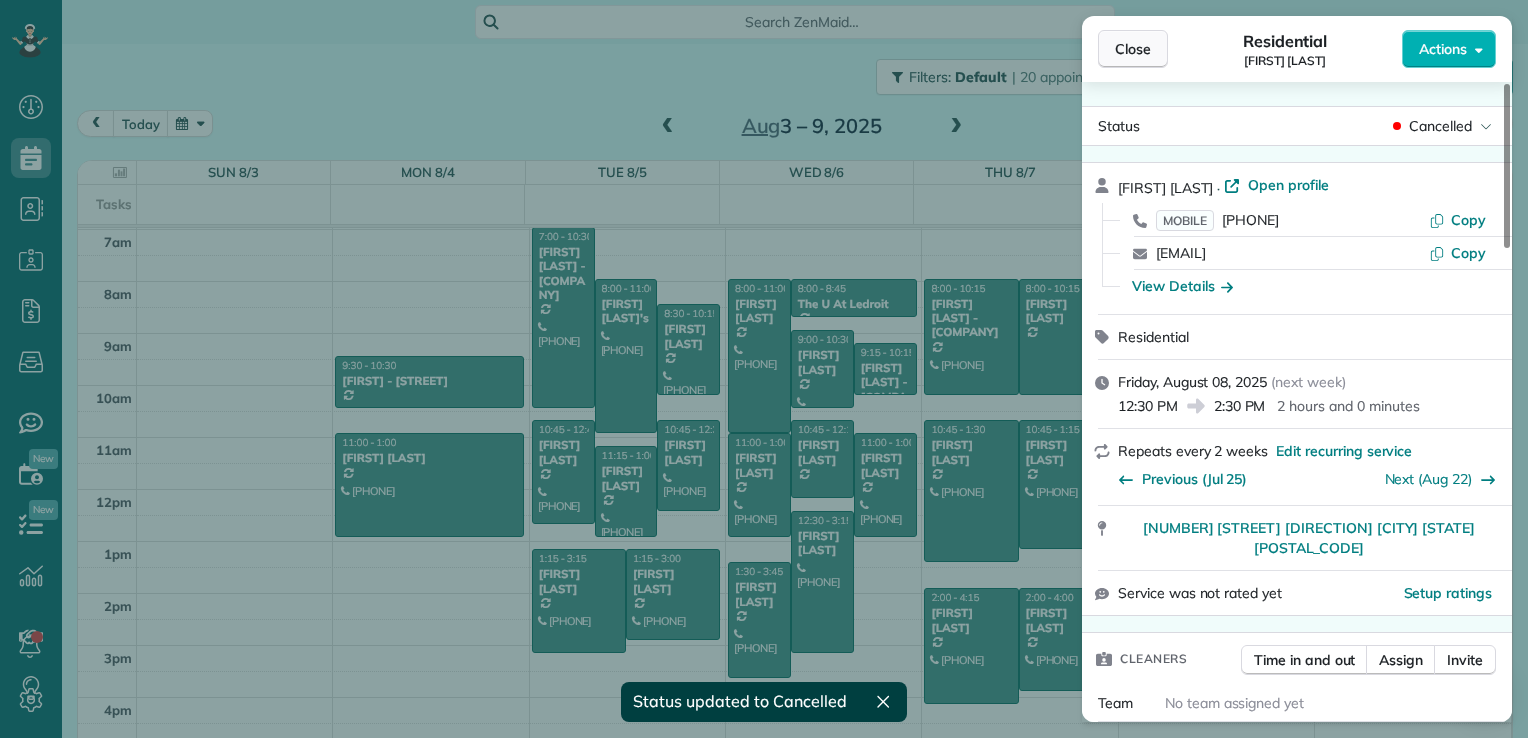 click on "Close" at bounding box center [1133, 49] 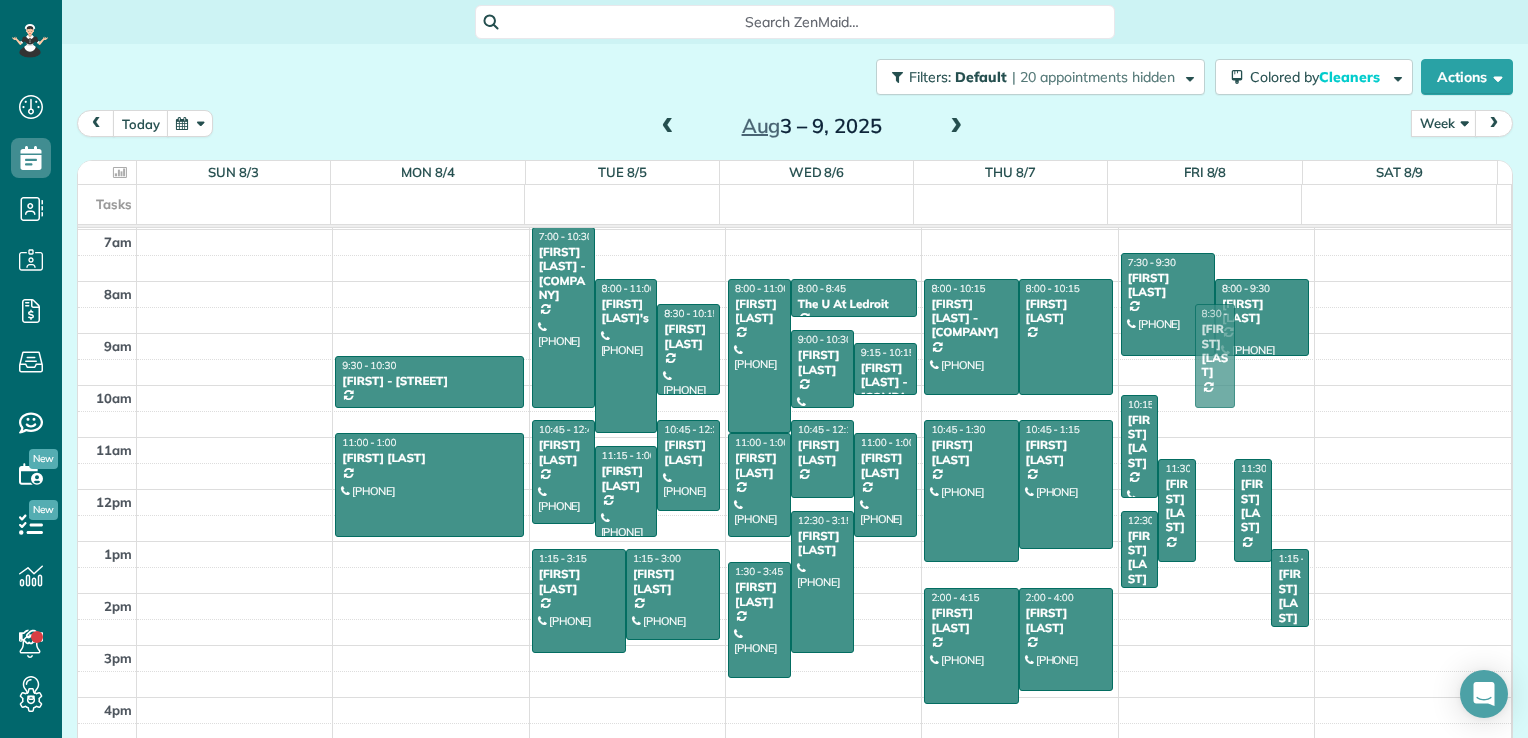 drag, startPoint x: 1194, startPoint y: 544, endPoint x: 1232, endPoint y: 395, distance: 153.7693 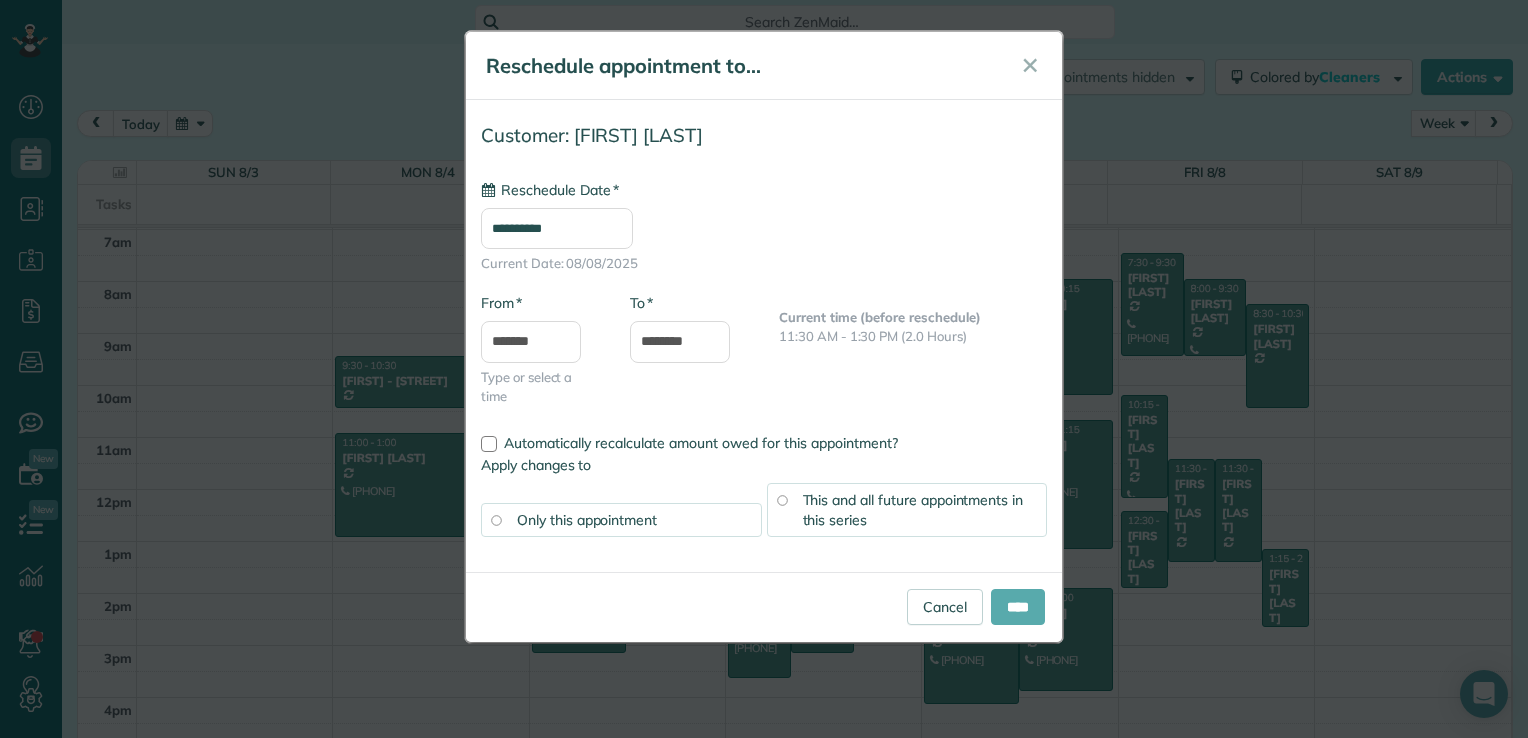 type on "**********" 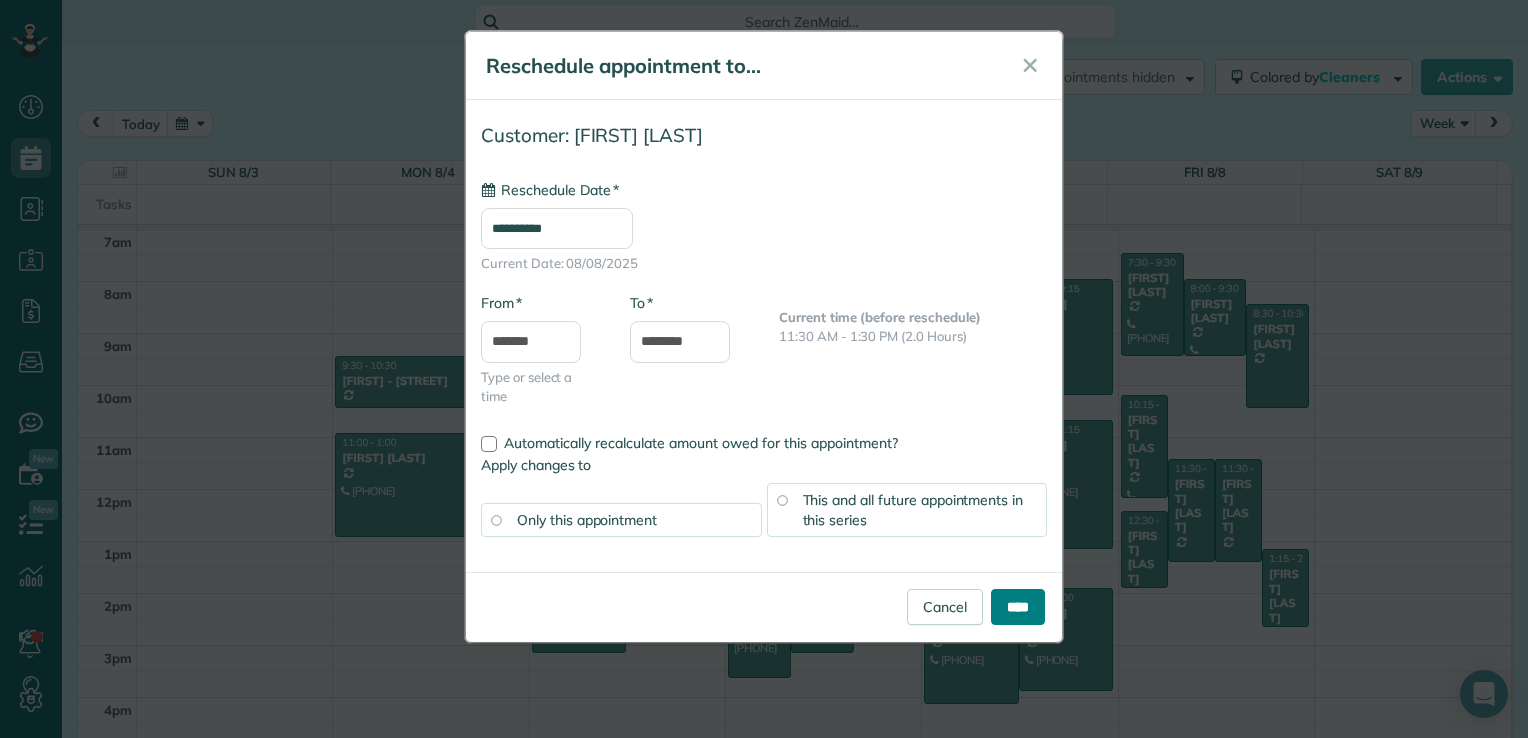 click on "****" at bounding box center (1018, 607) 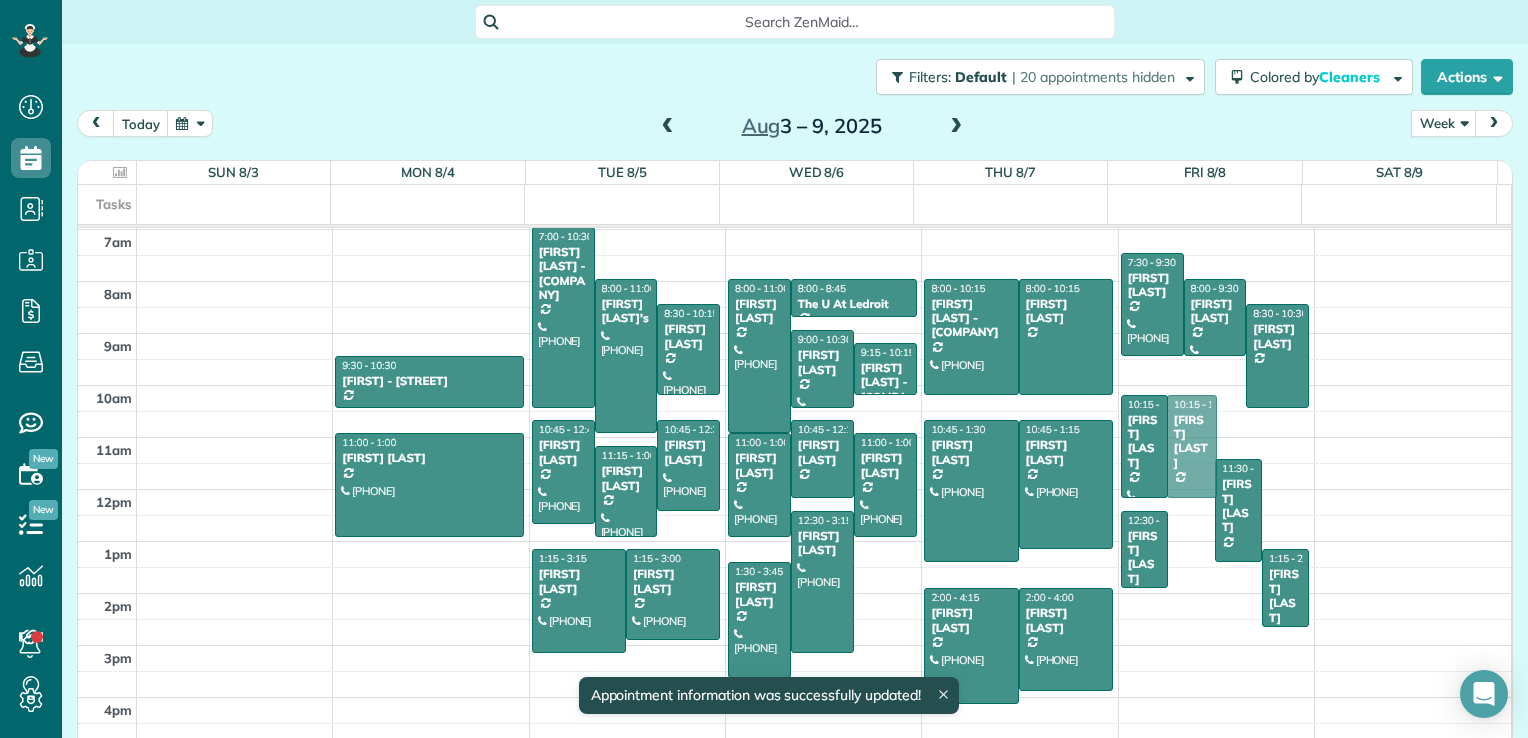 drag, startPoint x: 1154, startPoint y: 535, endPoint x: 1195, endPoint y: 470, distance: 76.8505 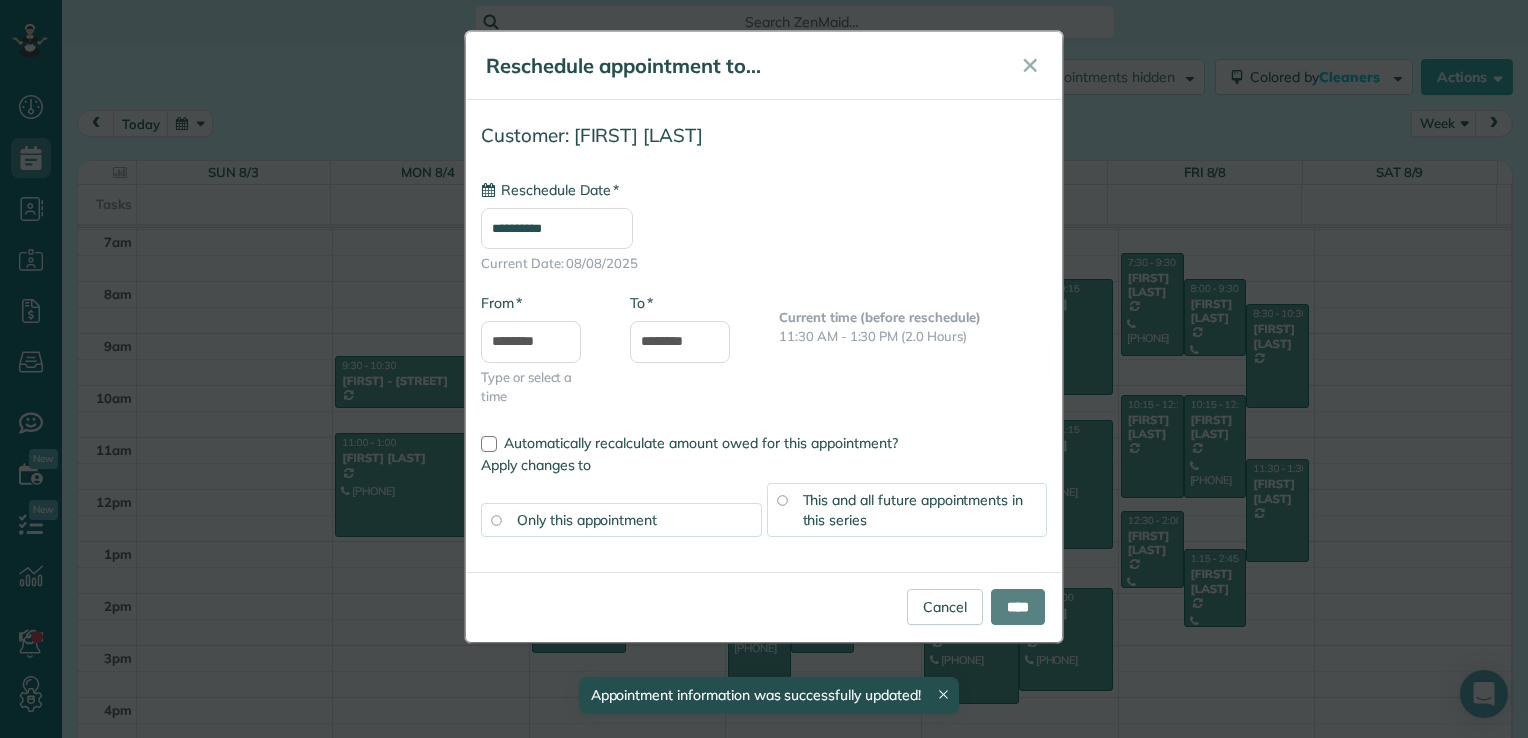 type on "**********" 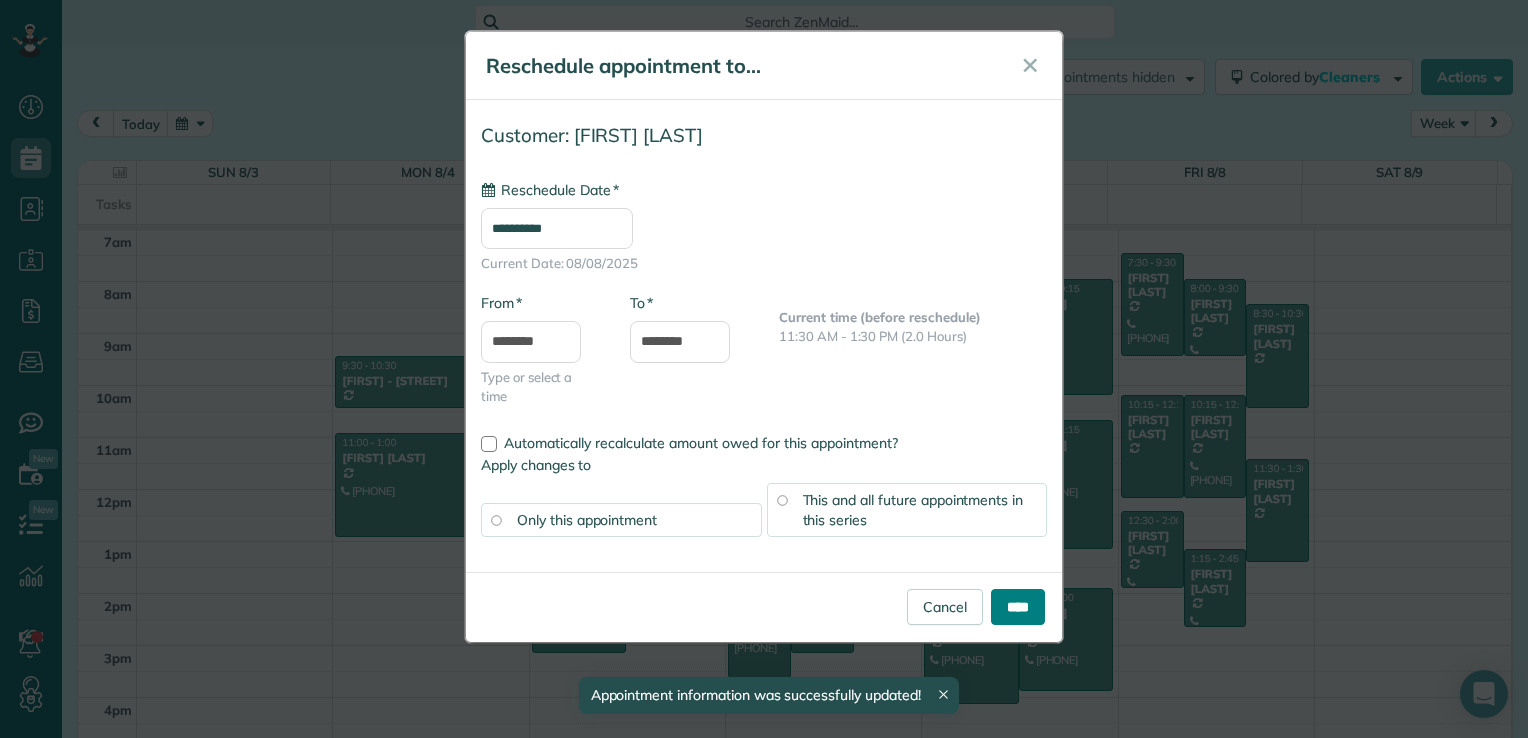 click on "****" at bounding box center (1018, 607) 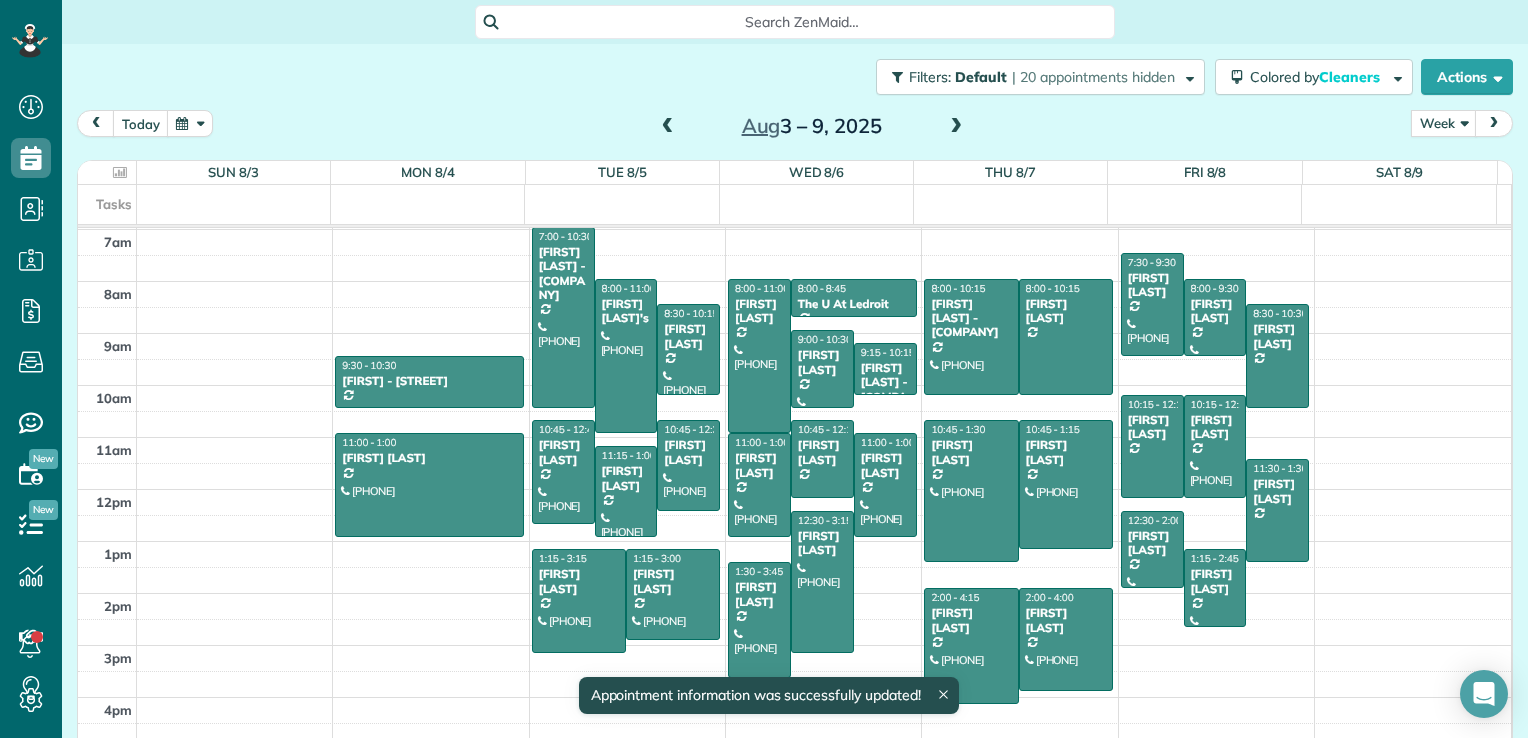 click on "[HOURS] [FIRST] - [FIRST] [LAST] ([PHONE]) [NUMBER] [STREET] [CITY], [STATE] [POSTAL_CODE] [HOURS] - [HOURS] [FIRST] [LAST] ([PHONE]) [NUMBER] [STREET] [CITY], [STATE] [POSTAL_CODE] [HOURS] - [HOURS] [FIRST] [LAST] ([PHONE]) [NUMBER] [STREET] [DIRECTION] [CITY], [STATE] [POSTAL_CODE] [HOURS] - [HOURS] [FIRST] [LAST]'s ([PHONE]) [NUMBER] [STREET] [DIRECTION] [CITY], [STATE] [POSTAL_CODE] [HOURS] - [HOURS] [FIRST] [LAST] ([PHONE]) [NUMBER] [STREET] [DIRECTION] [CITY], [STATE] [POSTAL_CODE] [HOURS] - [HOURS] [FIRST] [LAST] ([PHONE]) [NUMBER] [STREET] [DIRECTION] [CITY], [STATE] [POSTAL_CODE] [HOURS] - [HOURS] [FIRST] [LAST] ([PHONE]) [NUMBER] [STREET] [DIRECTION] [CITY], [STATE] [POSTAL_CODE] [HOURS] - [HOURS] [FIRST] [LAST] ([PHONE]) [NUMBER] [STREET] [DIRECTION] [CITY], [STATE] [POSTAL_CODE] [HOURS] - [HOURS] [FIRST] [LAST] ([PHONE]) [NUMBER] [STREET] [DIRECTION] [CITY], [STATE] [POSTAL_CODE]" at bounding box center (794, 333) 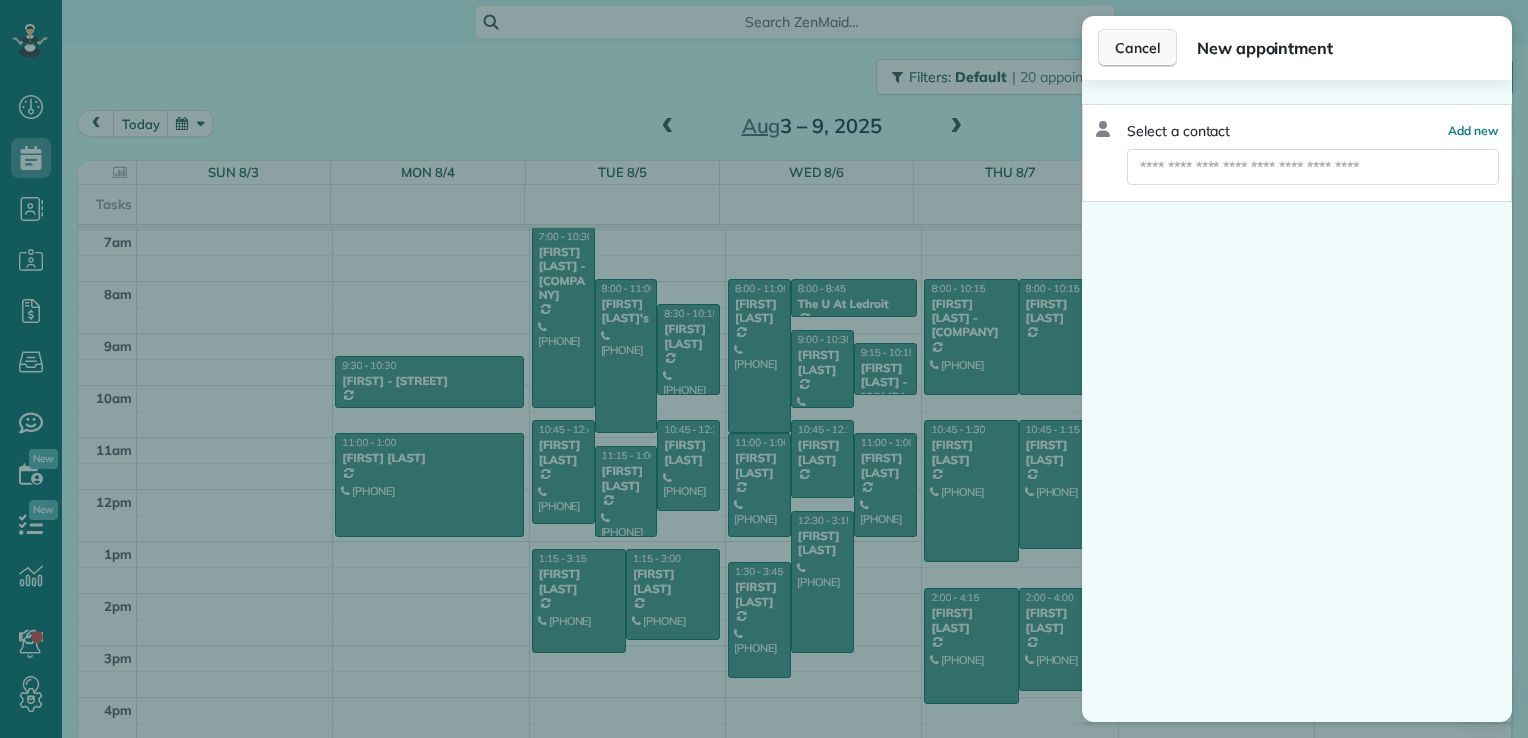 click on "Cancel" at bounding box center (1137, 48) 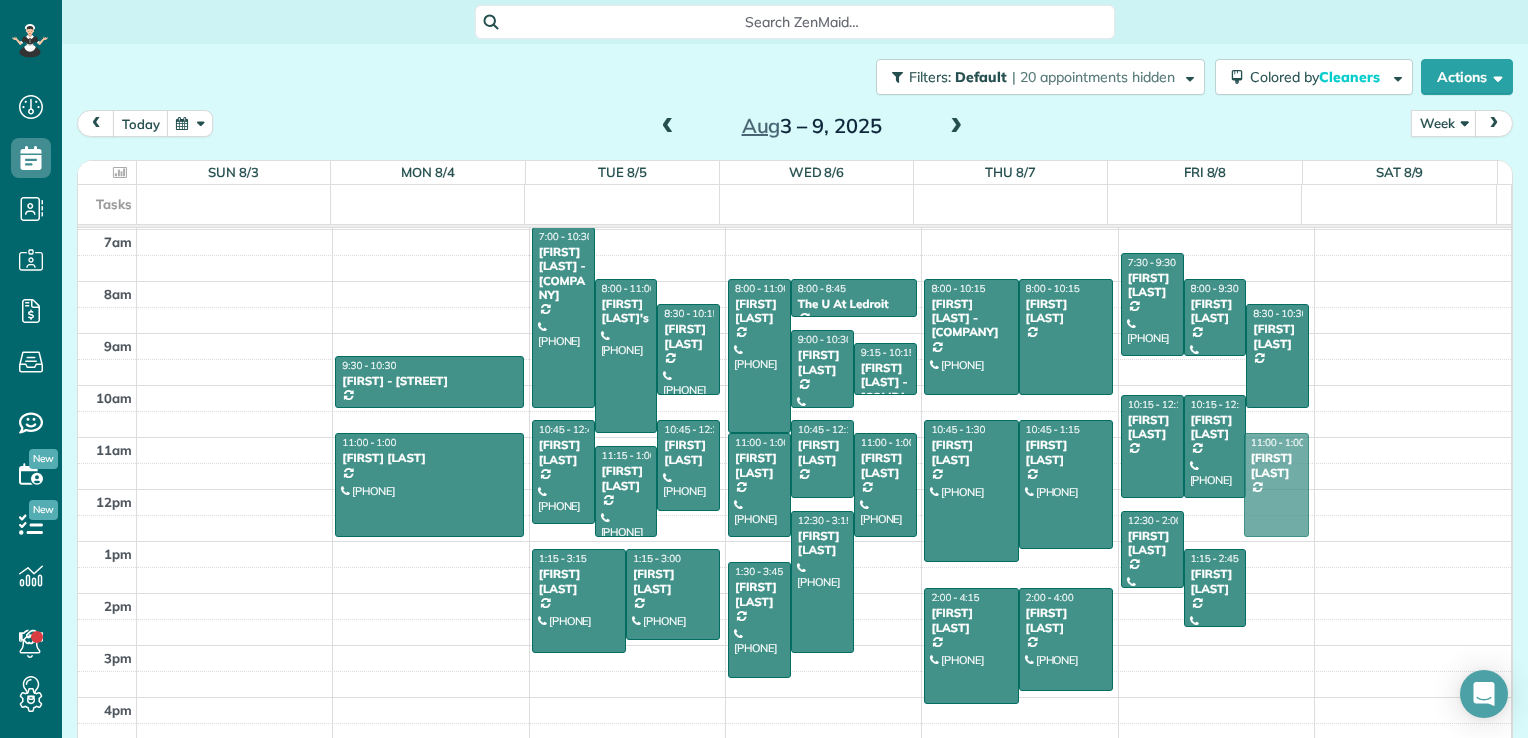 drag, startPoint x: 1273, startPoint y: 526, endPoint x: 1272, endPoint y: 506, distance: 20.024984 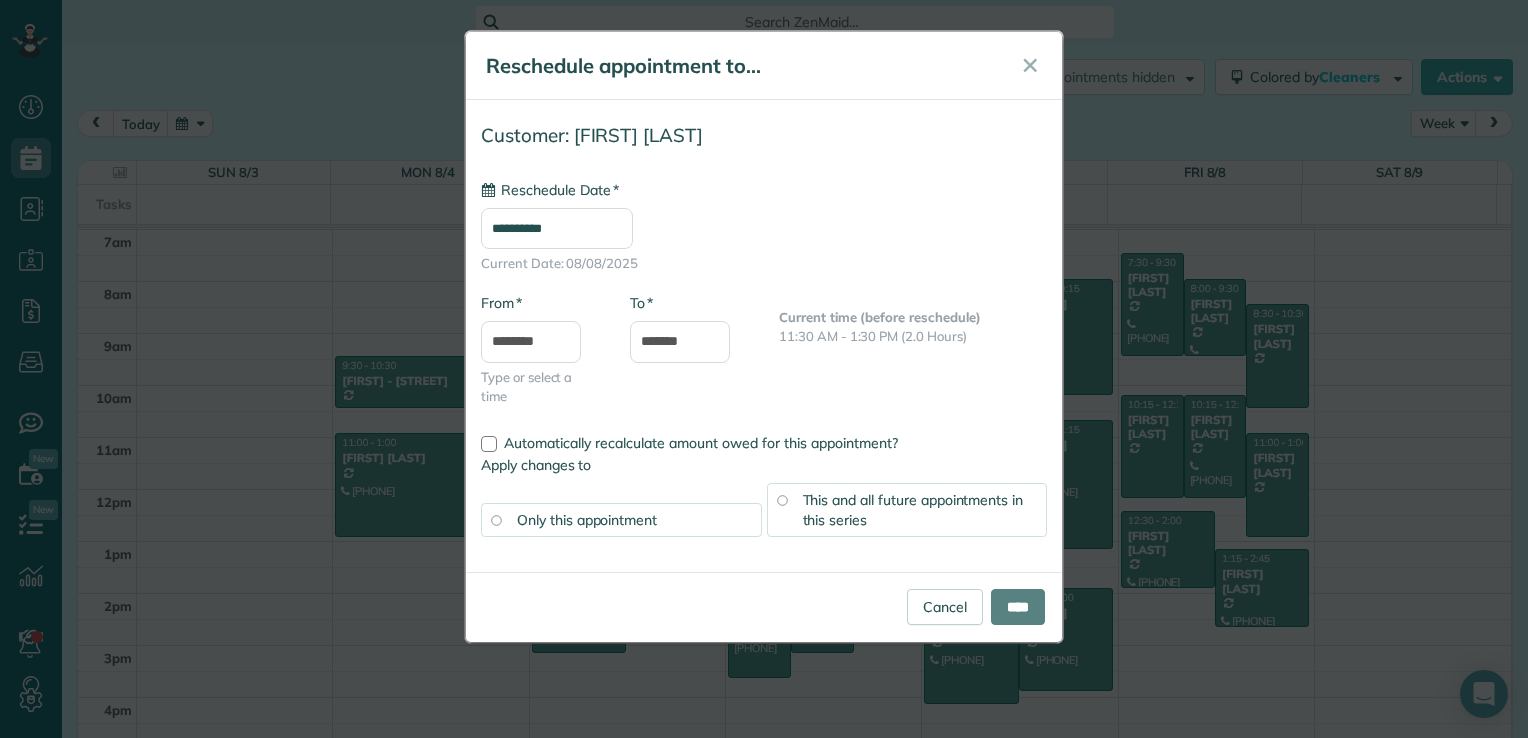 type on "**********" 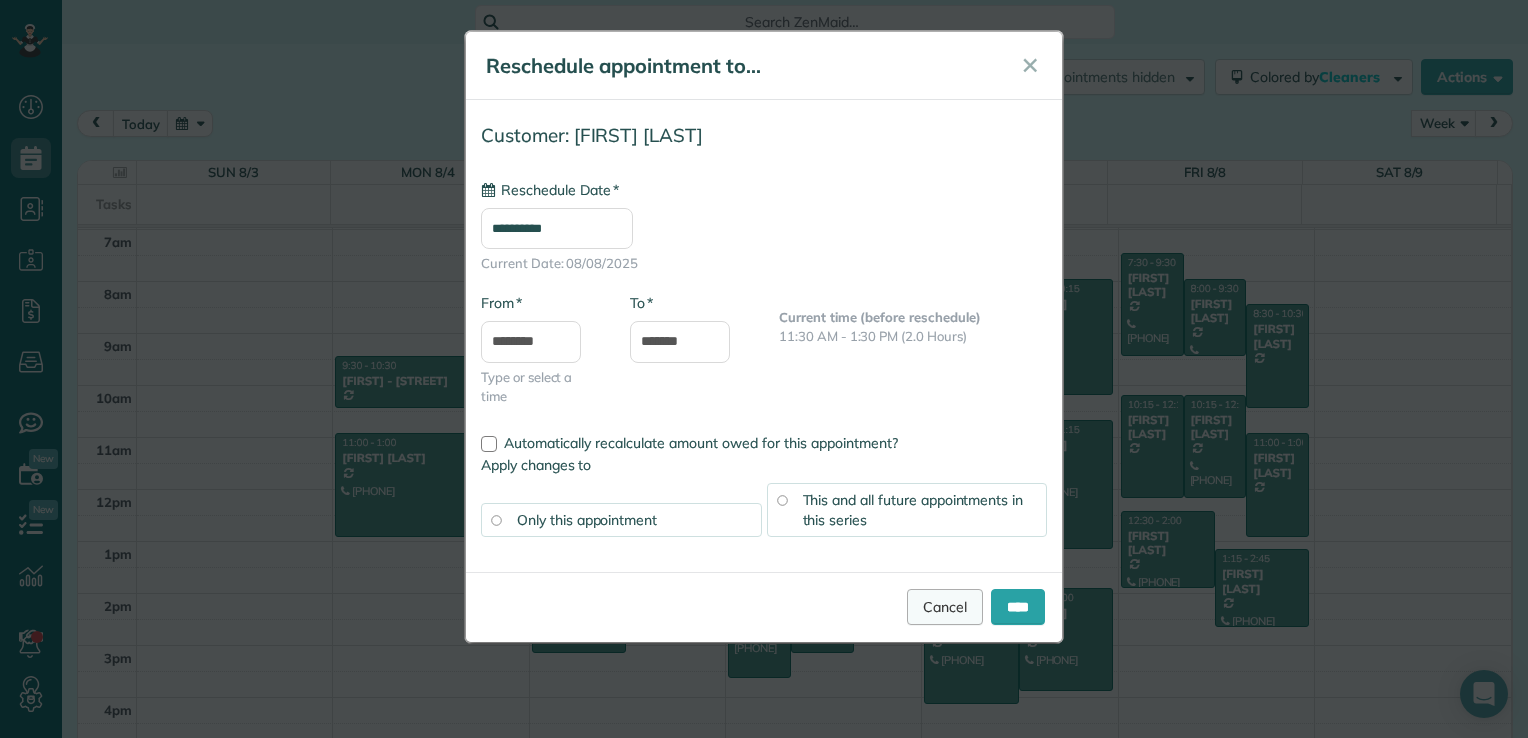 click on "Cancel" at bounding box center [945, 607] 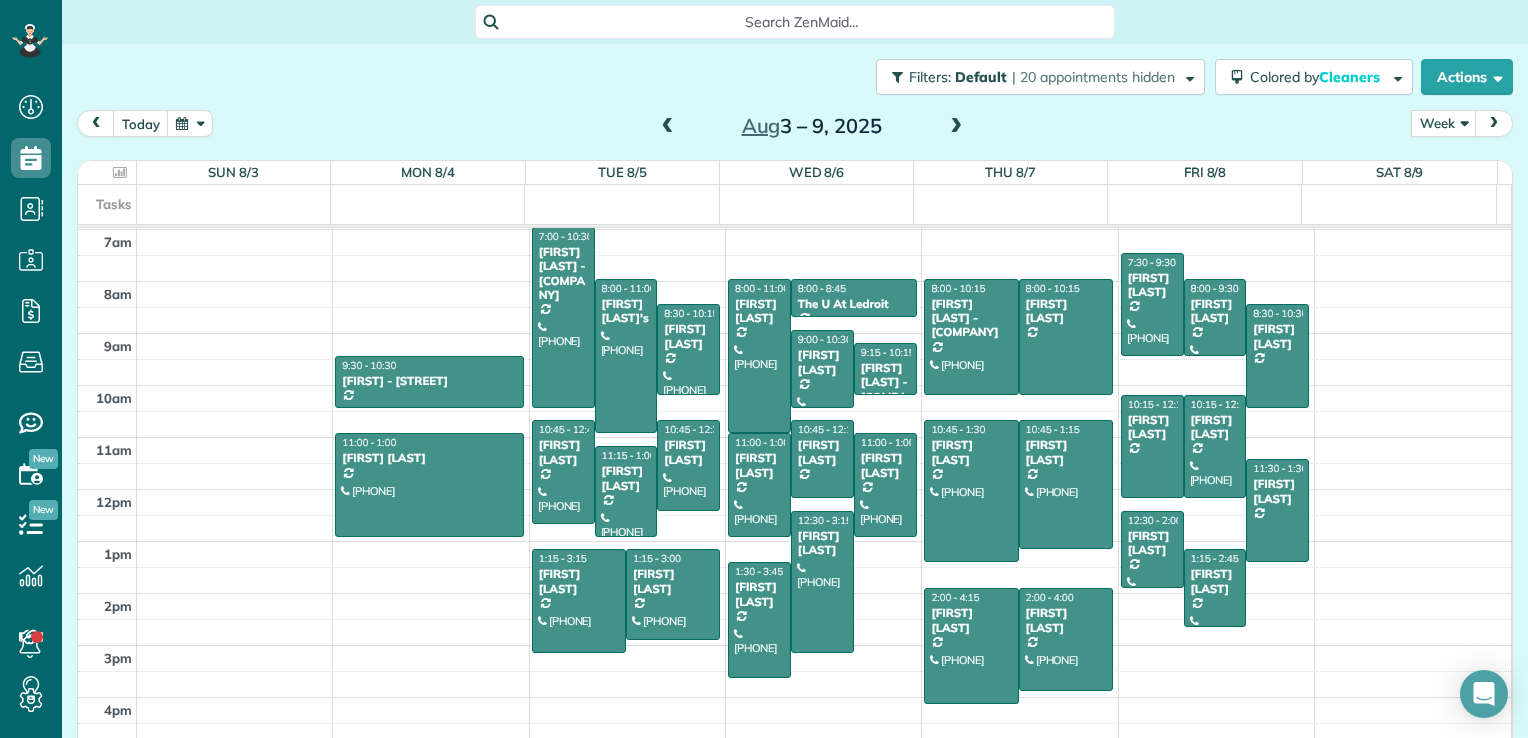 click at bounding box center (668, 127) 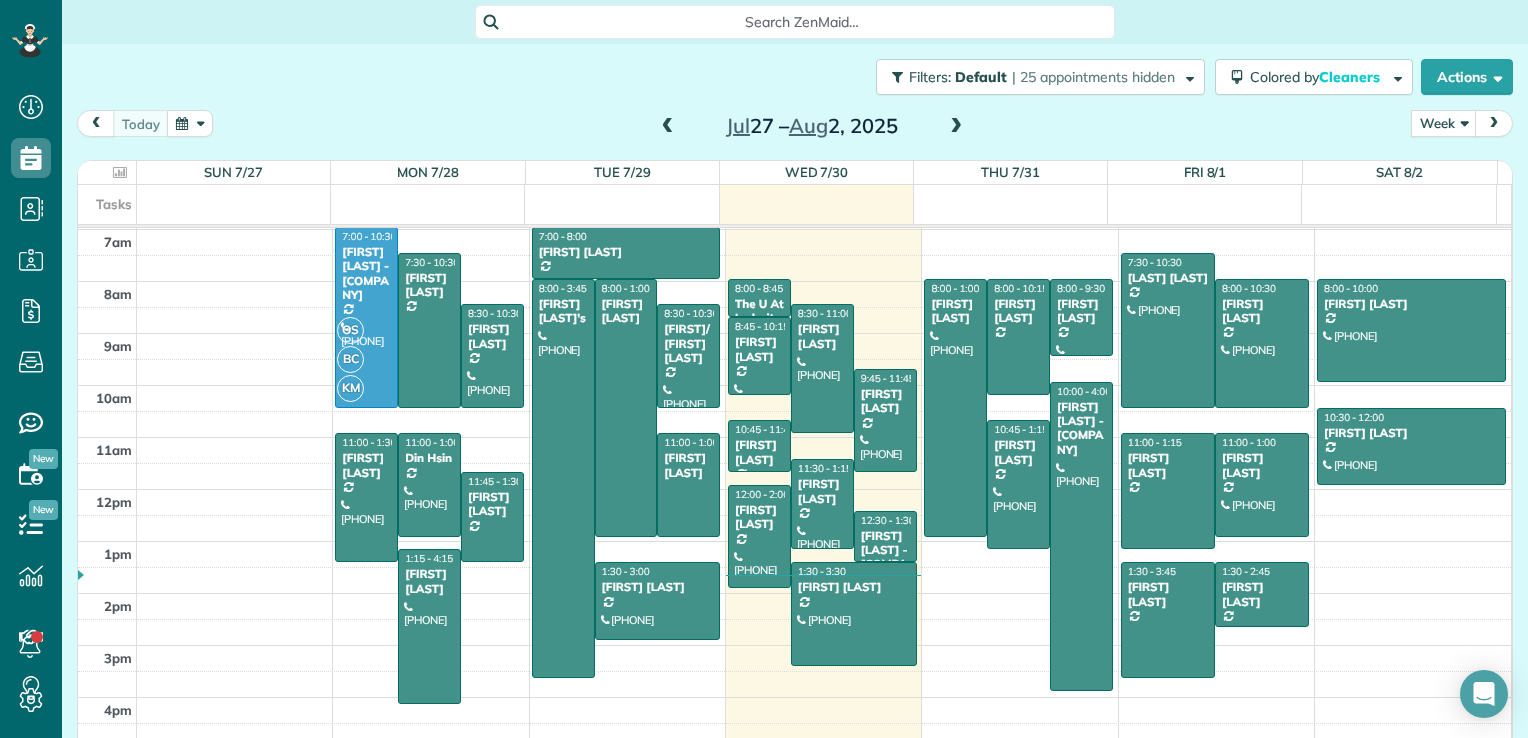 click at bounding box center [956, 127] 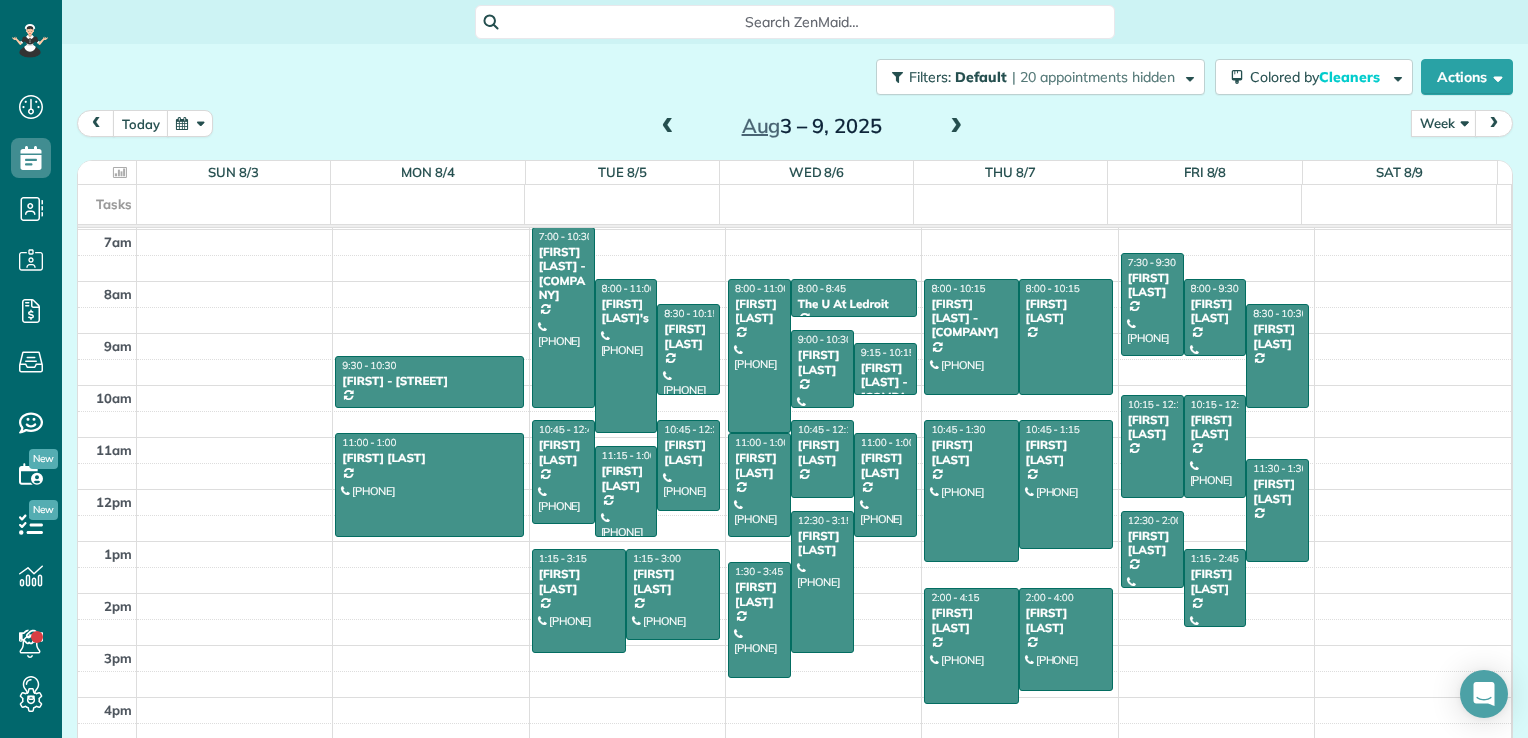 click at bounding box center (956, 127) 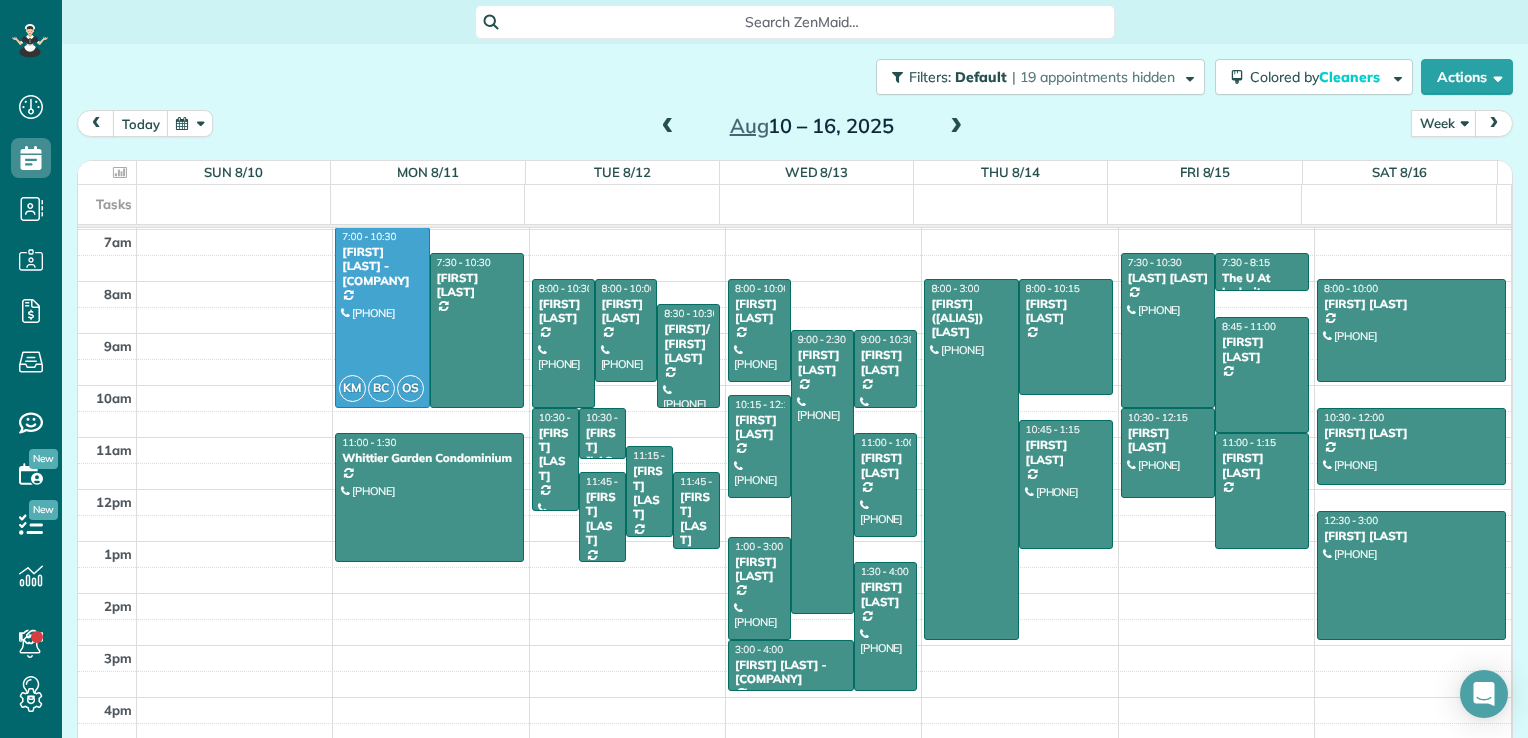 click at bounding box center (956, 127) 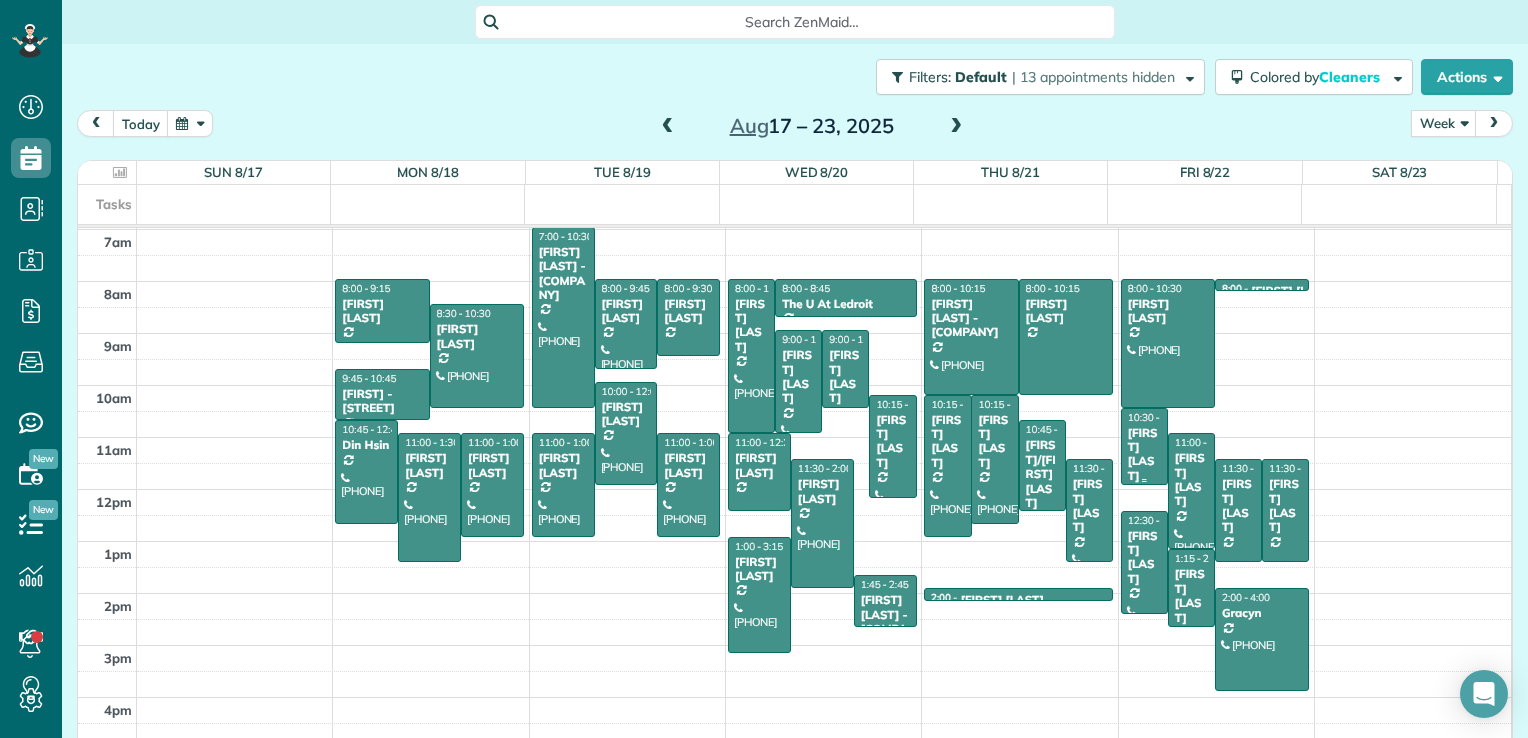 click on "[FIRST] [LAST]" at bounding box center [1144, 455] 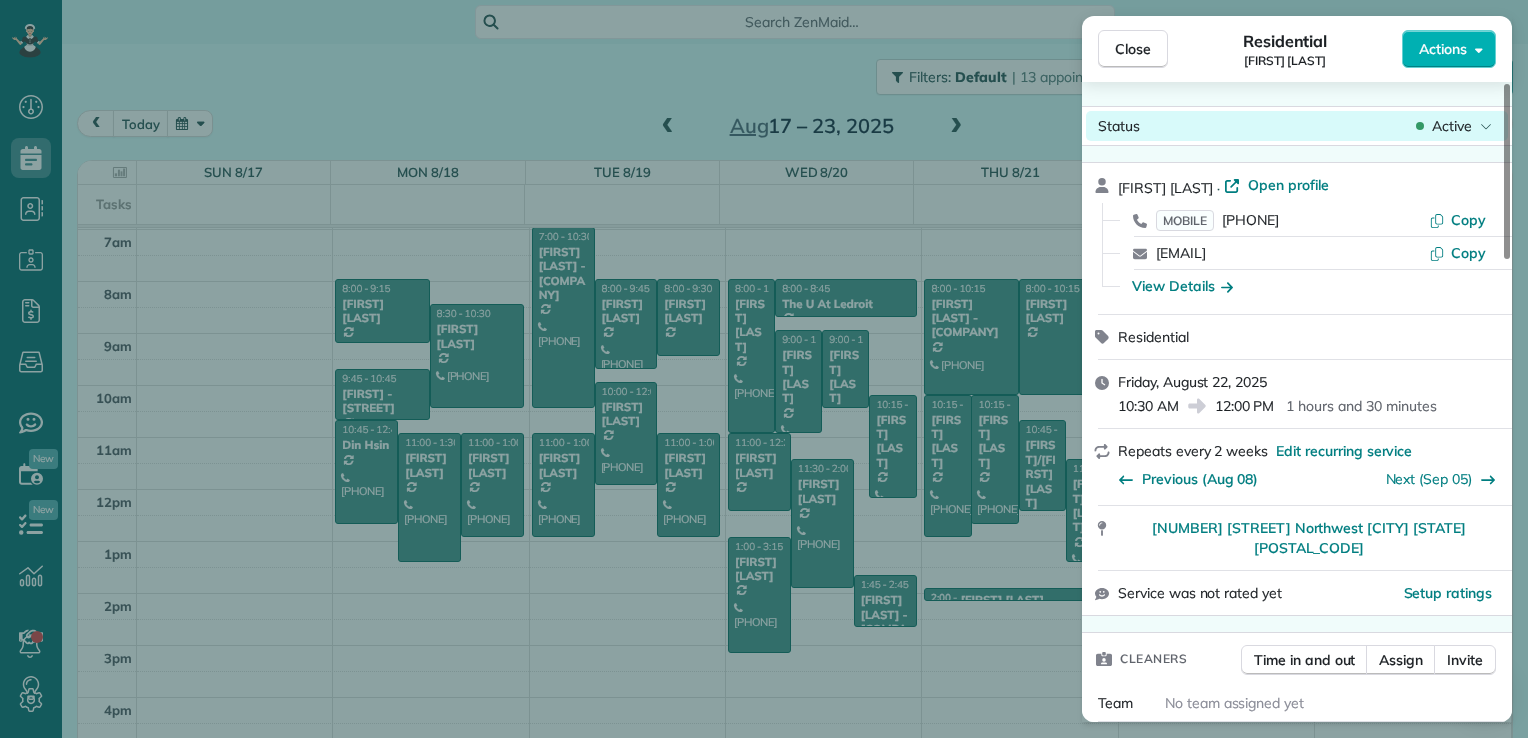 click on "Active" at bounding box center [1452, 126] 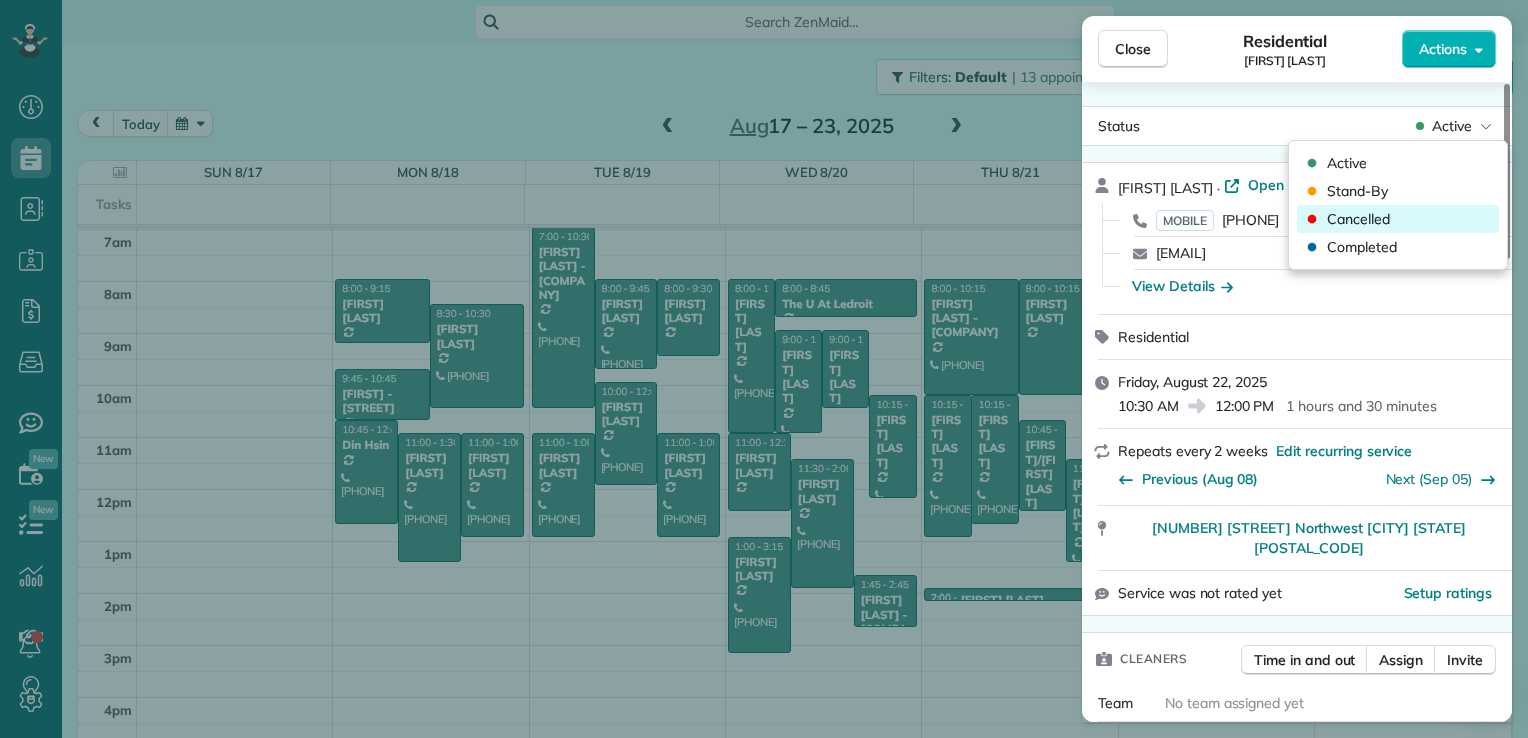 click on "Cancelled" at bounding box center [1398, 219] 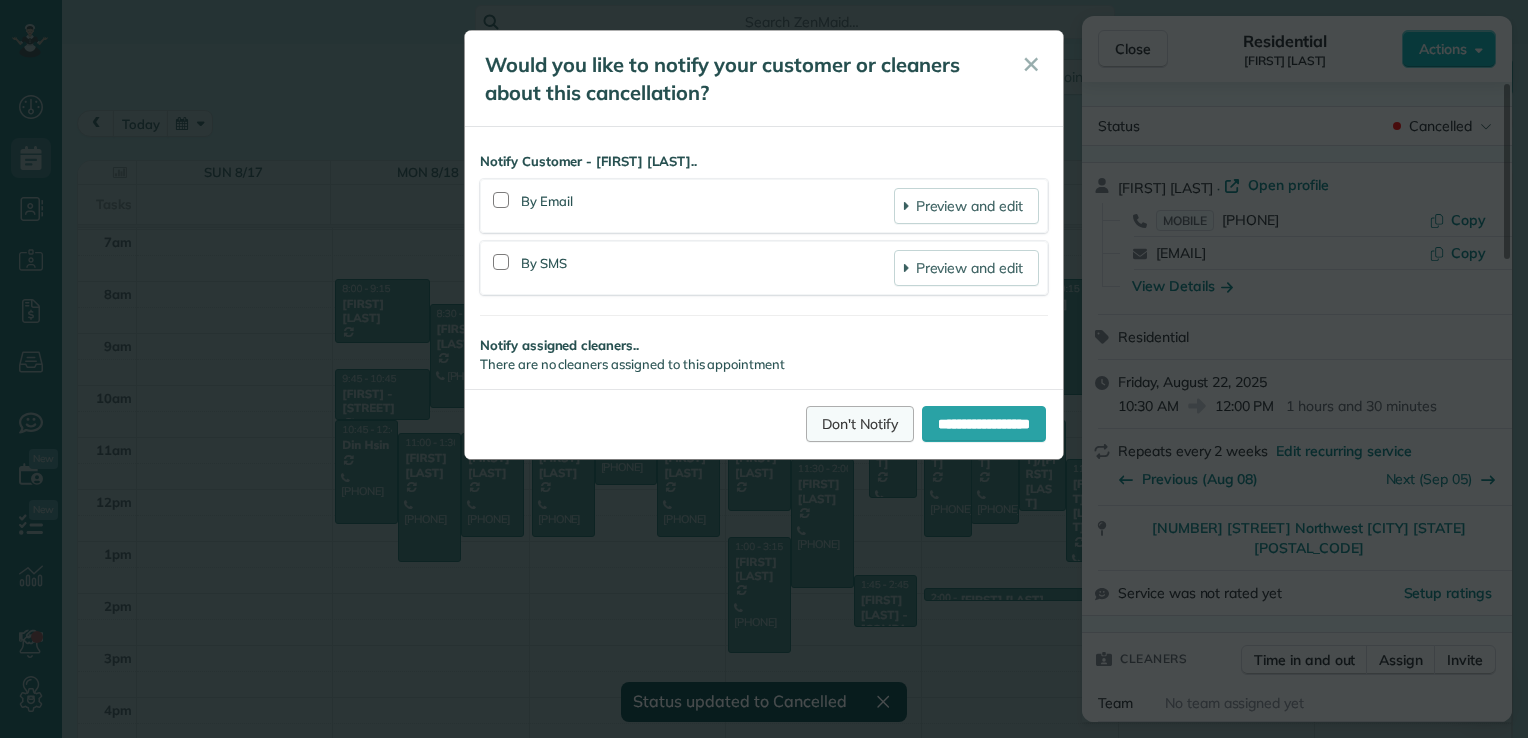 click on "Don't Notify" at bounding box center (860, 424) 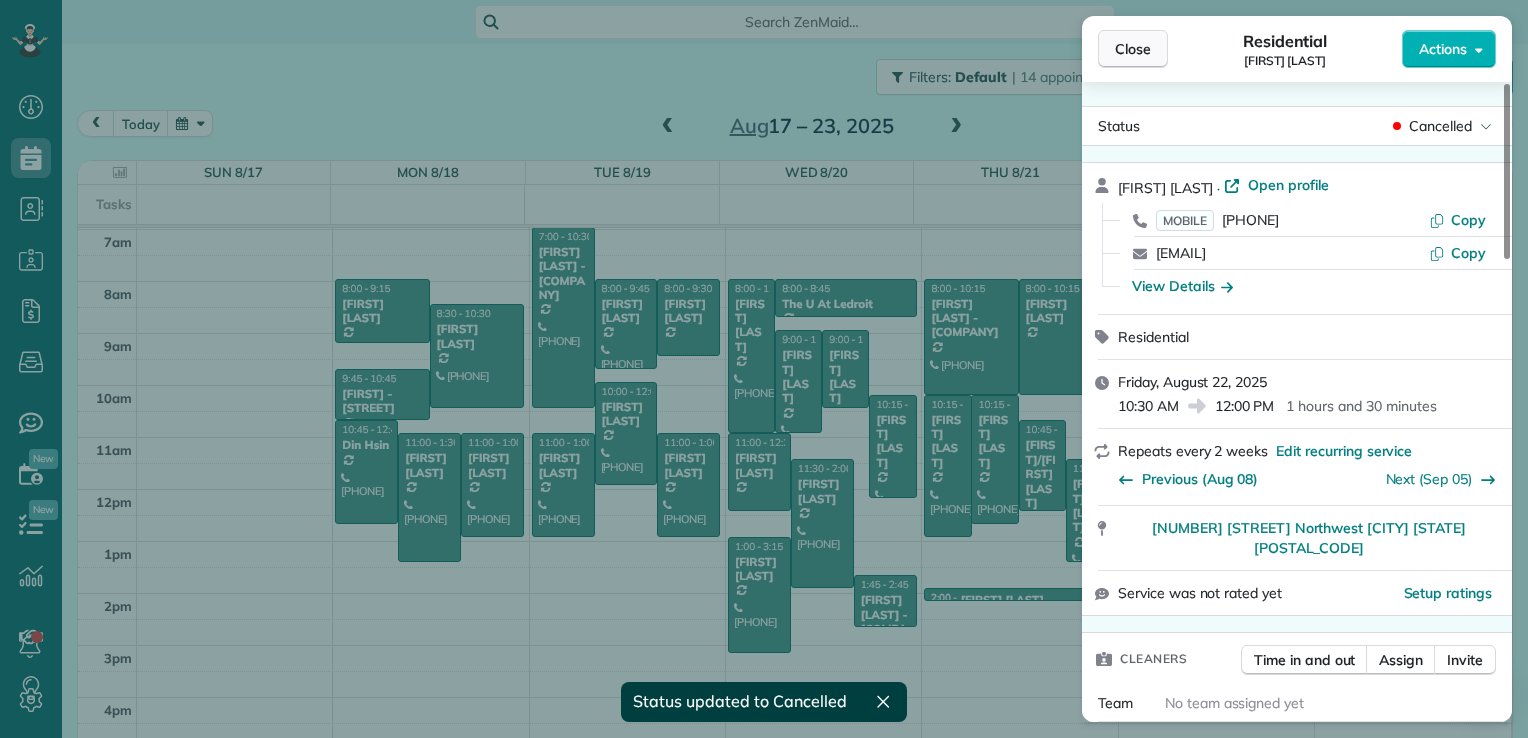 click on "Close" at bounding box center (1133, 49) 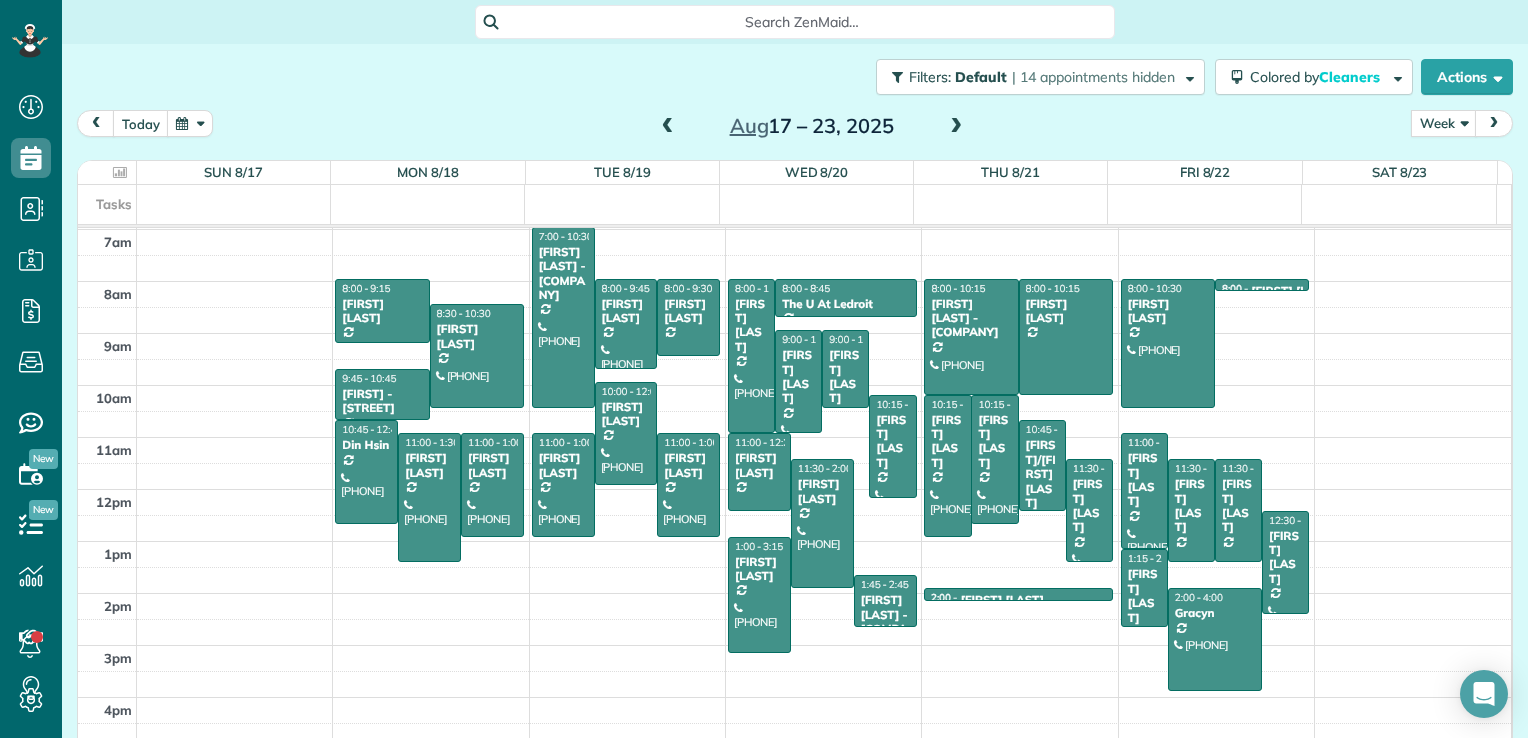 click at bounding box center [956, 127] 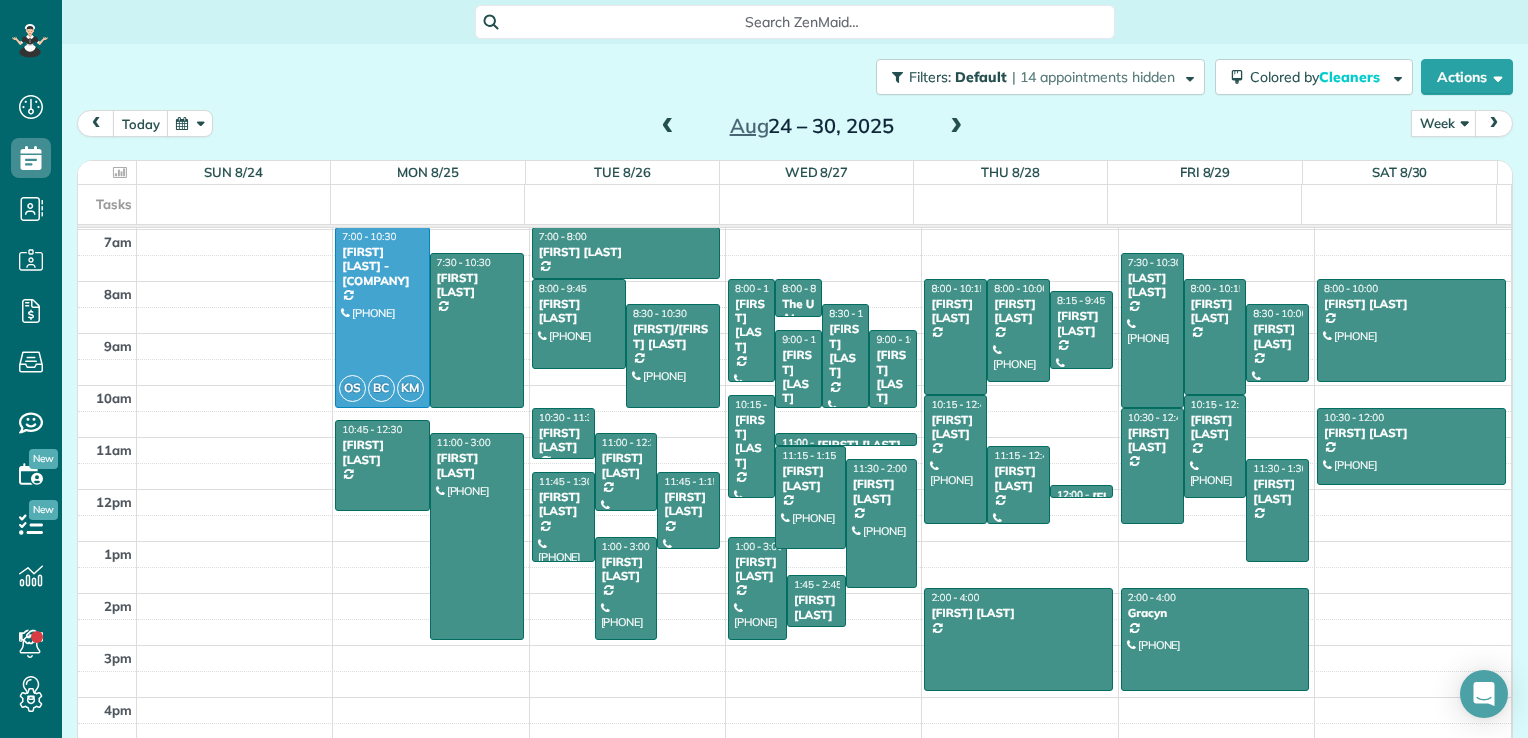 click at bounding box center (956, 127) 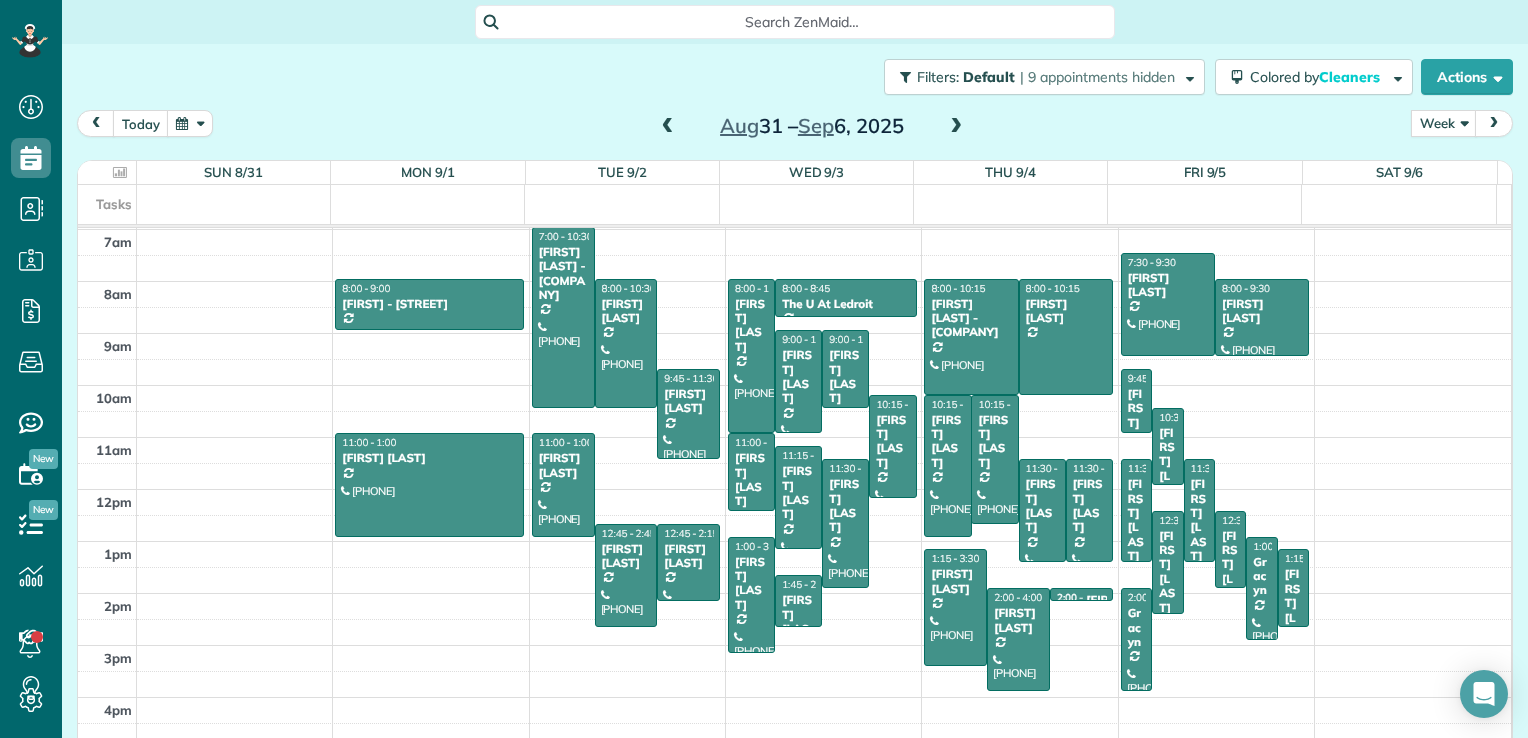 click at bounding box center (956, 127) 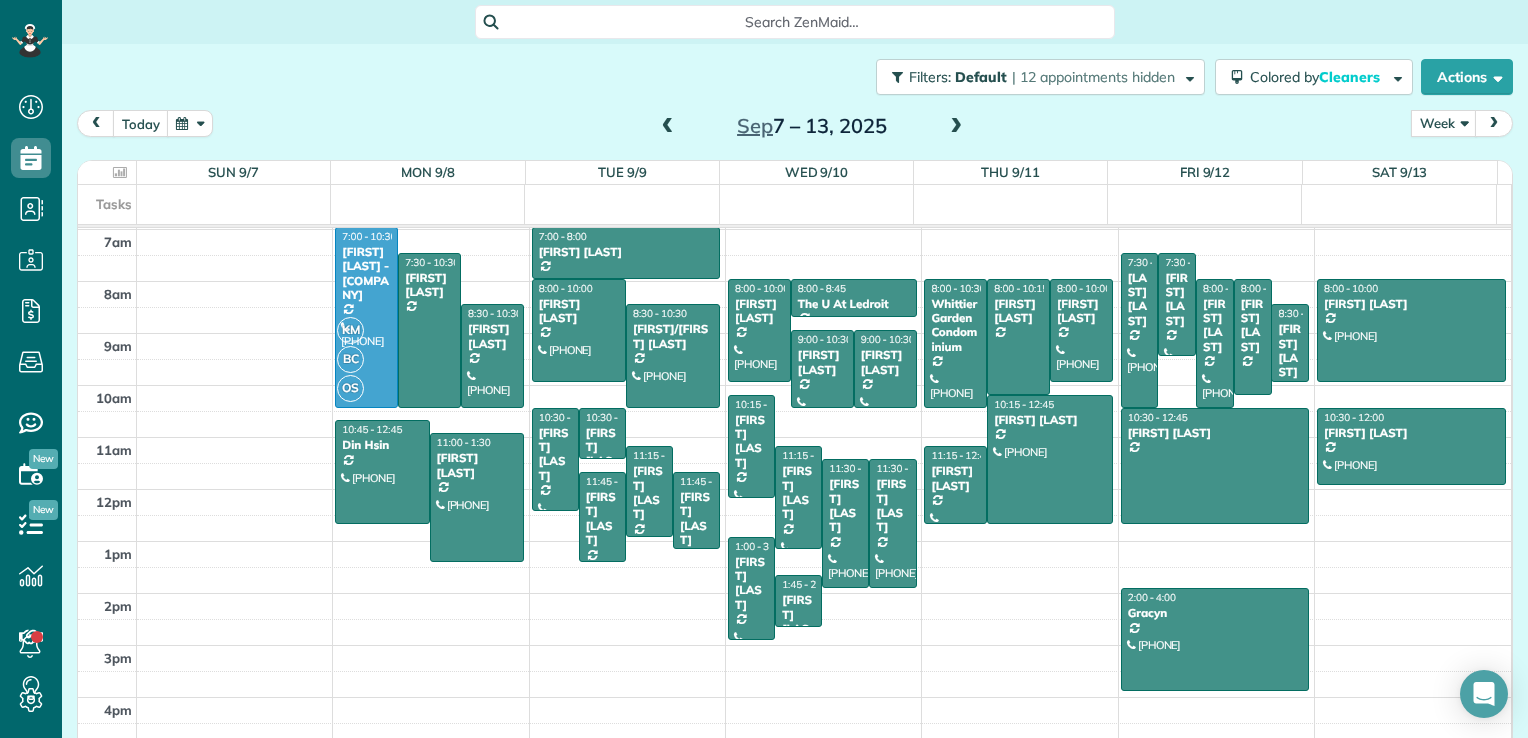 click at bounding box center [956, 127] 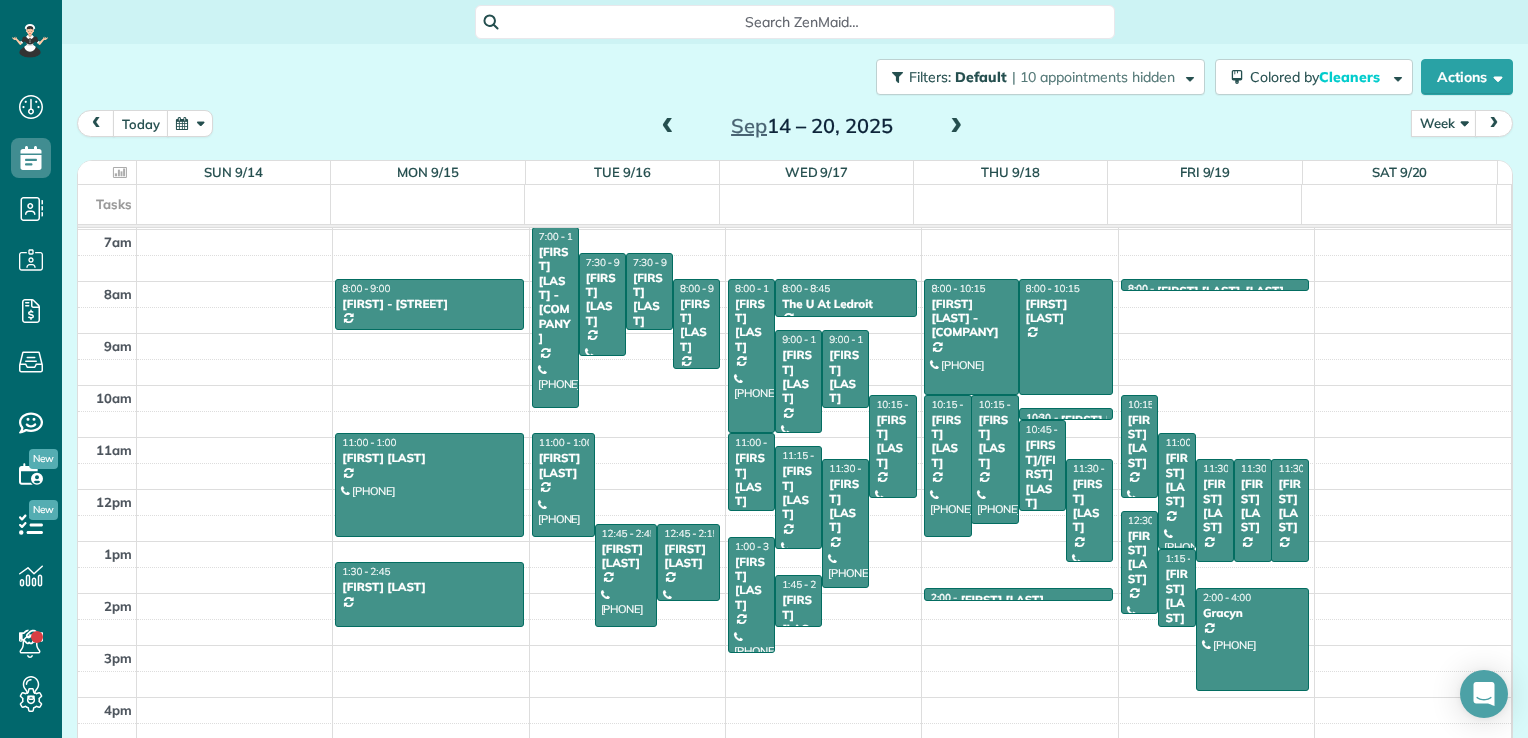 click at bounding box center [956, 127] 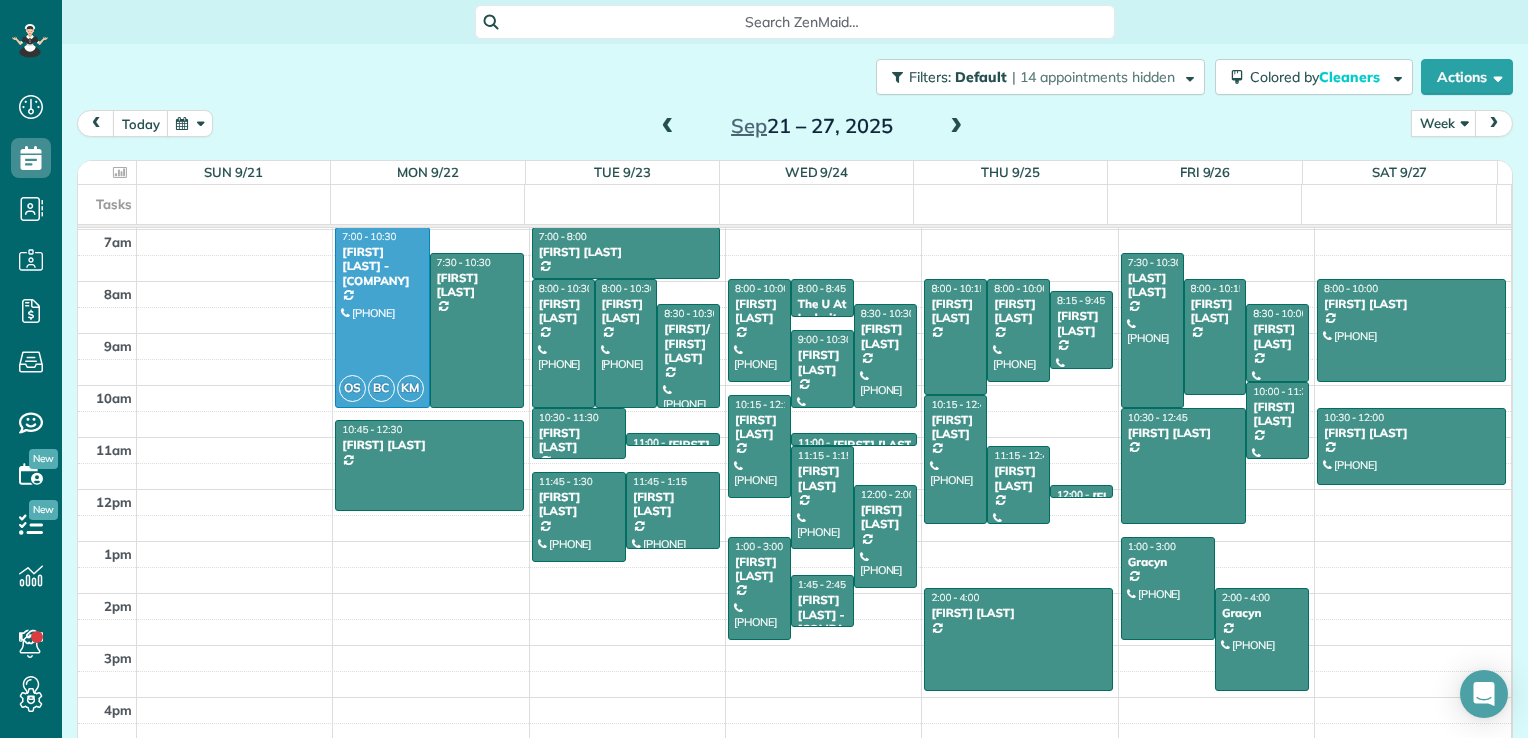 click at bounding box center [956, 127] 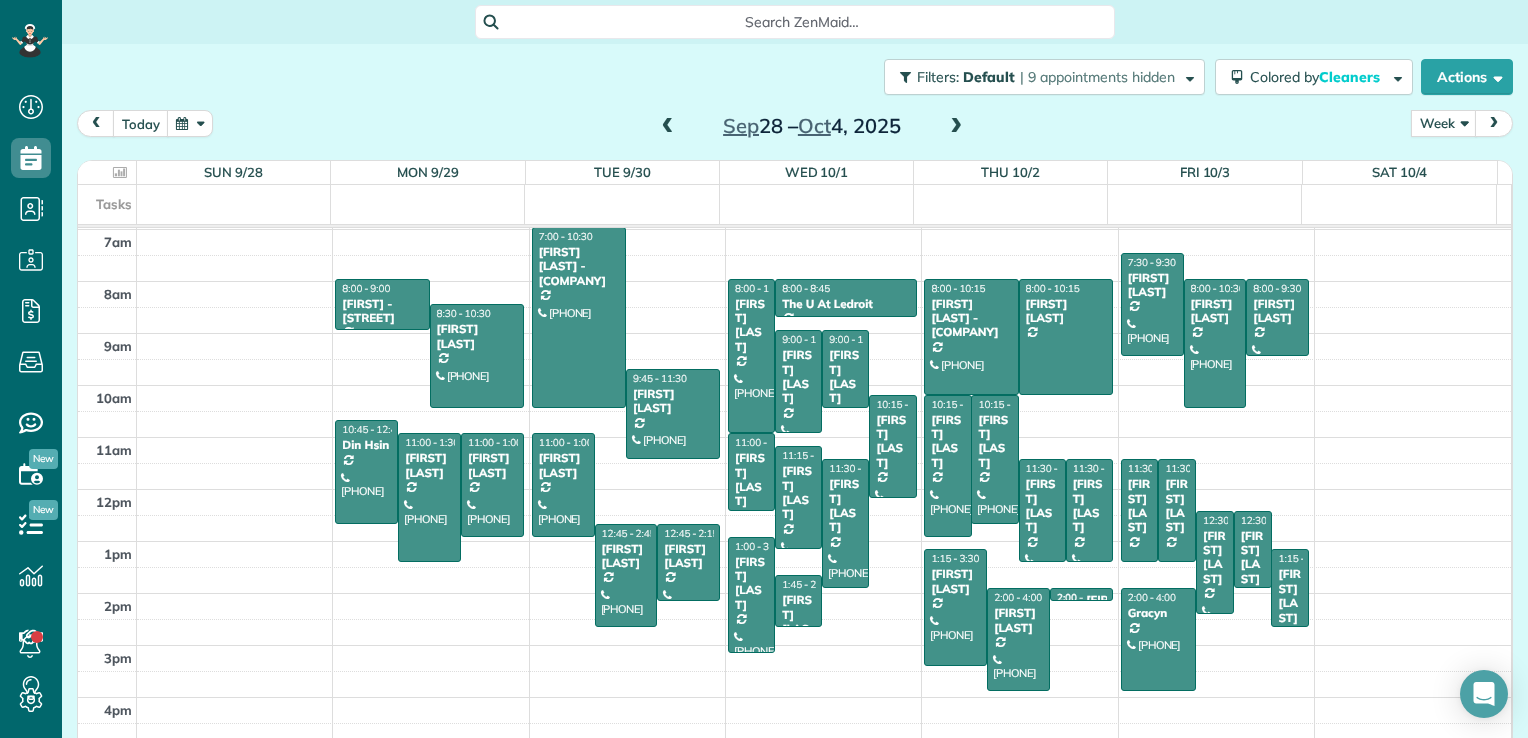 click at bounding box center [956, 127] 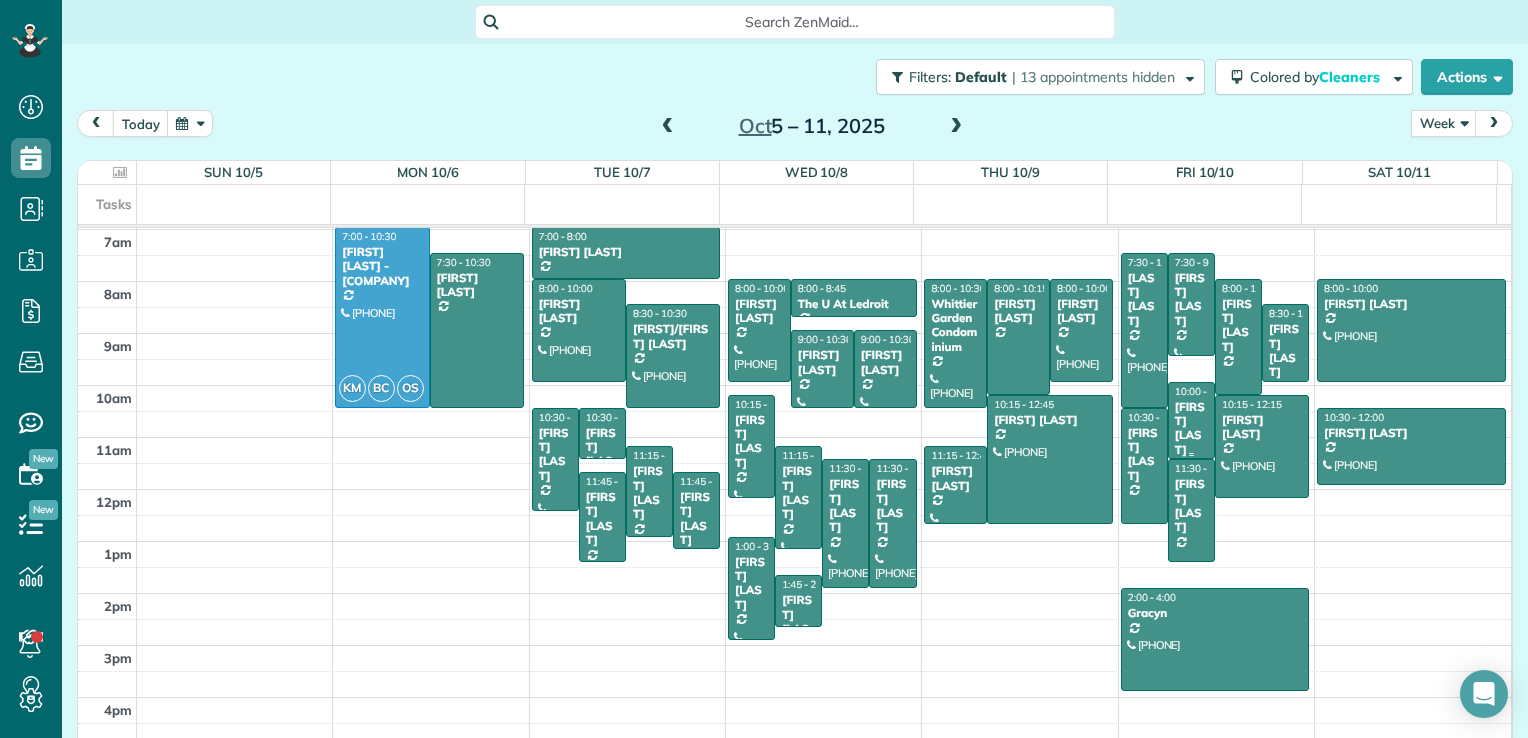 click on "[FIRST] [LAST]" at bounding box center (1191, 429) 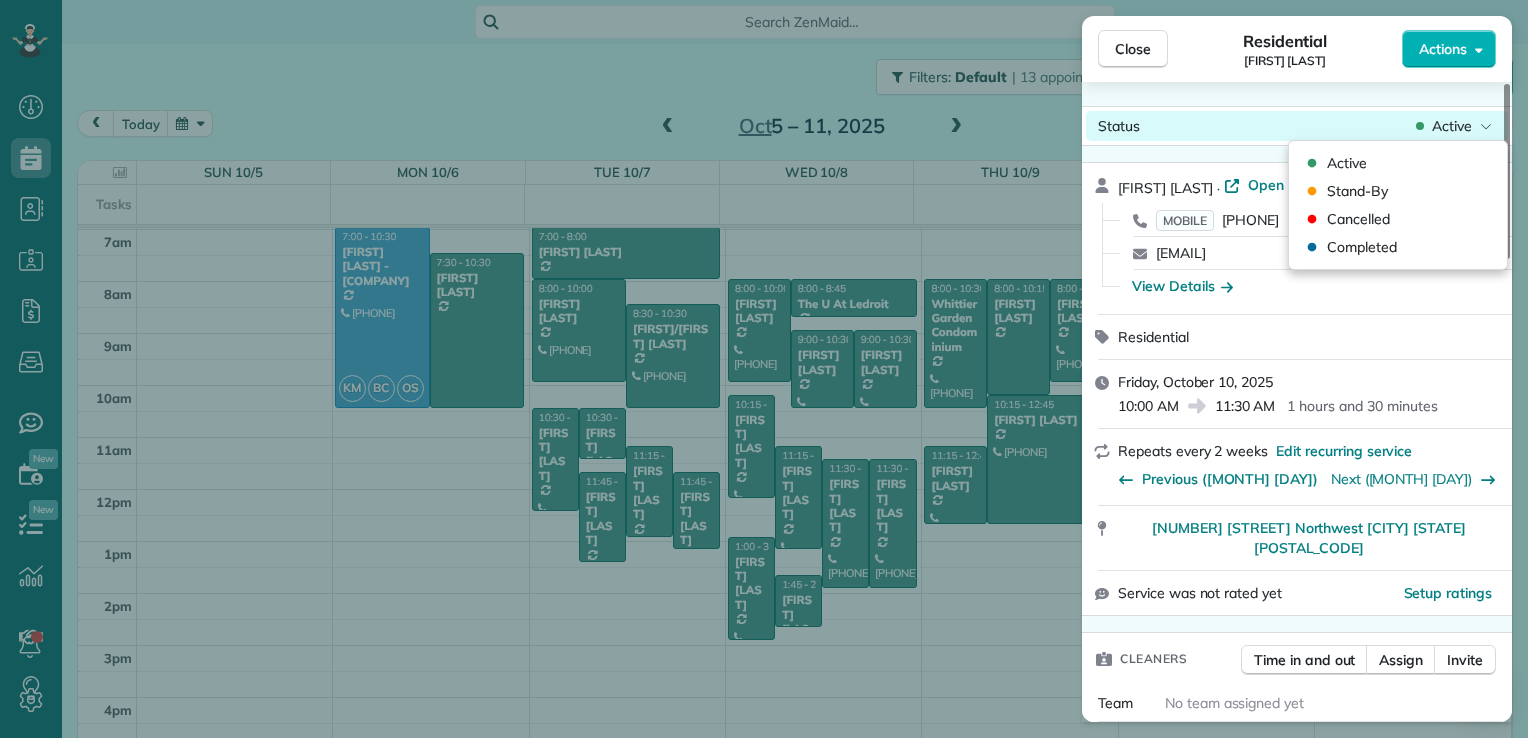 click on "Active" at bounding box center [1452, 126] 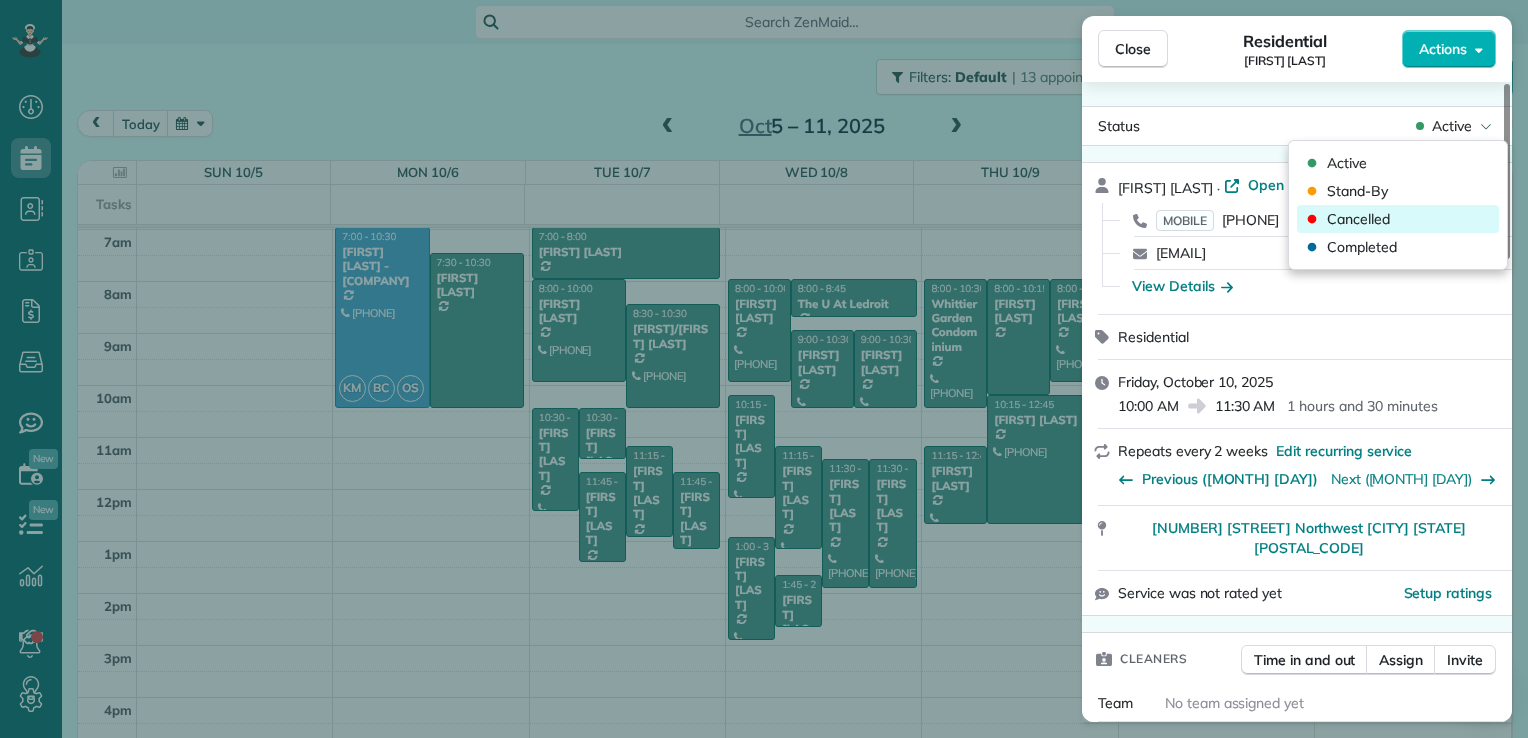 click on "Cancelled" at bounding box center (1398, 219) 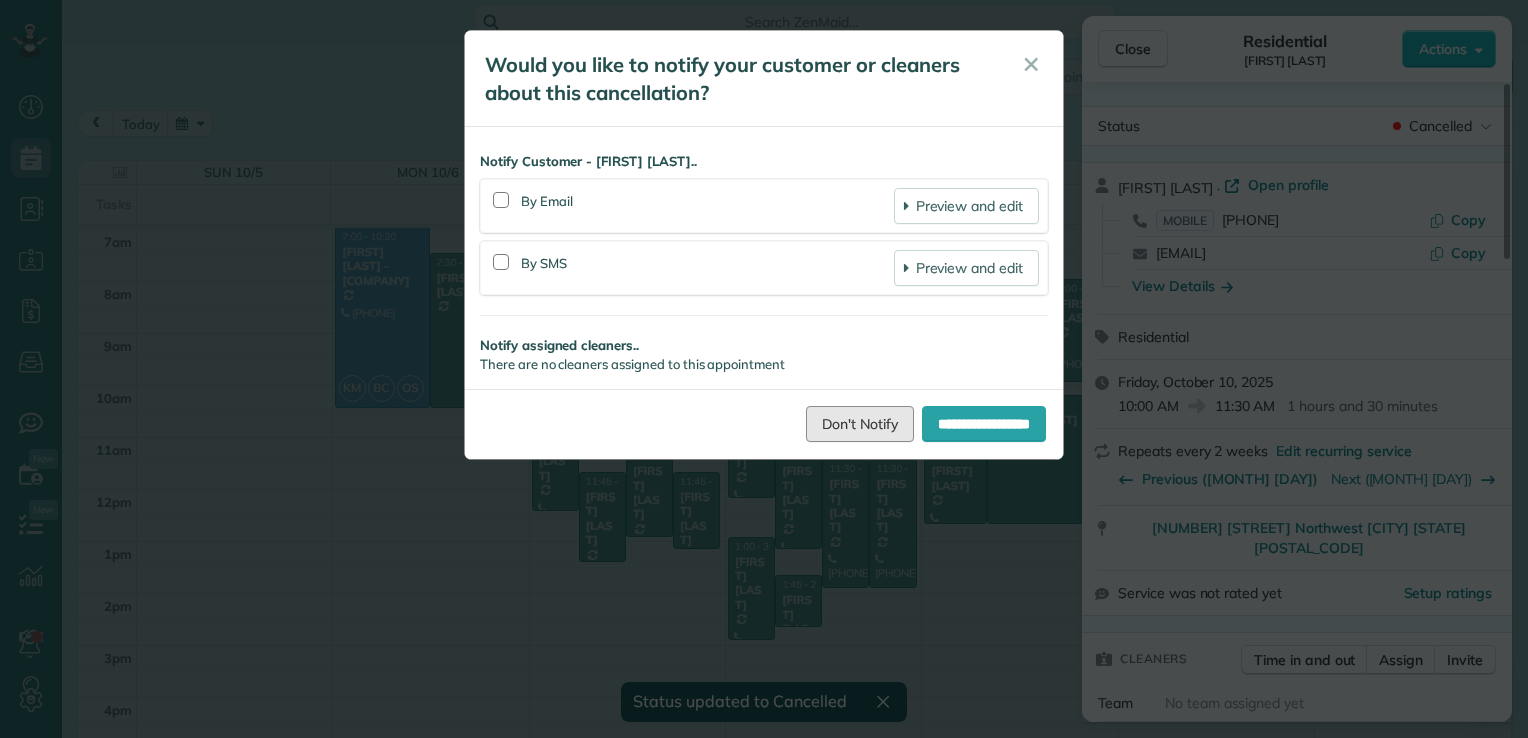 drag, startPoint x: 809, startPoint y: 427, endPoint x: 856, endPoint y: 357, distance: 84.31489 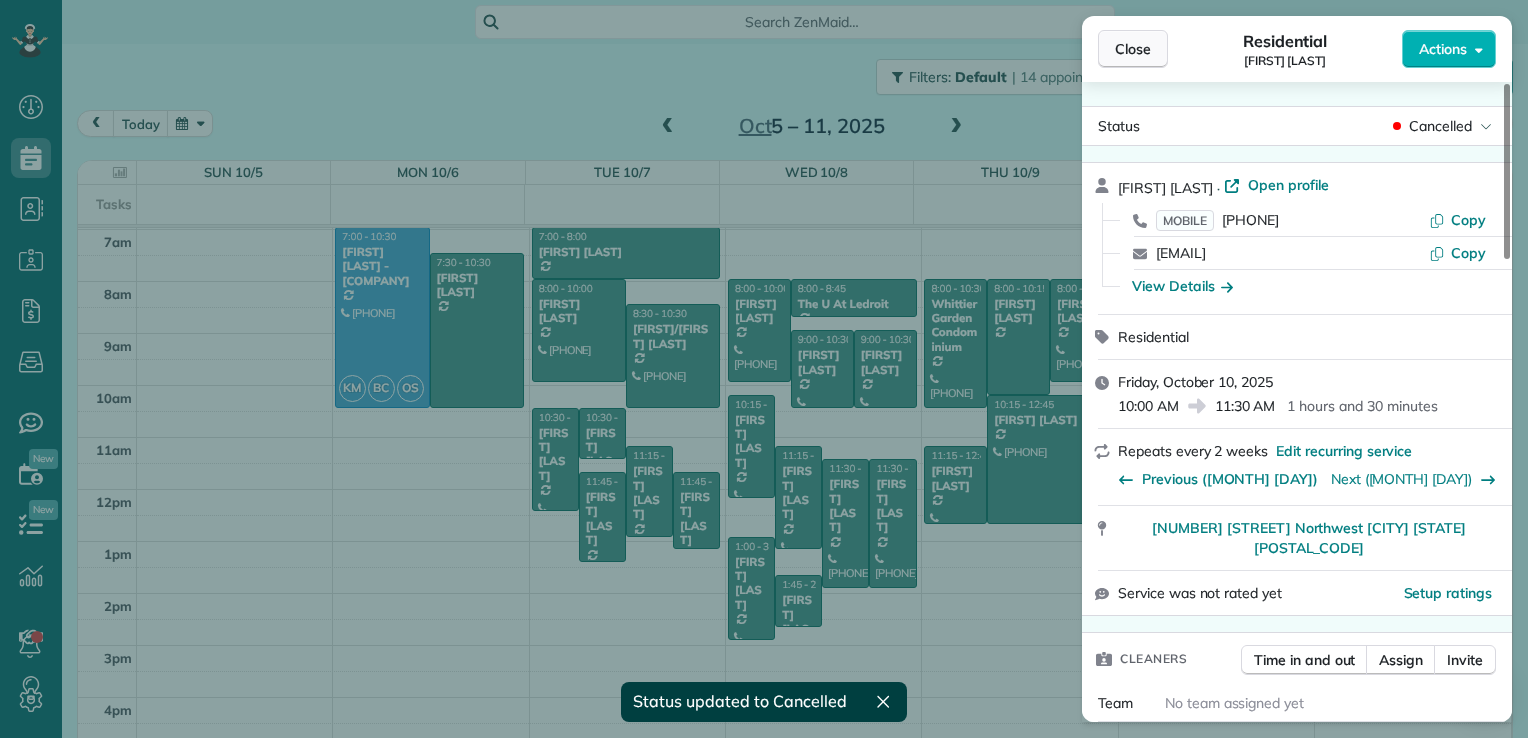 click on "Close" at bounding box center [1133, 49] 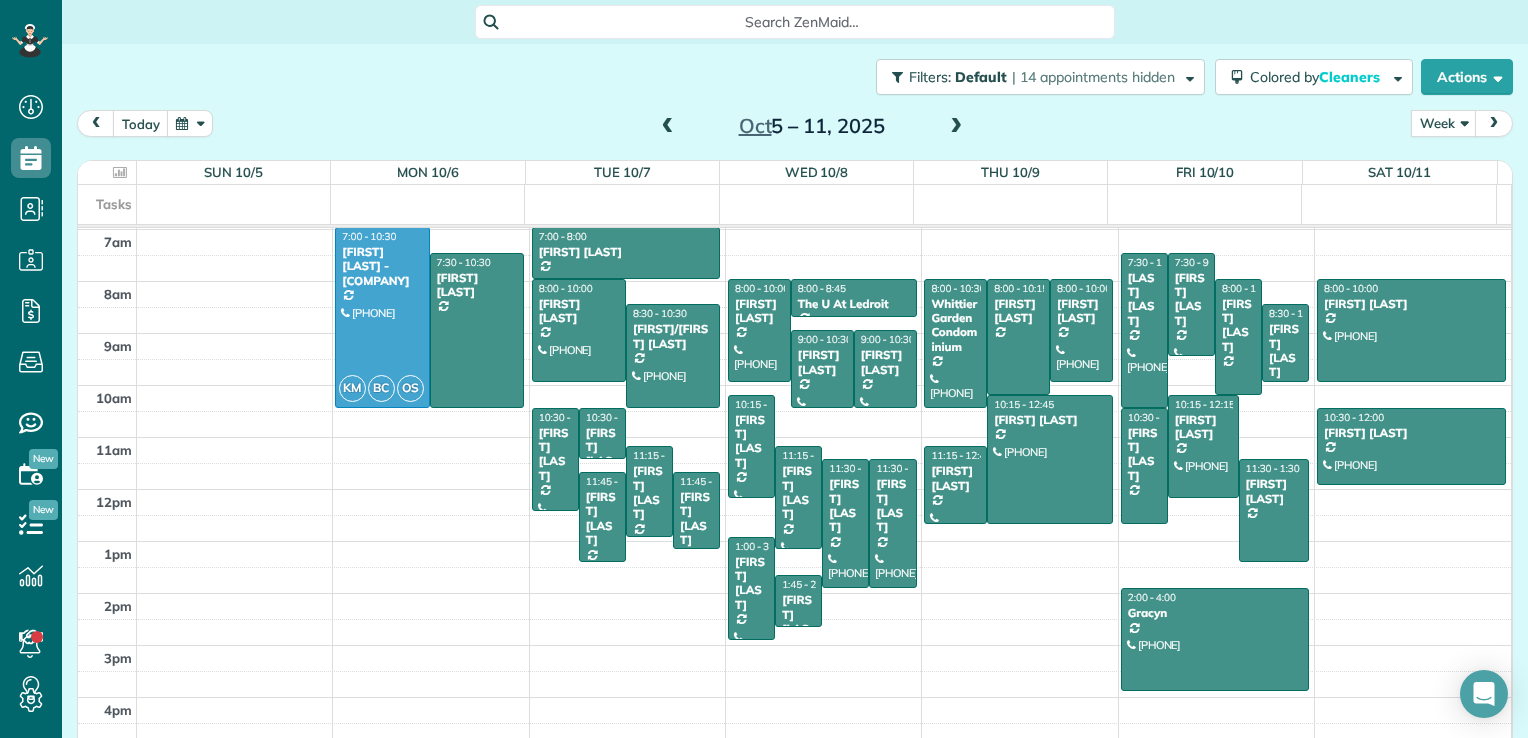 click at bounding box center [956, 127] 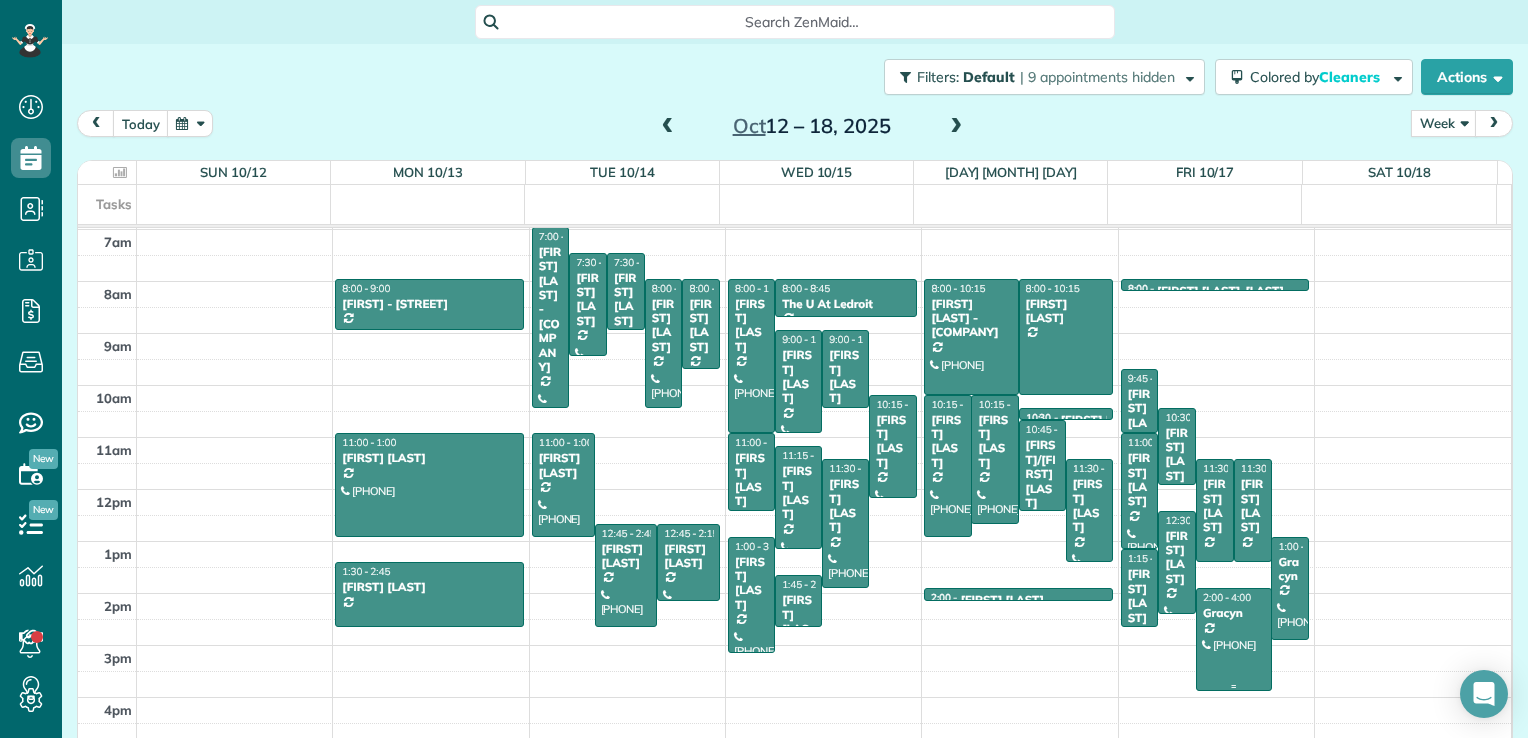 click at bounding box center (1233, 639) 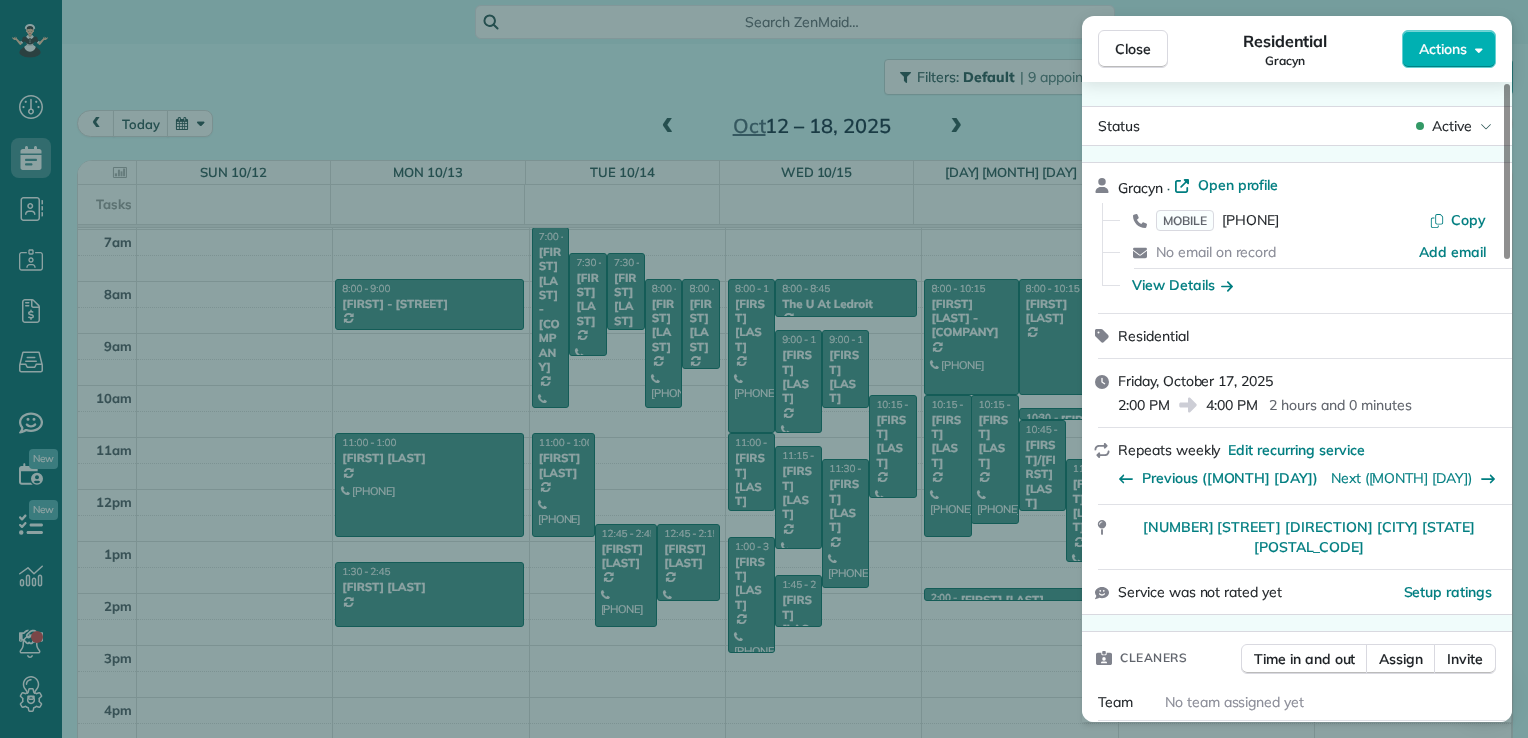 click on "Active" at bounding box center [1452, 126] 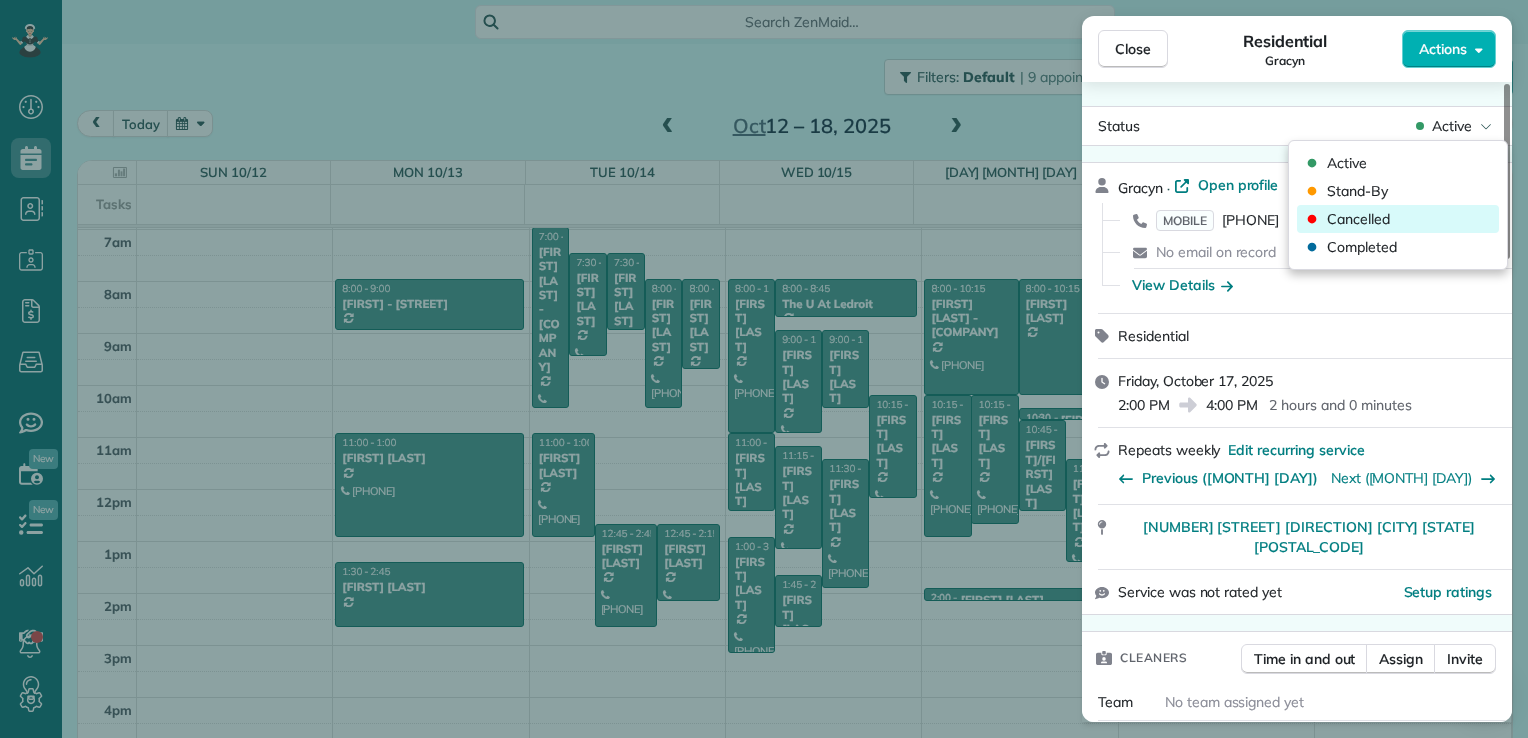 click on "Cancelled" at bounding box center (1398, 219) 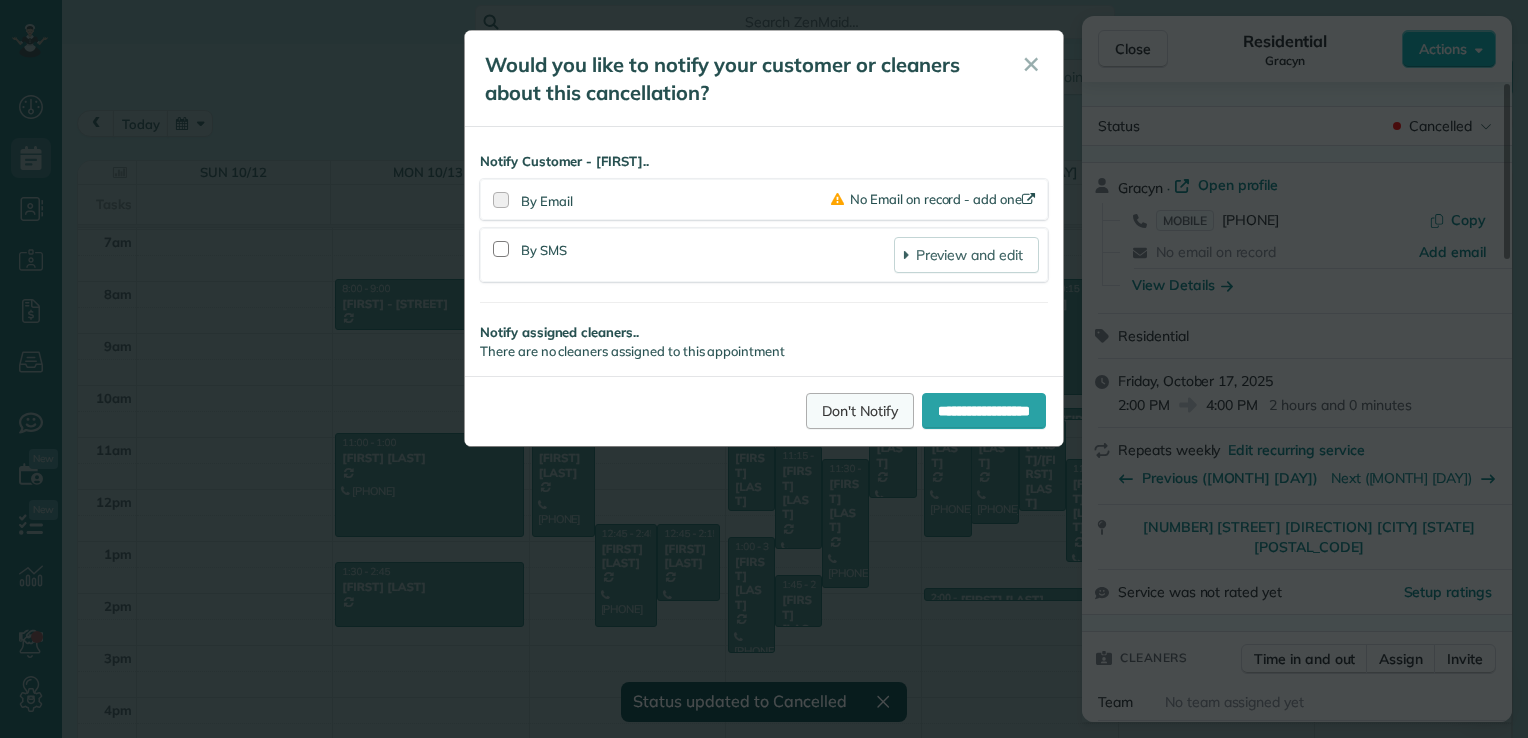 click on "Don't Notify" at bounding box center [860, 411] 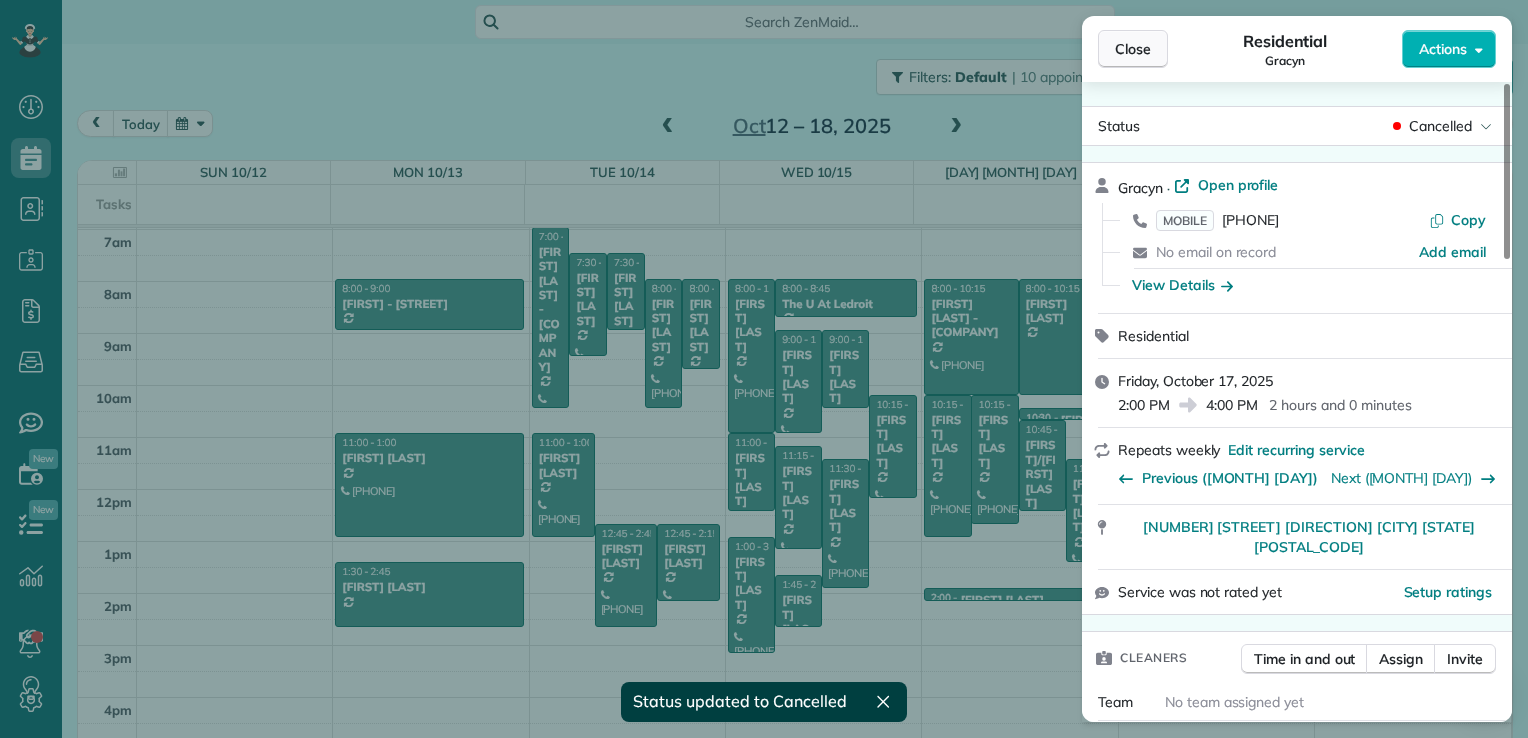 click on "Close" at bounding box center (1133, 49) 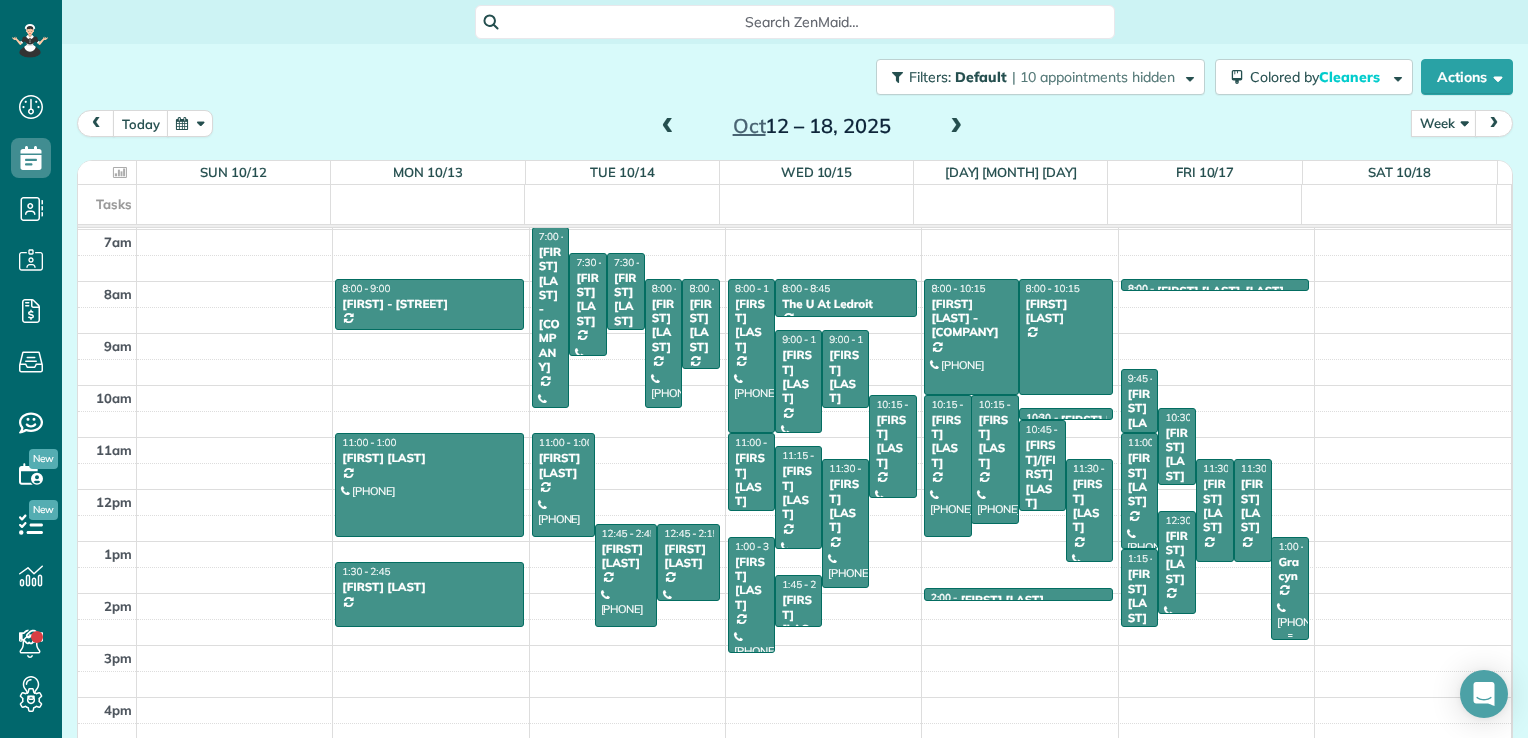 click at bounding box center (1290, 588) 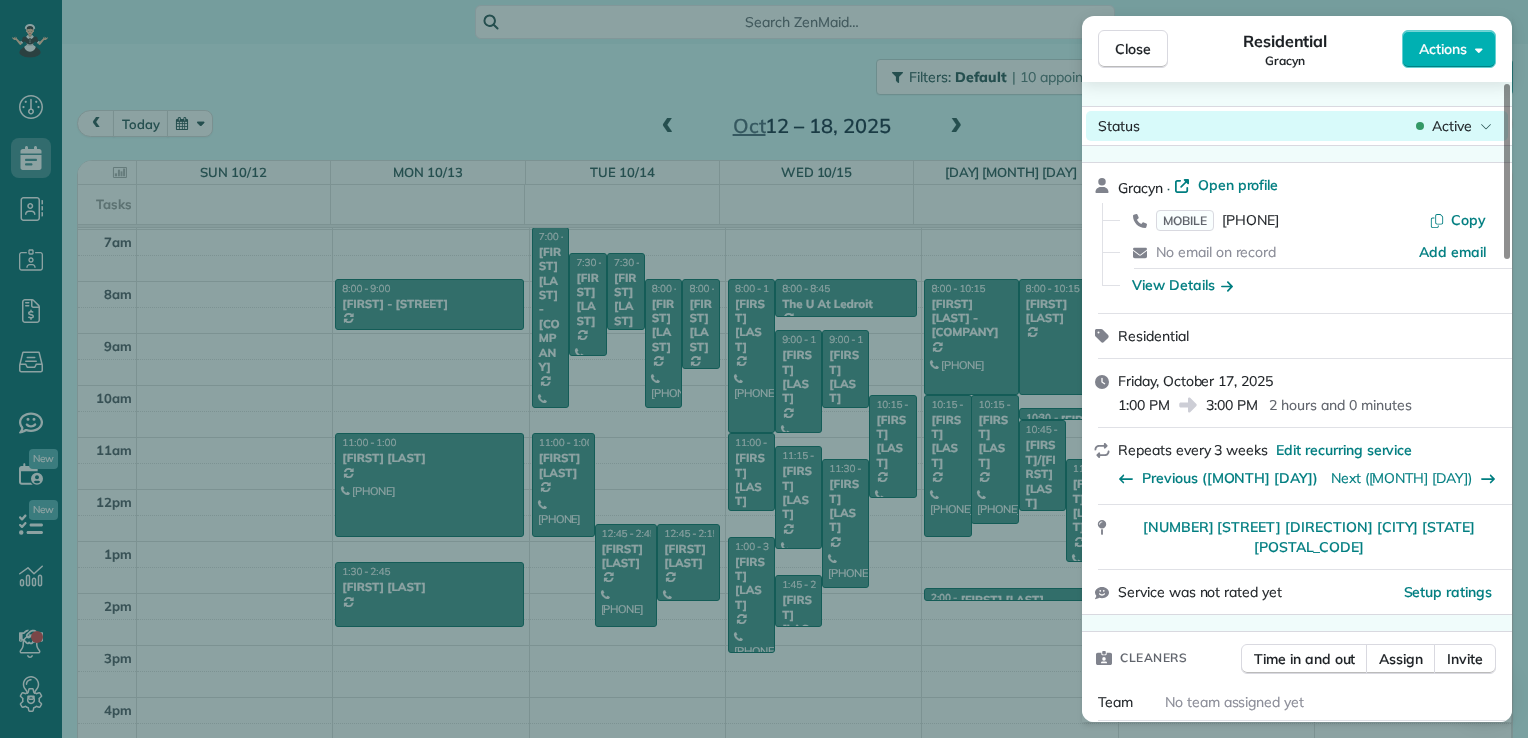 click on "Active" at bounding box center (1452, 126) 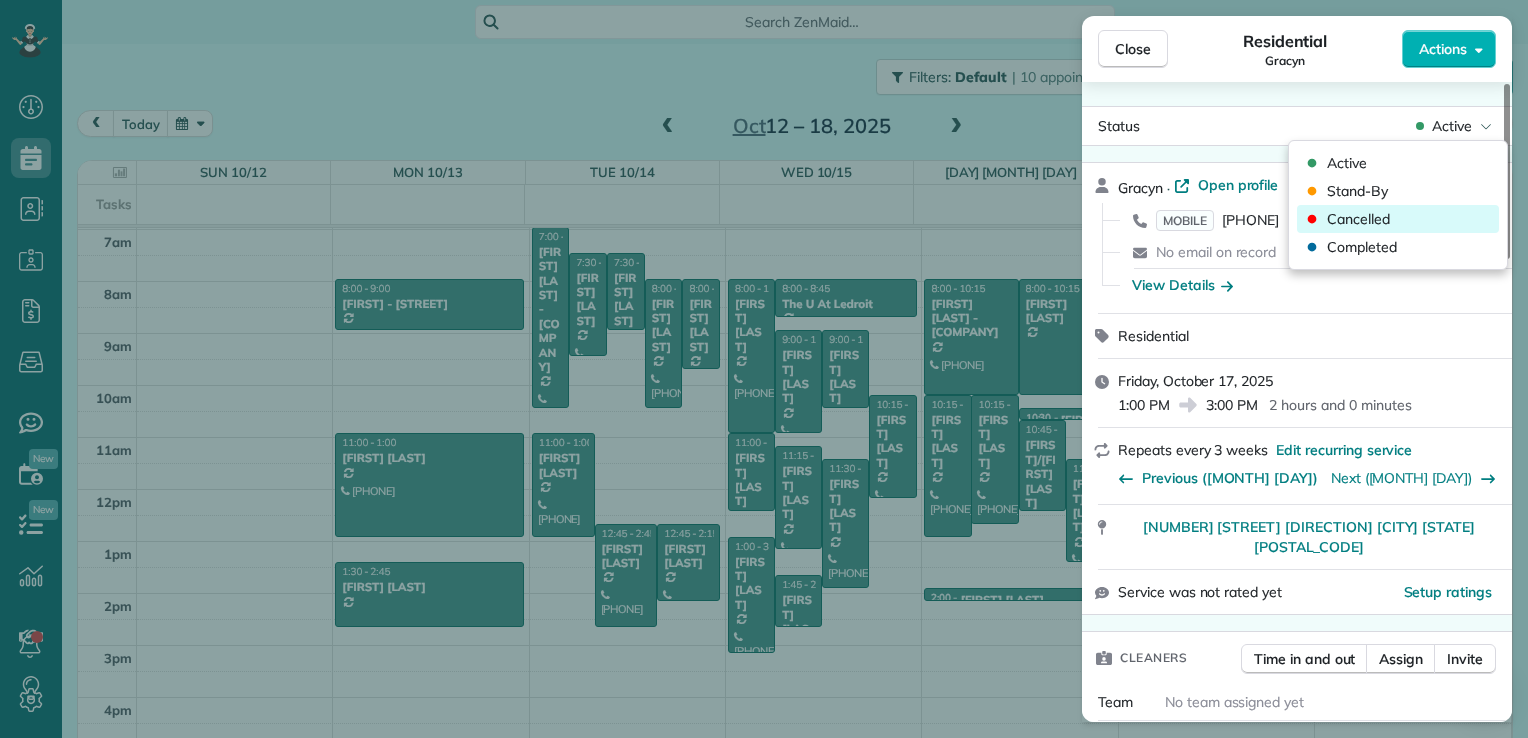 click on "Cancelled" at bounding box center [1345, 219] 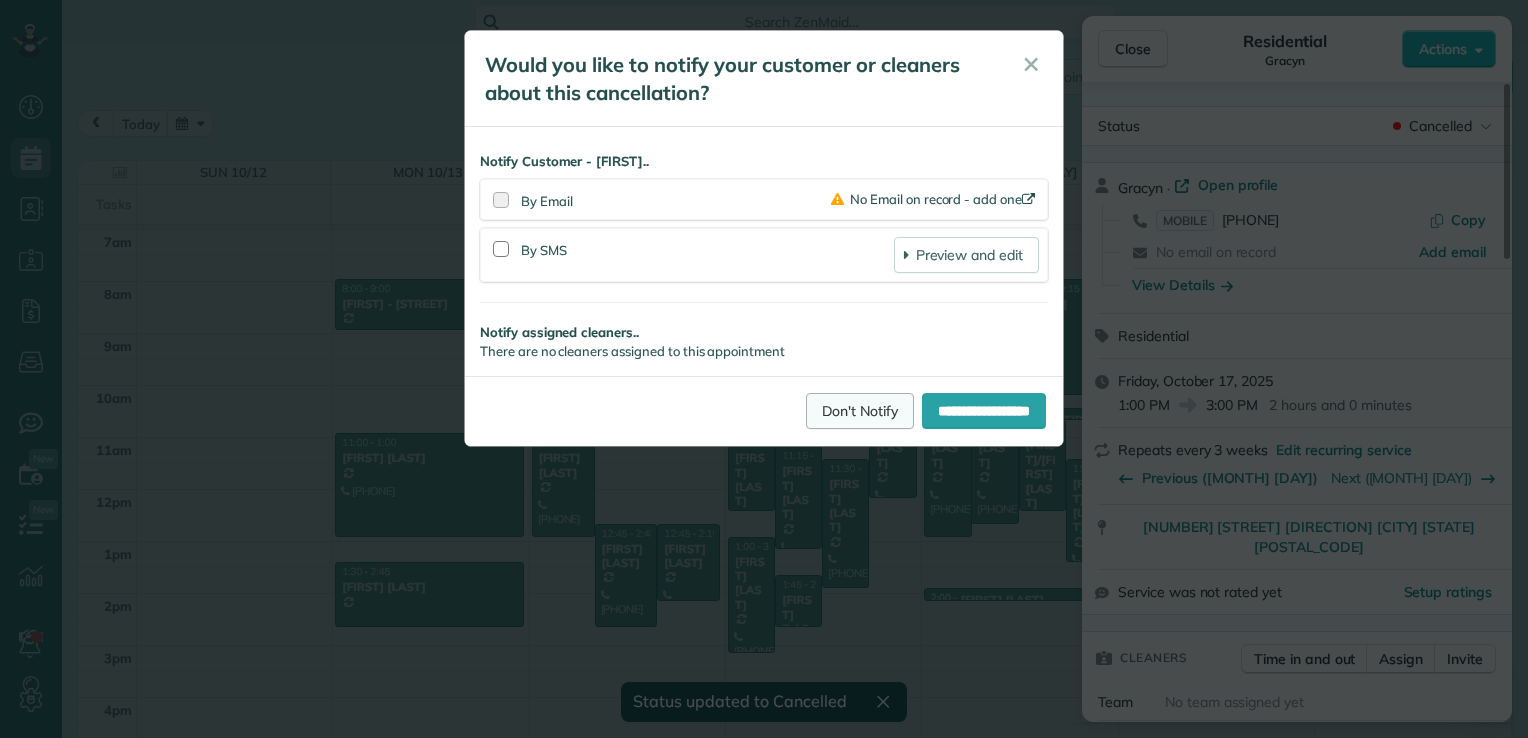 click on "Don't Notify" at bounding box center [860, 411] 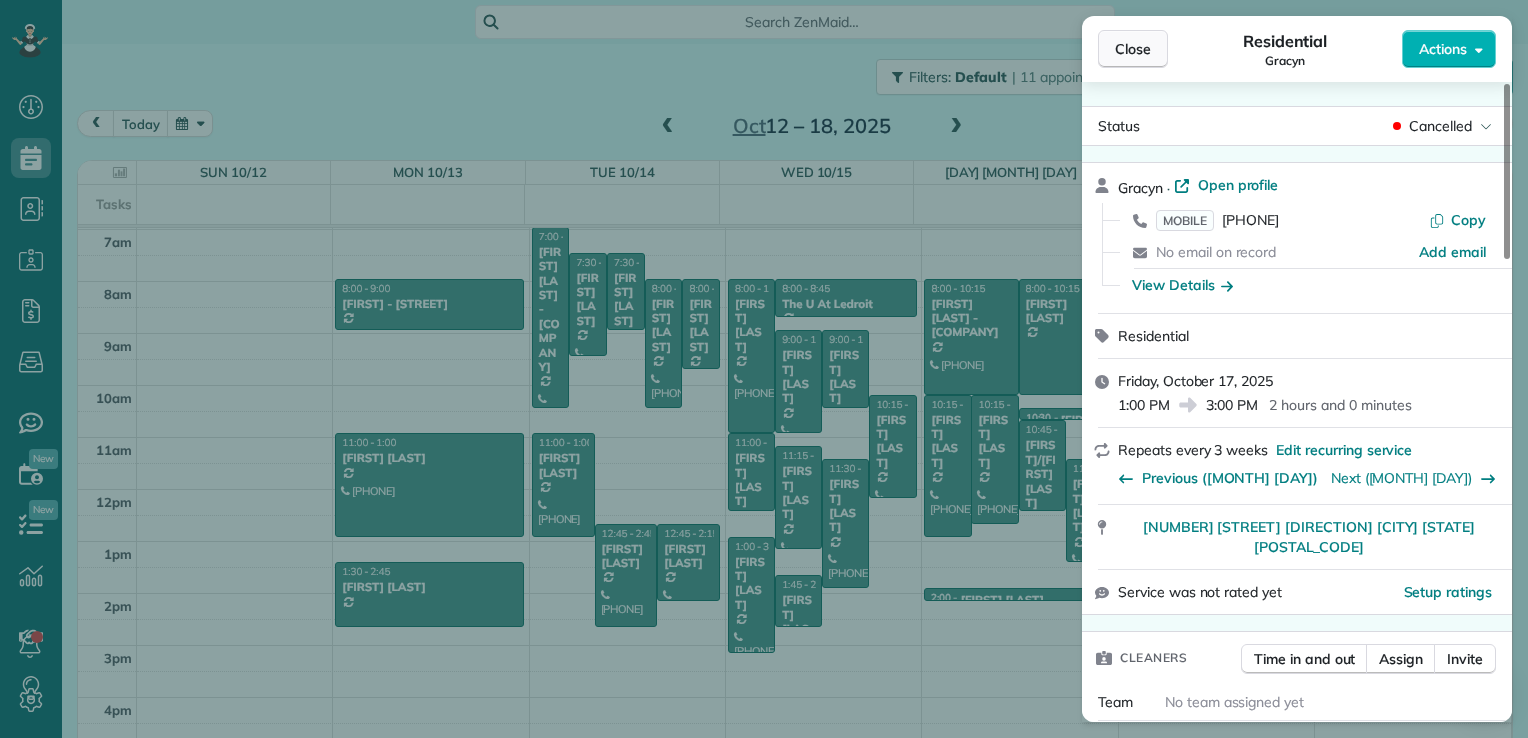 click on "Close" at bounding box center (1133, 49) 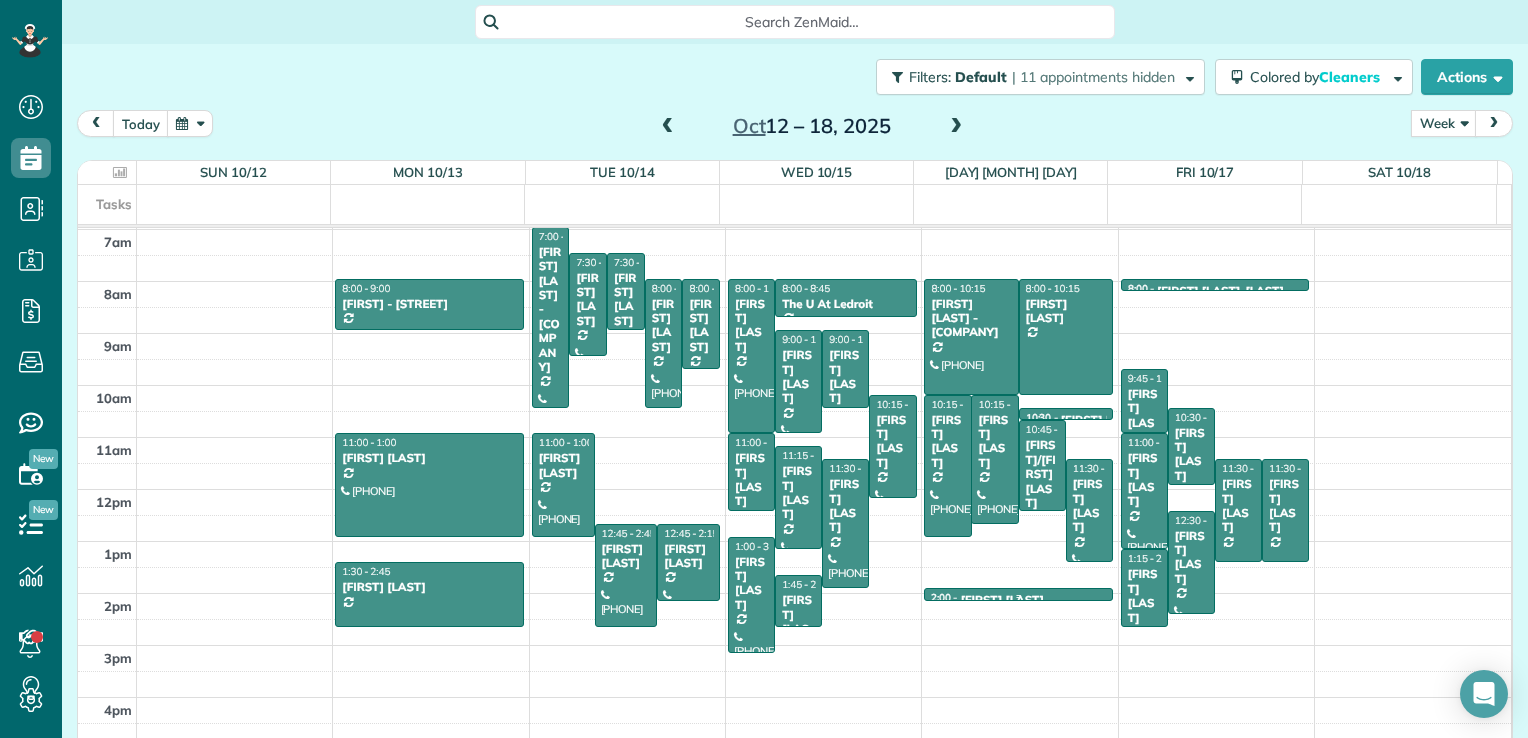 click at bounding box center [1018, 596] 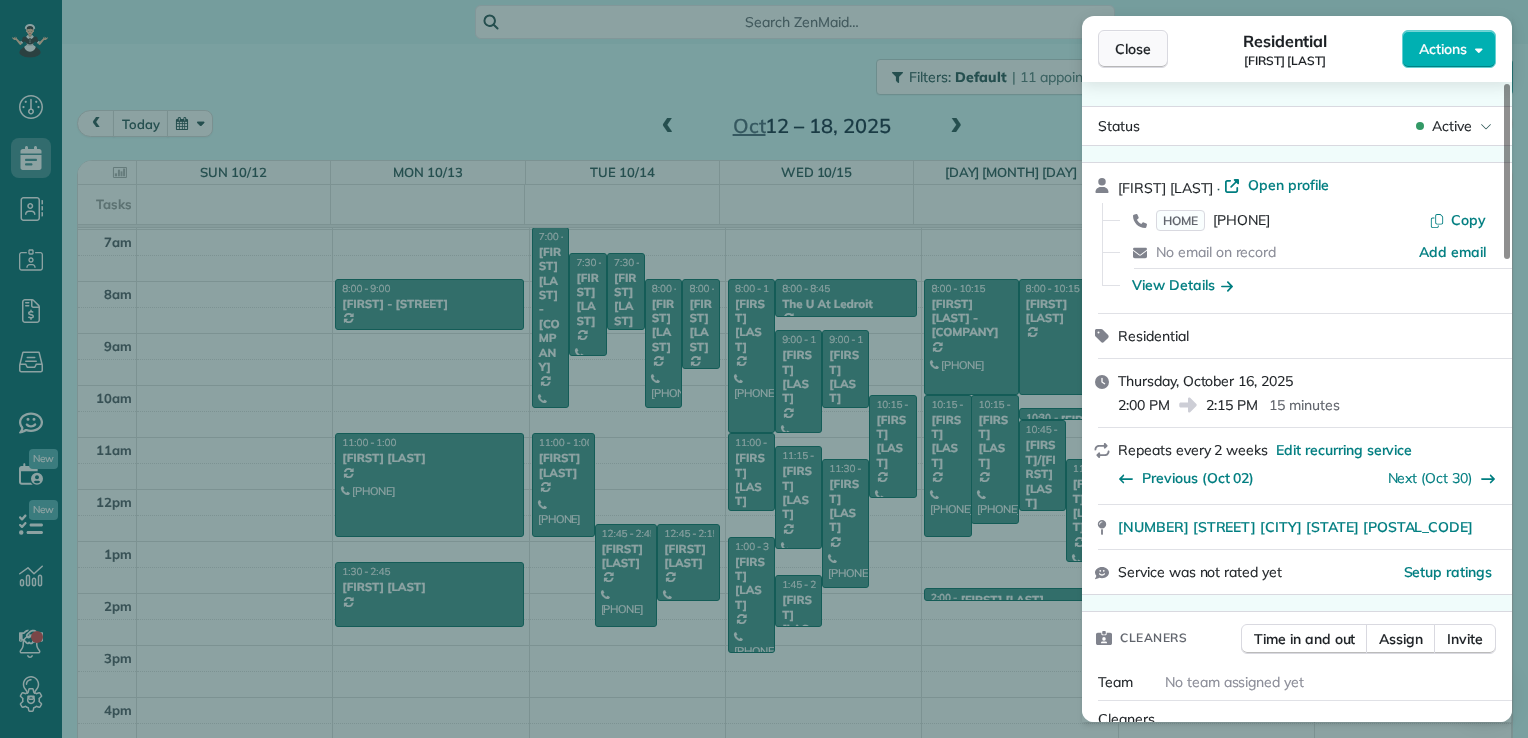 click on "Close" at bounding box center [1133, 49] 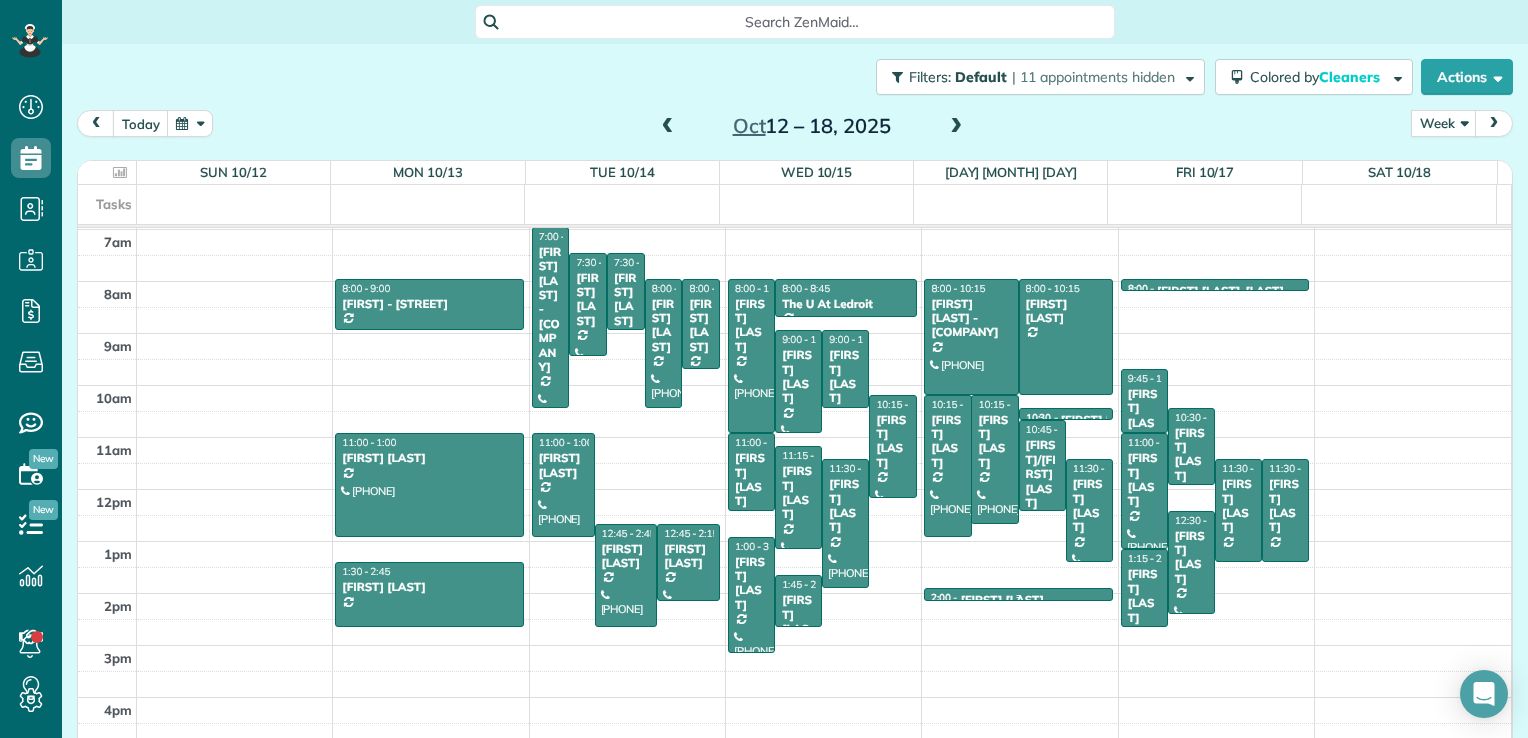 click on "[TIME] - [TIME] [FIRST] [LAST]" at bounding box center [1018, 599] 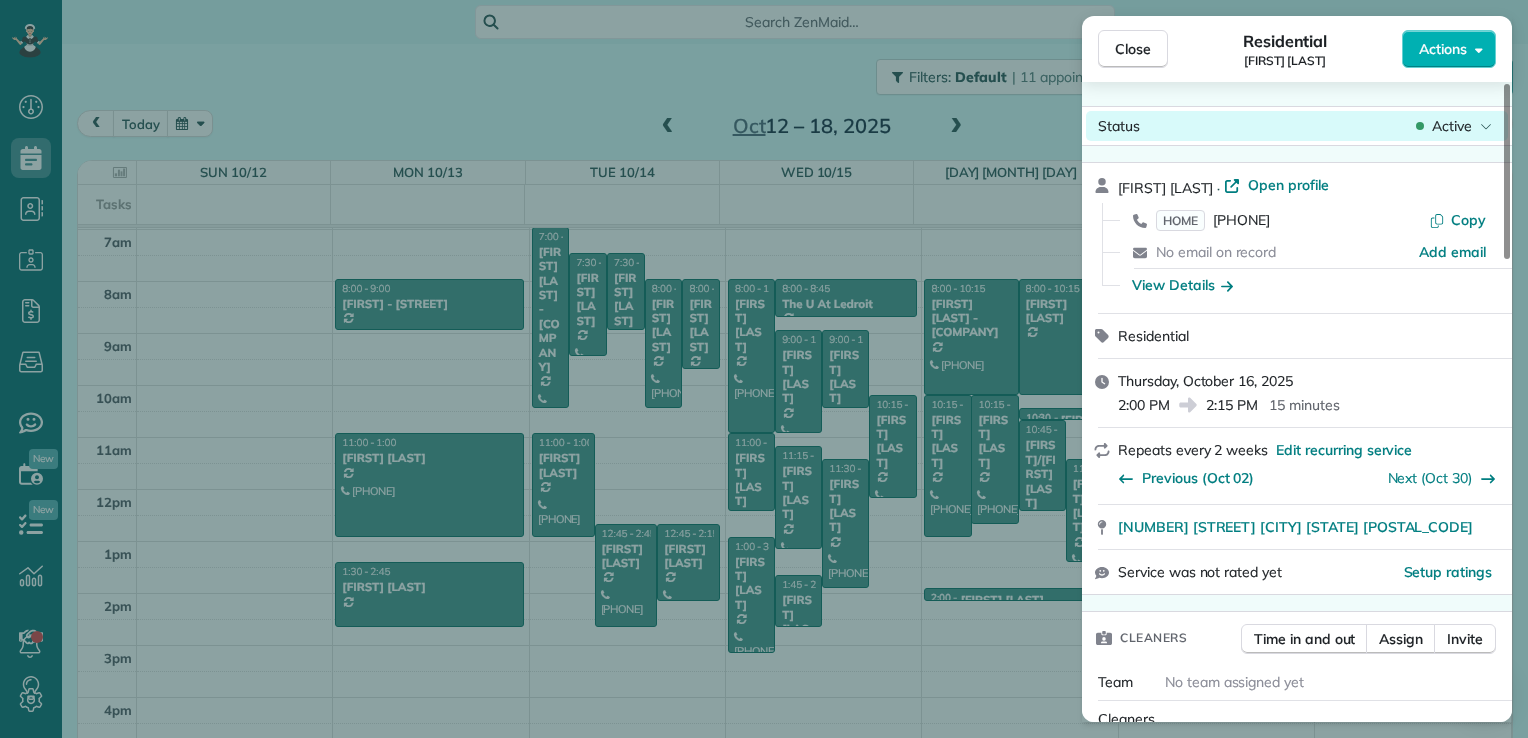 click on "Status Active" at bounding box center [1297, 126] 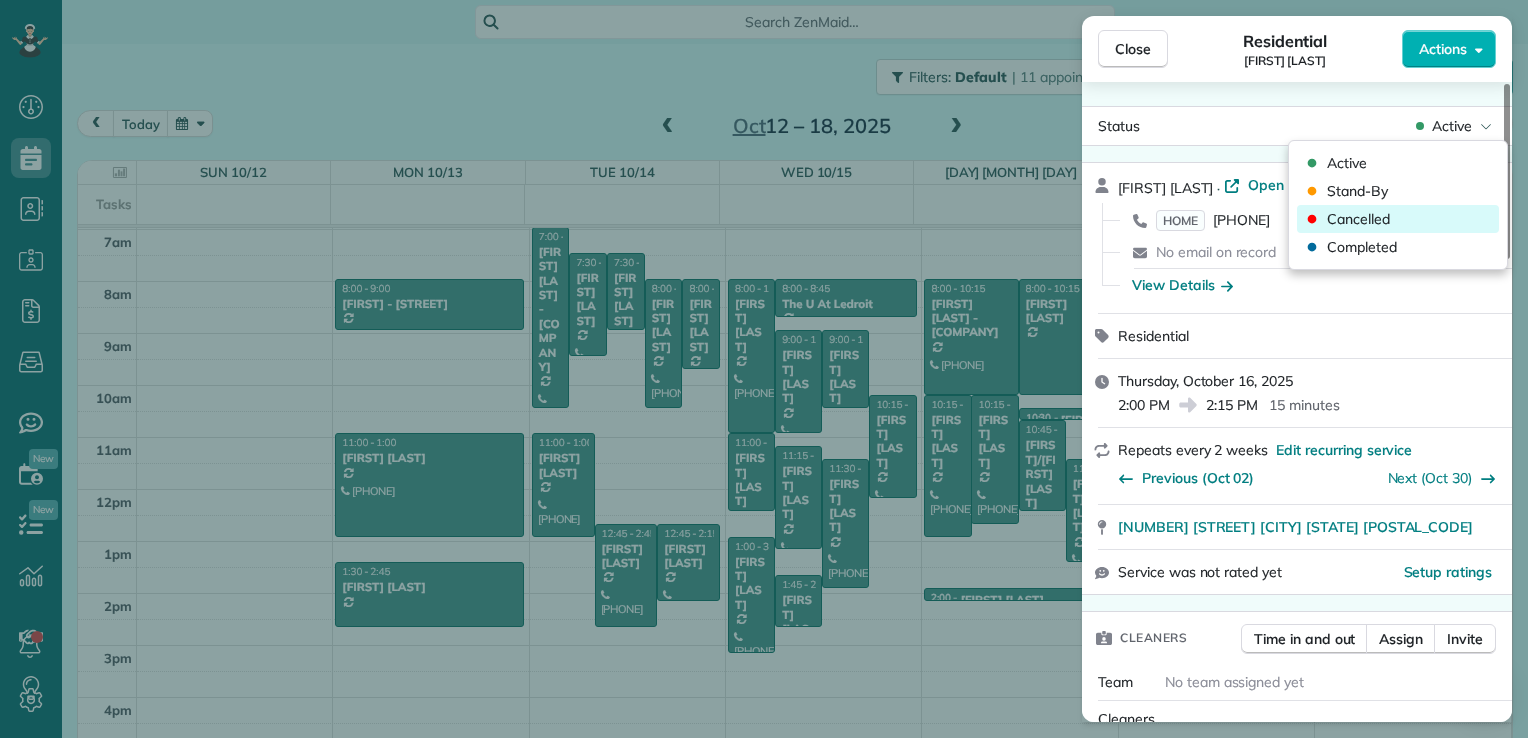click on "Cancelled" at bounding box center [1358, 219] 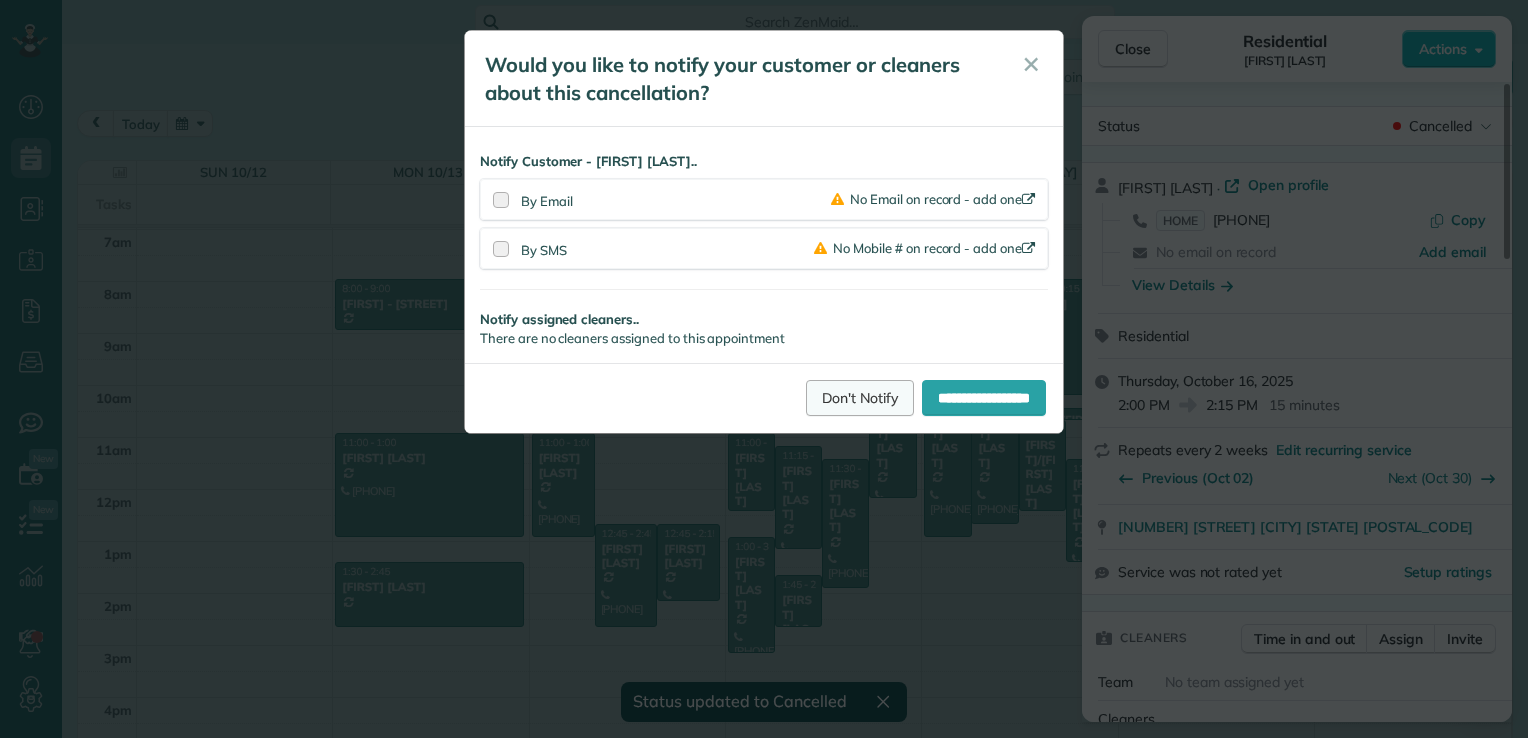 click on "Don't Notify" at bounding box center (860, 398) 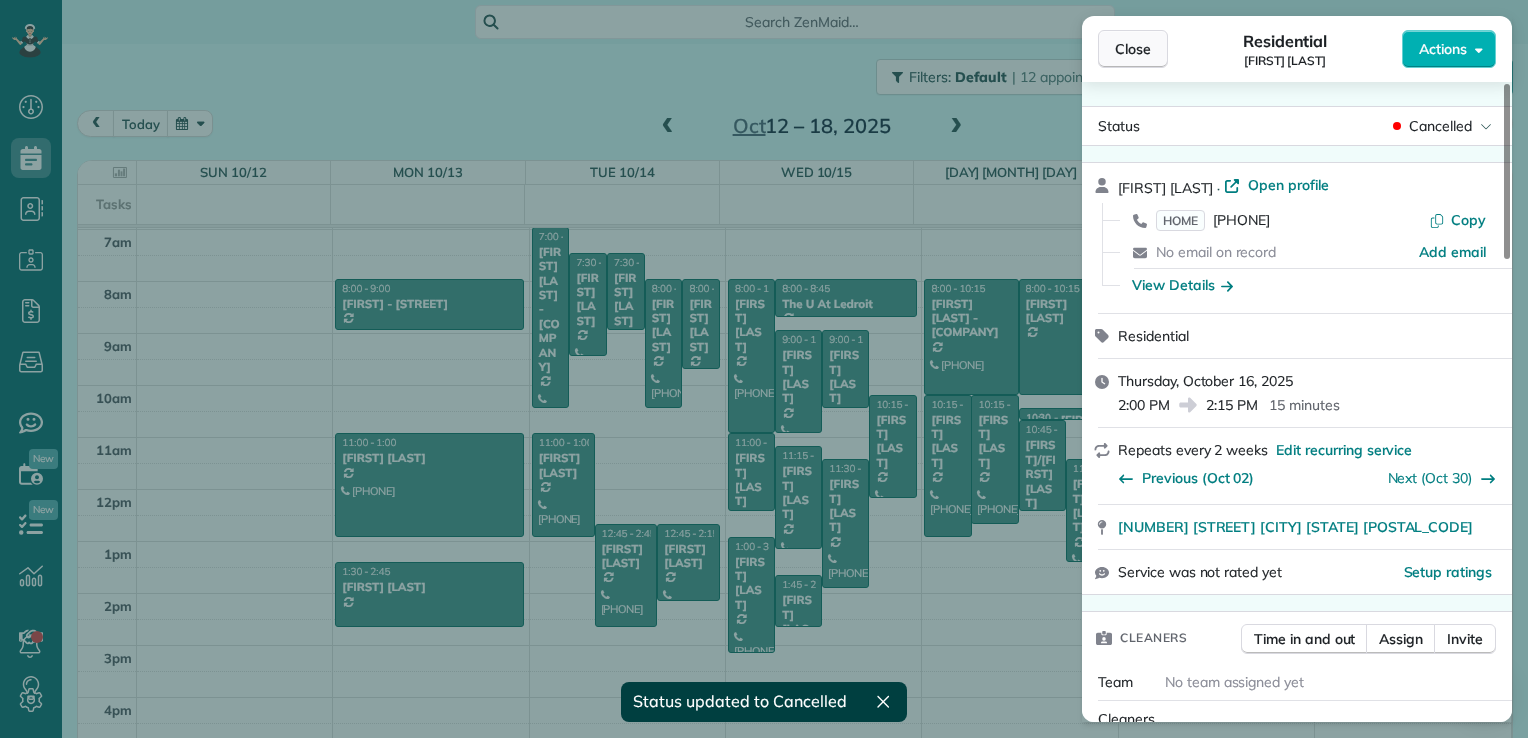 click on "Close" at bounding box center (1133, 49) 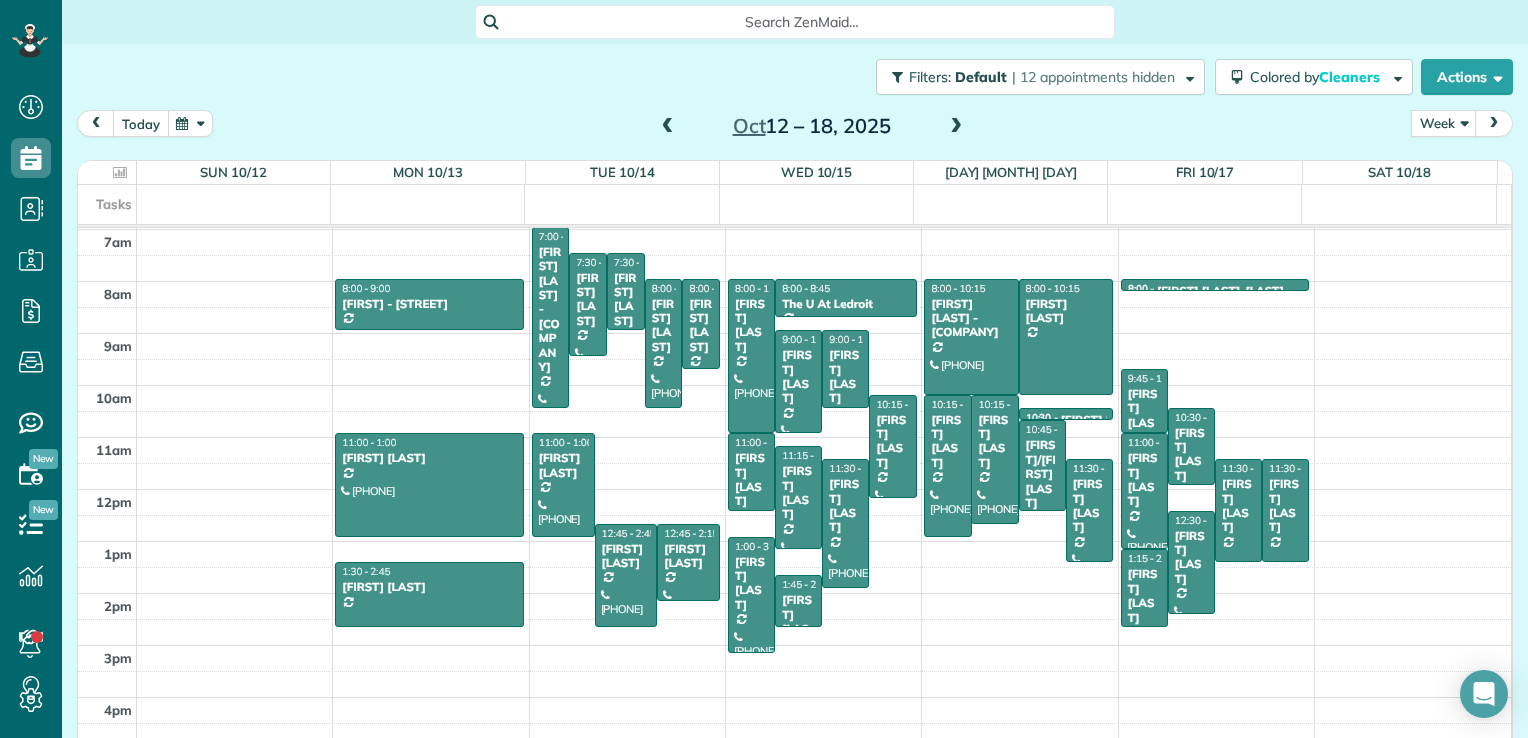 click on "today" at bounding box center (141, 123) 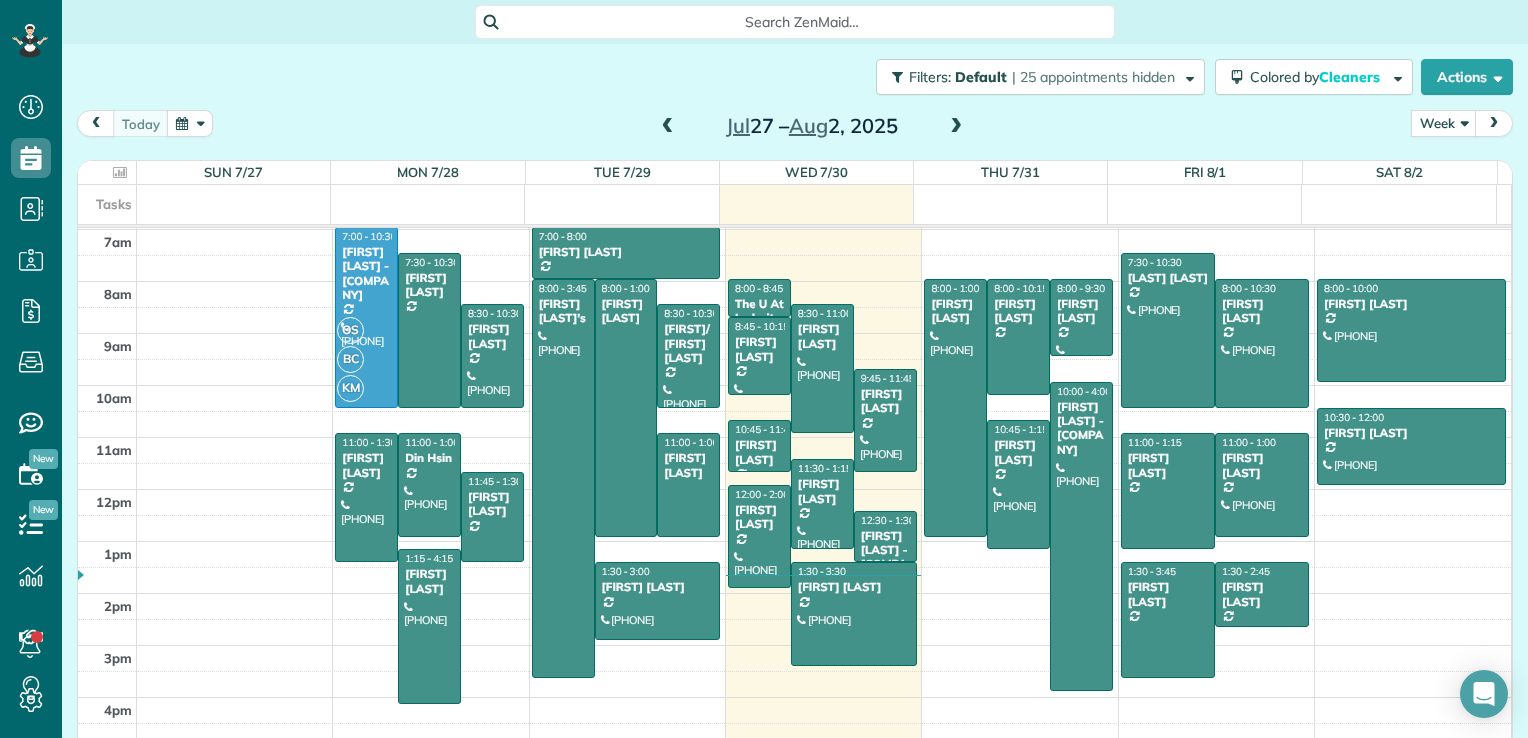 click at bounding box center [956, 127] 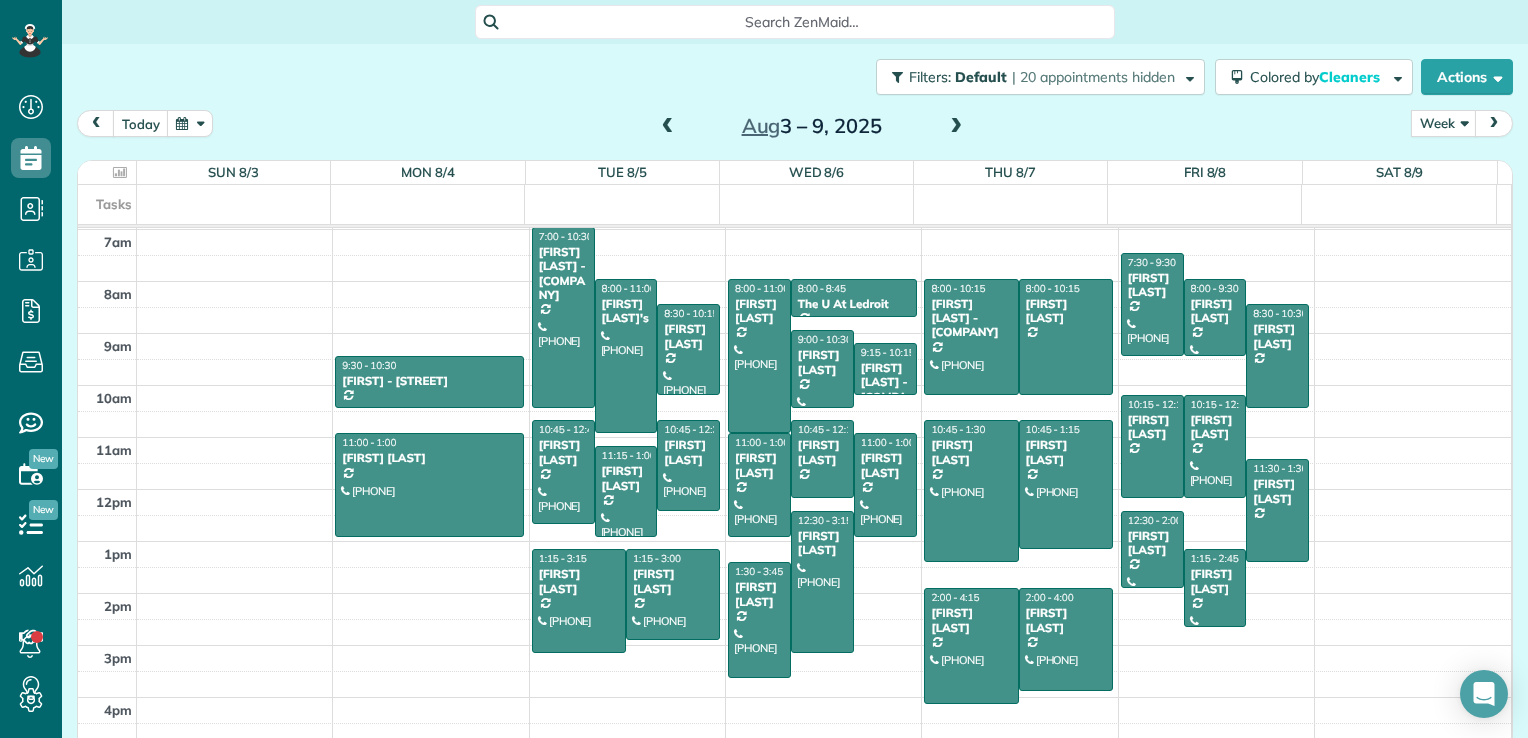 click at bounding box center (668, 127) 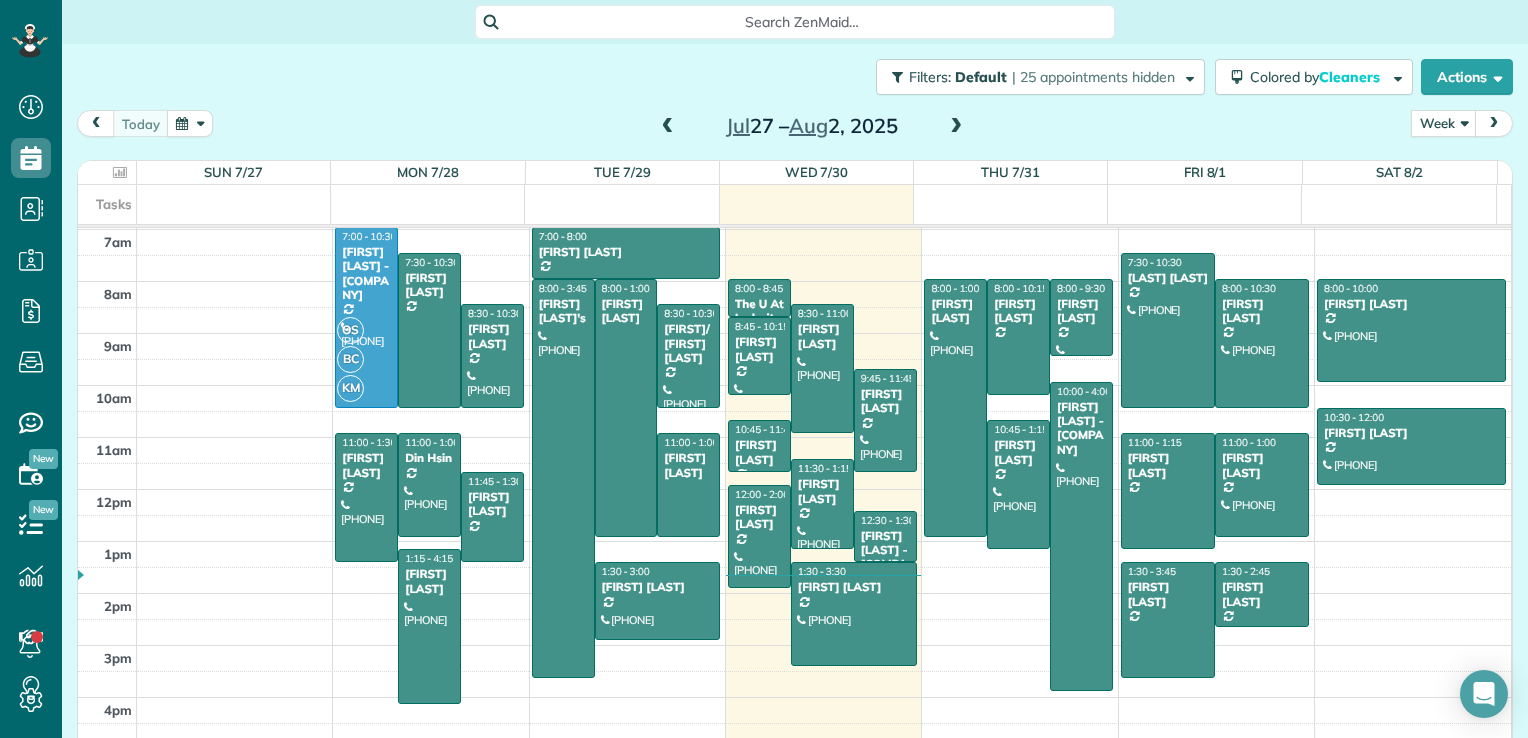 click at bounding box center [668, 127] 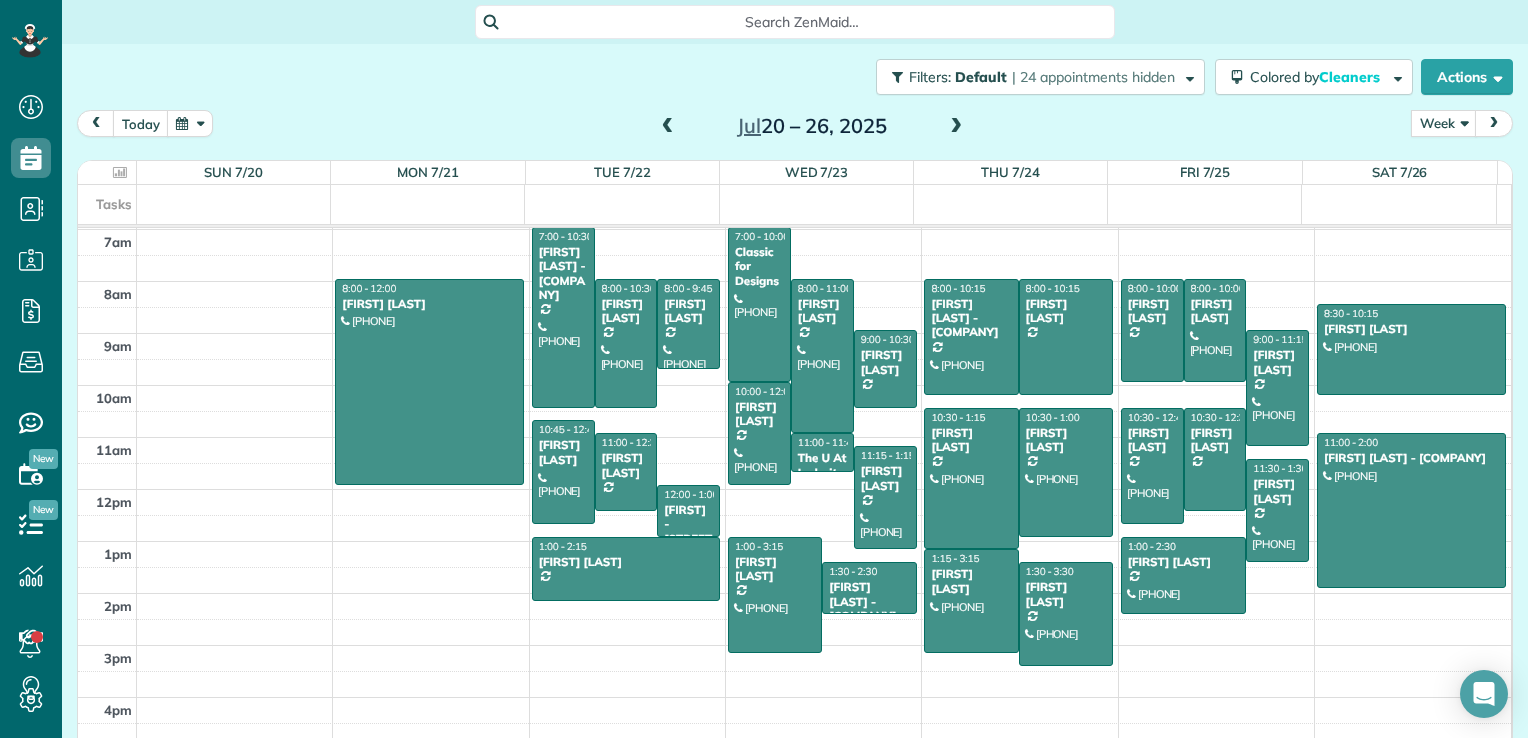 click at bounding box center [956, 127] 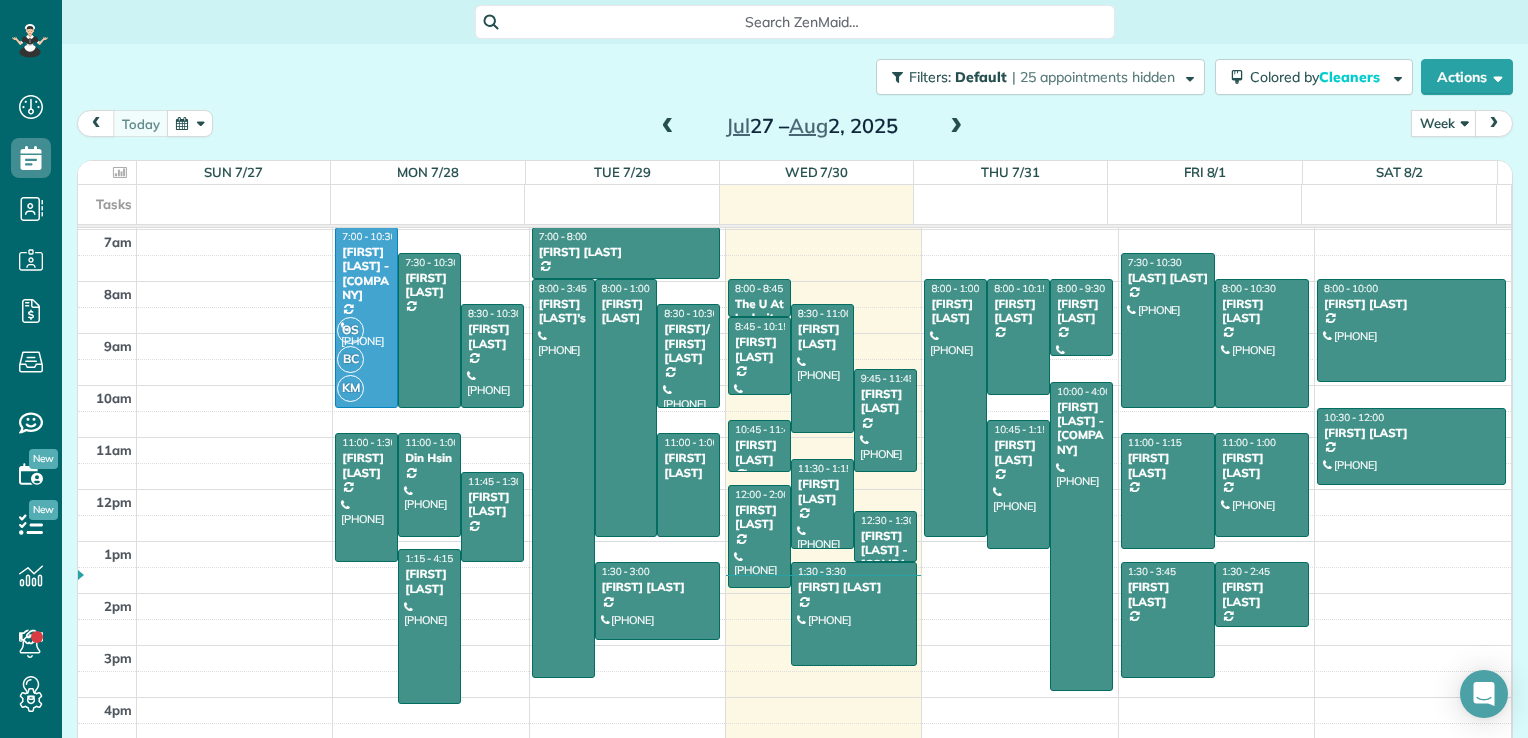 click at bounding box center (956, 127) 